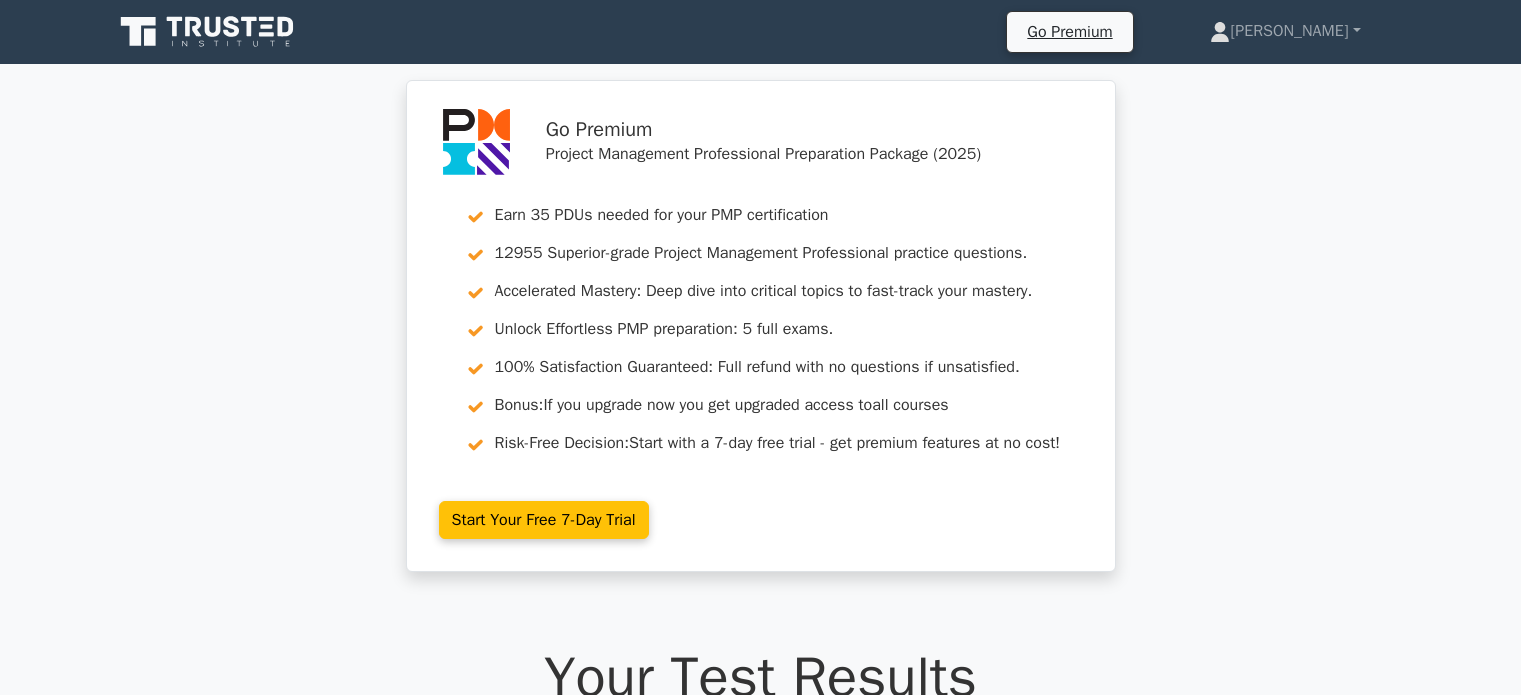 scroll, scrollTop: 7081, scrollLeft: 0, axis: vertical 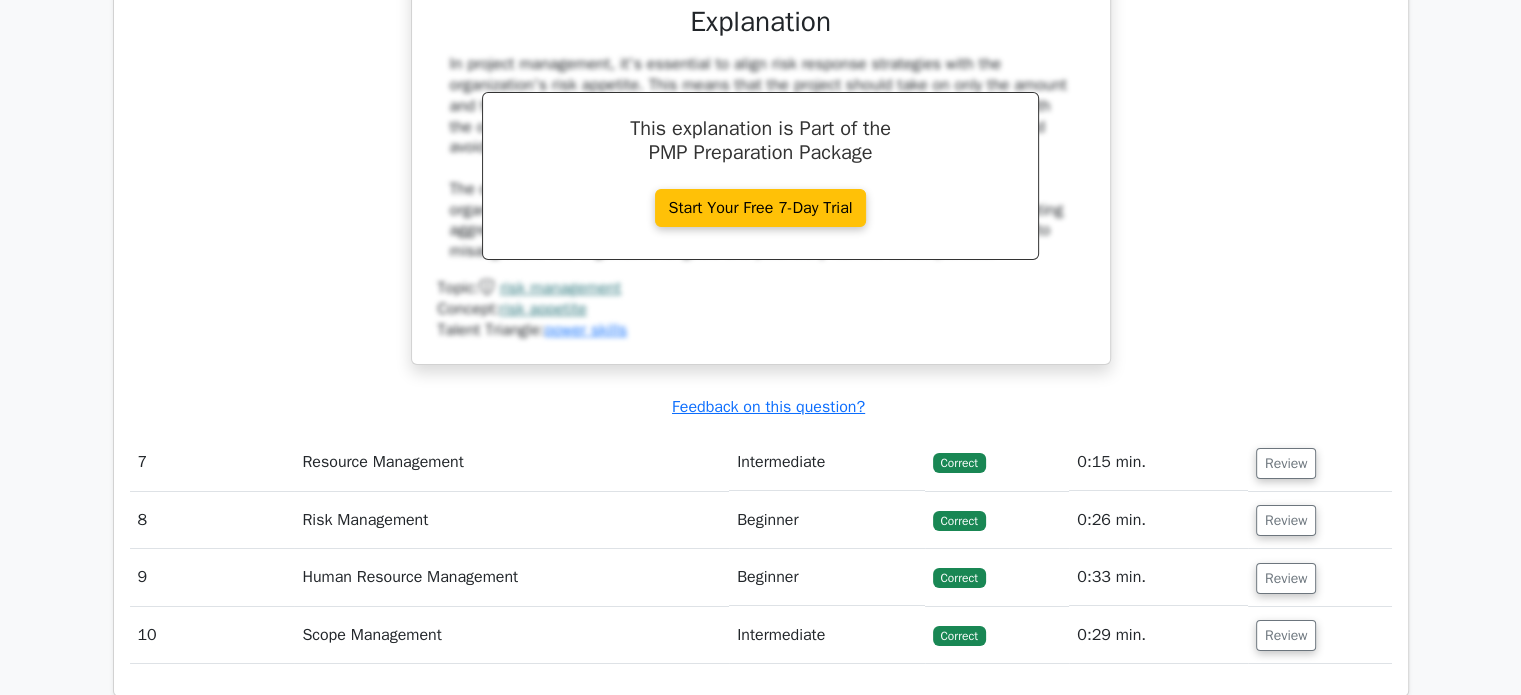click on "A project manager needs to determine appropriate risk response strategies based on the organization's risk appetite. Which of the following best describes how the project's risk responses should align with the risk appetite?
a.
Implement aggressive risk responses to demonstrate proactive management, not necessarily aligned with the organization's risk appetite.
b." at bounding box center [761, -60] 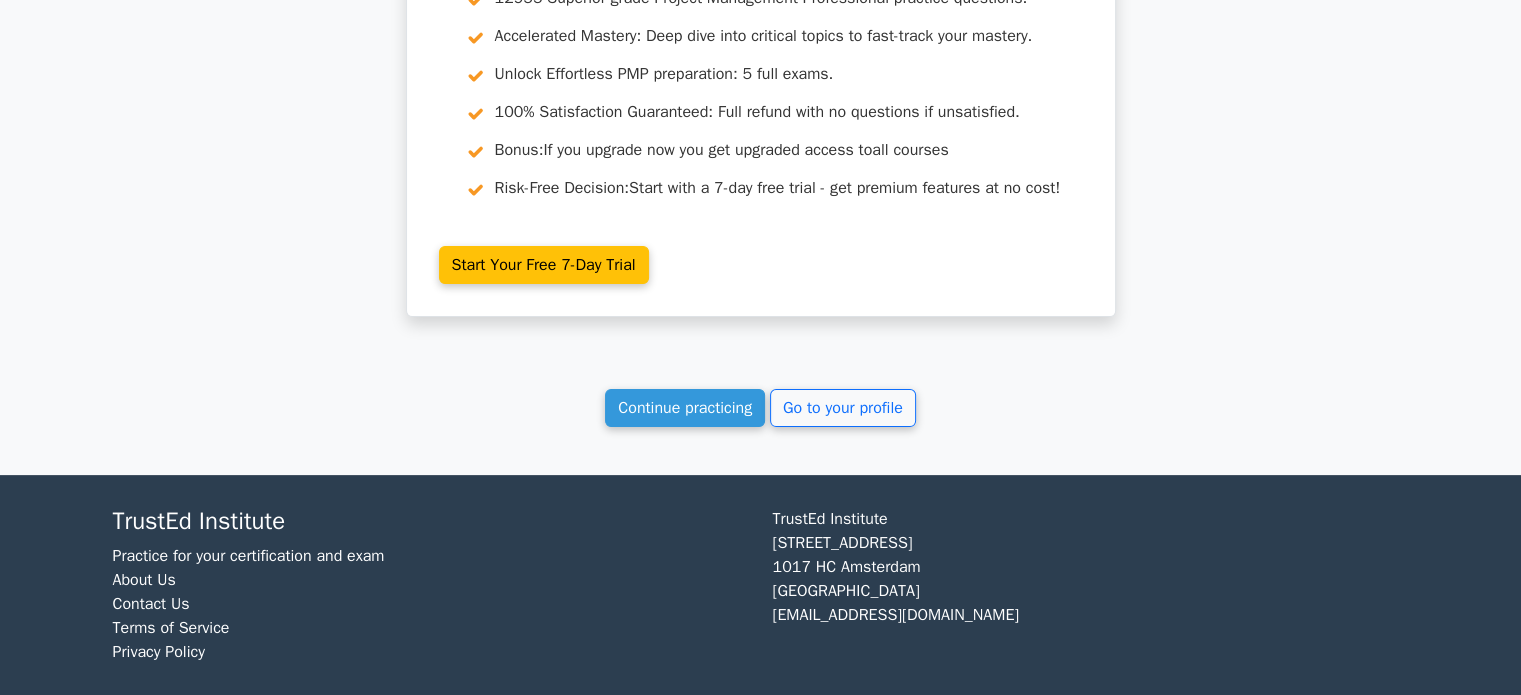 scroll, scrollTop: 8085, scrollLeft: 0, axis: vertical 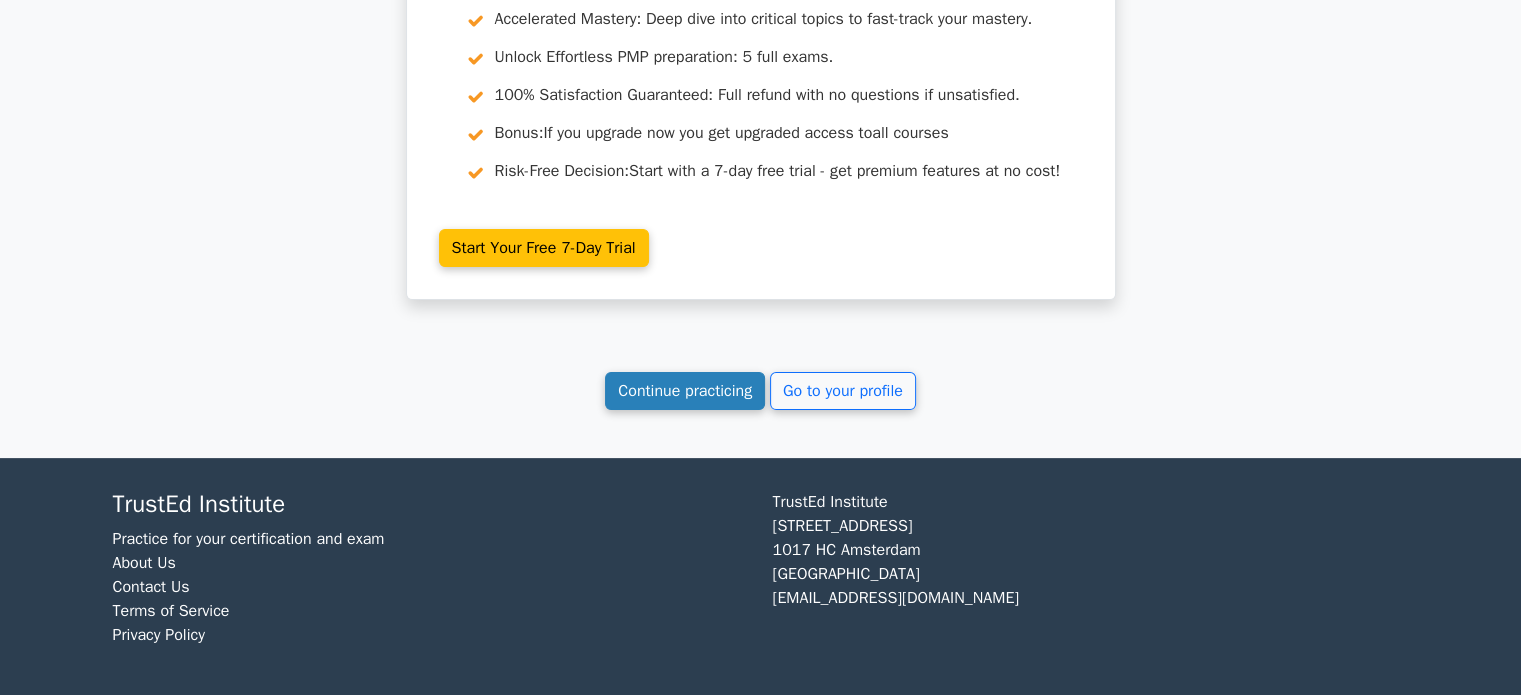 click on "Continue practicing" at bounding box center [685, 391] 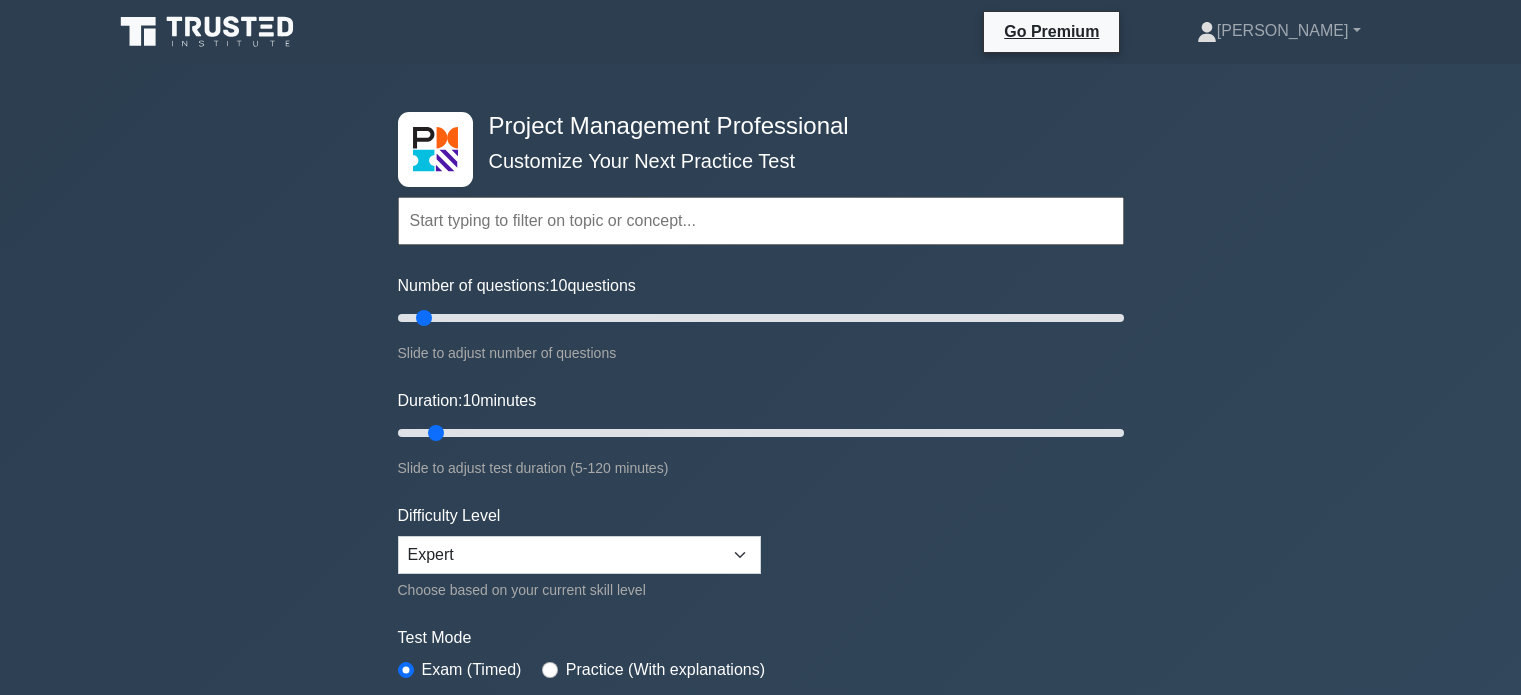 scroll, scrollTop: 0, scrollLeft: 0, axis: both 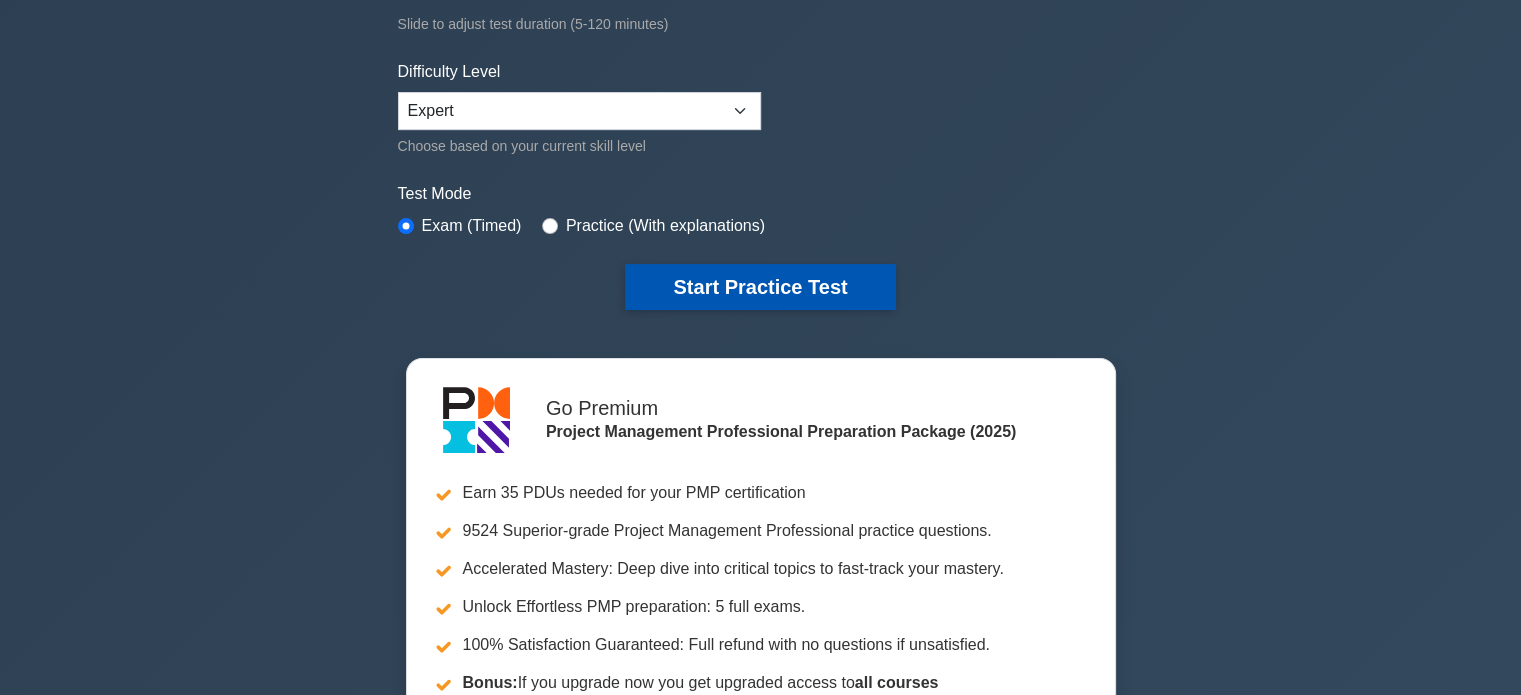 click on "Start Practice Test" at bounding box center [760, 287] 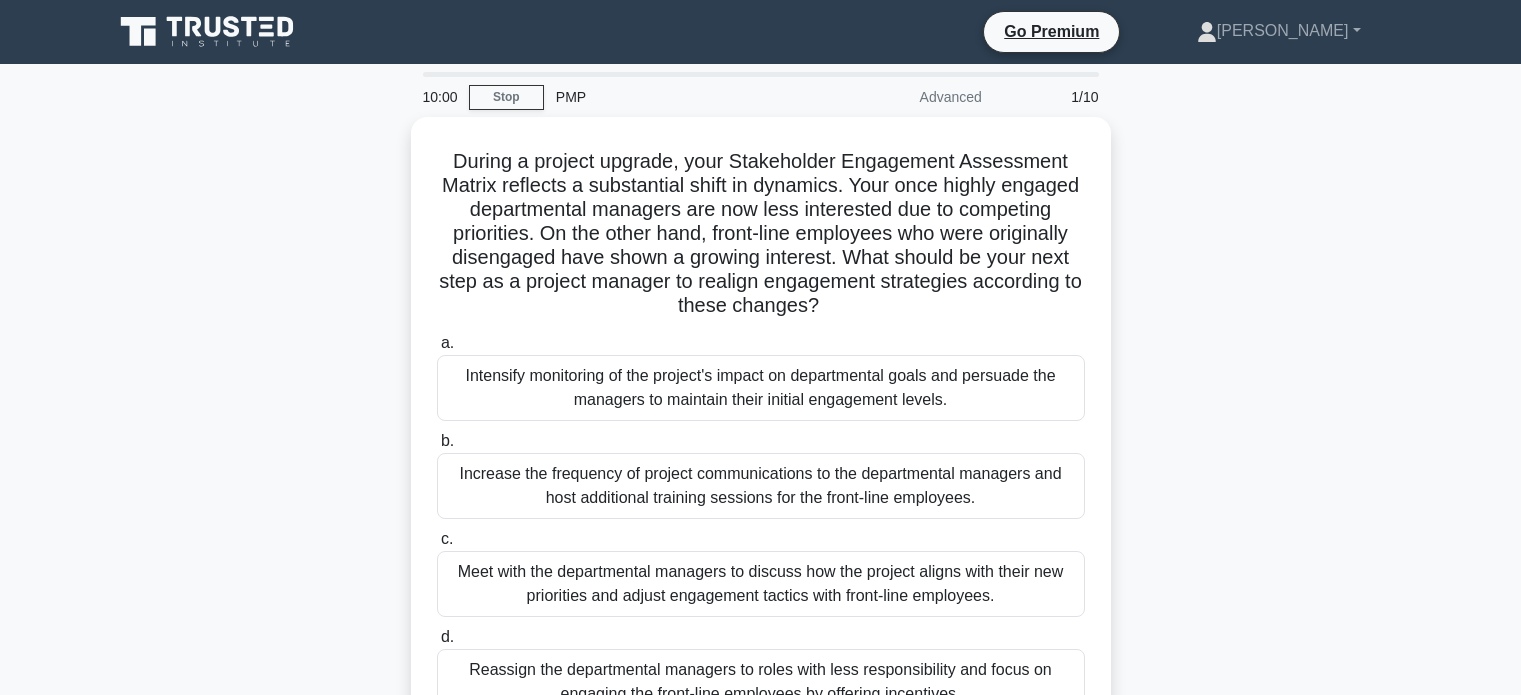 scroll, scrollTop: 0, scrollLeft: 0, axis: both 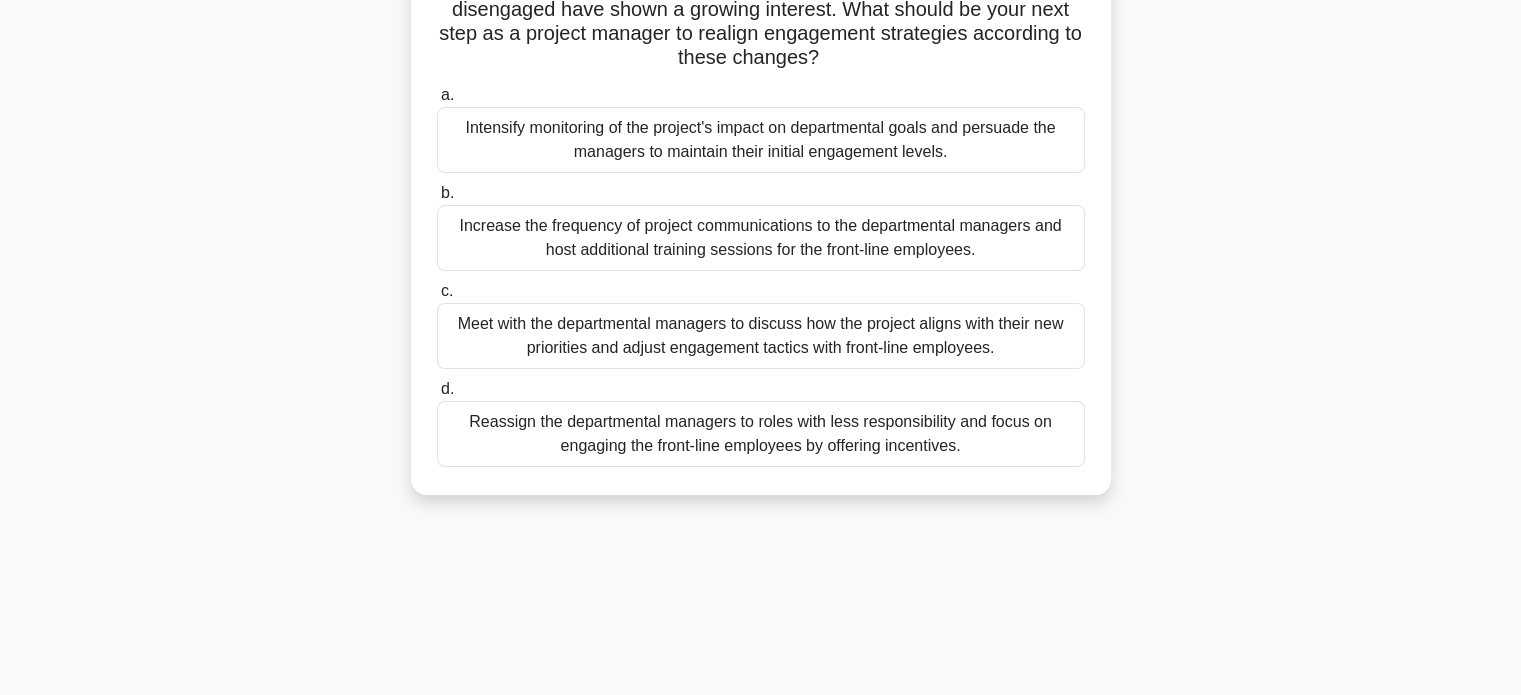 click on "Meet with the departmental managers to discuss how the project aligns with their new priorities and adjust engagement tactics with front-line employees." at bounding box center (761, 336) 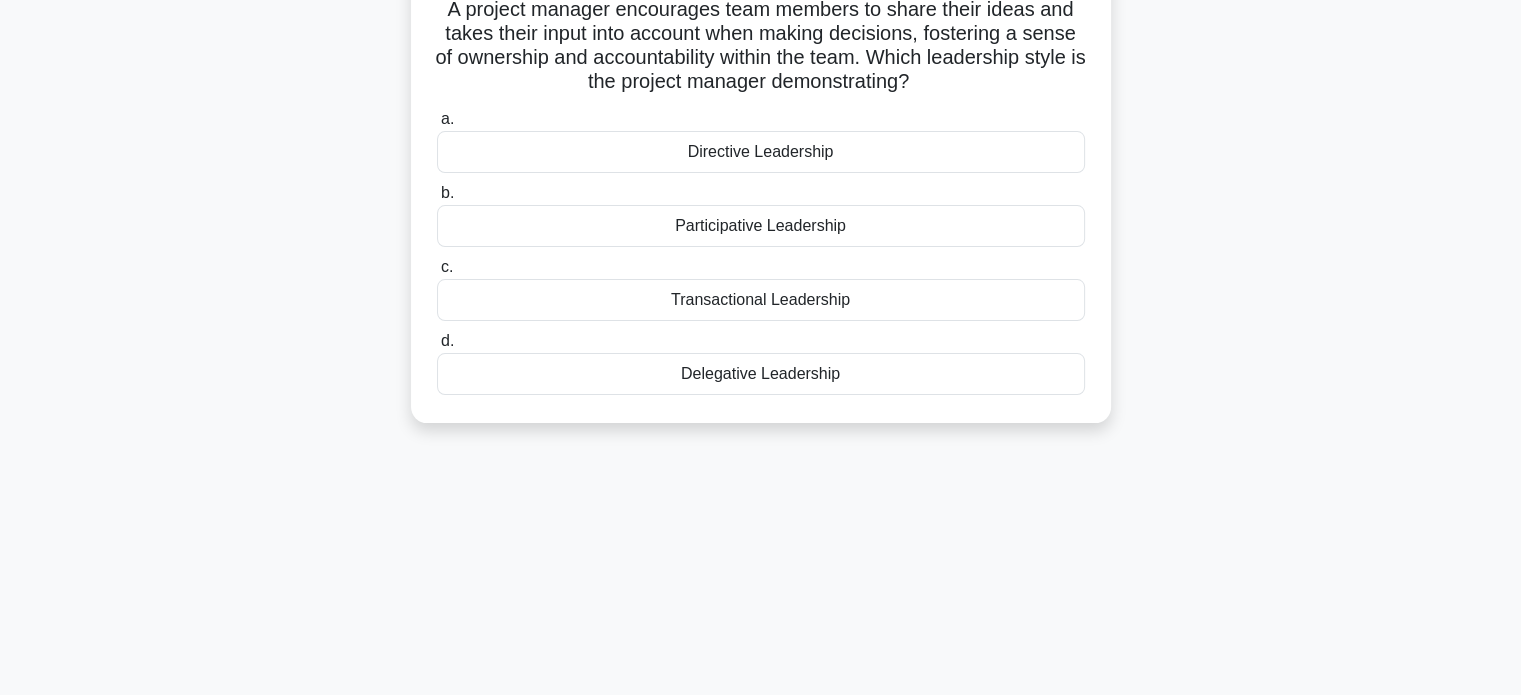 scroll, scrollTop: 0, scrollLeft: 0, axis: both 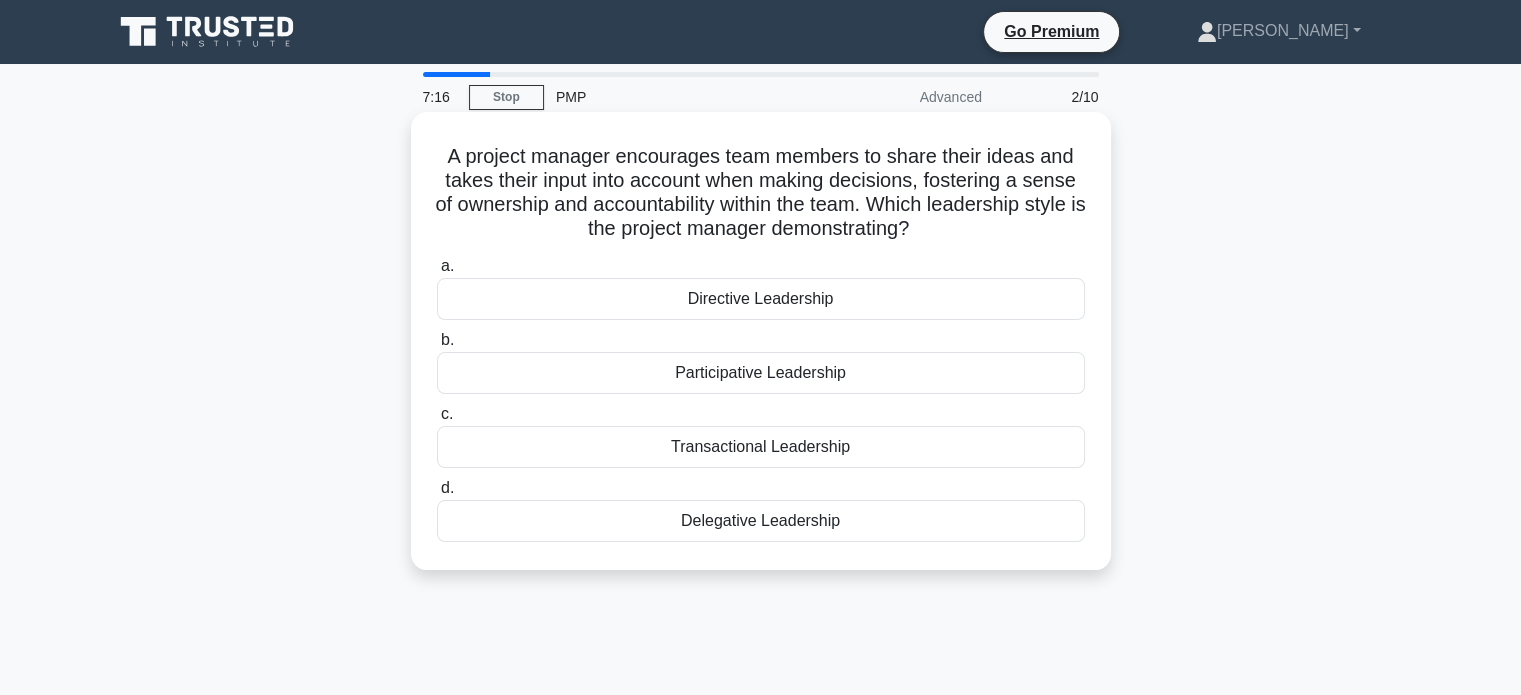 drag, startPoint x: 685, startPoint y: 296, endPoint x: 748, endPoint y: 308, distance: 64.132675 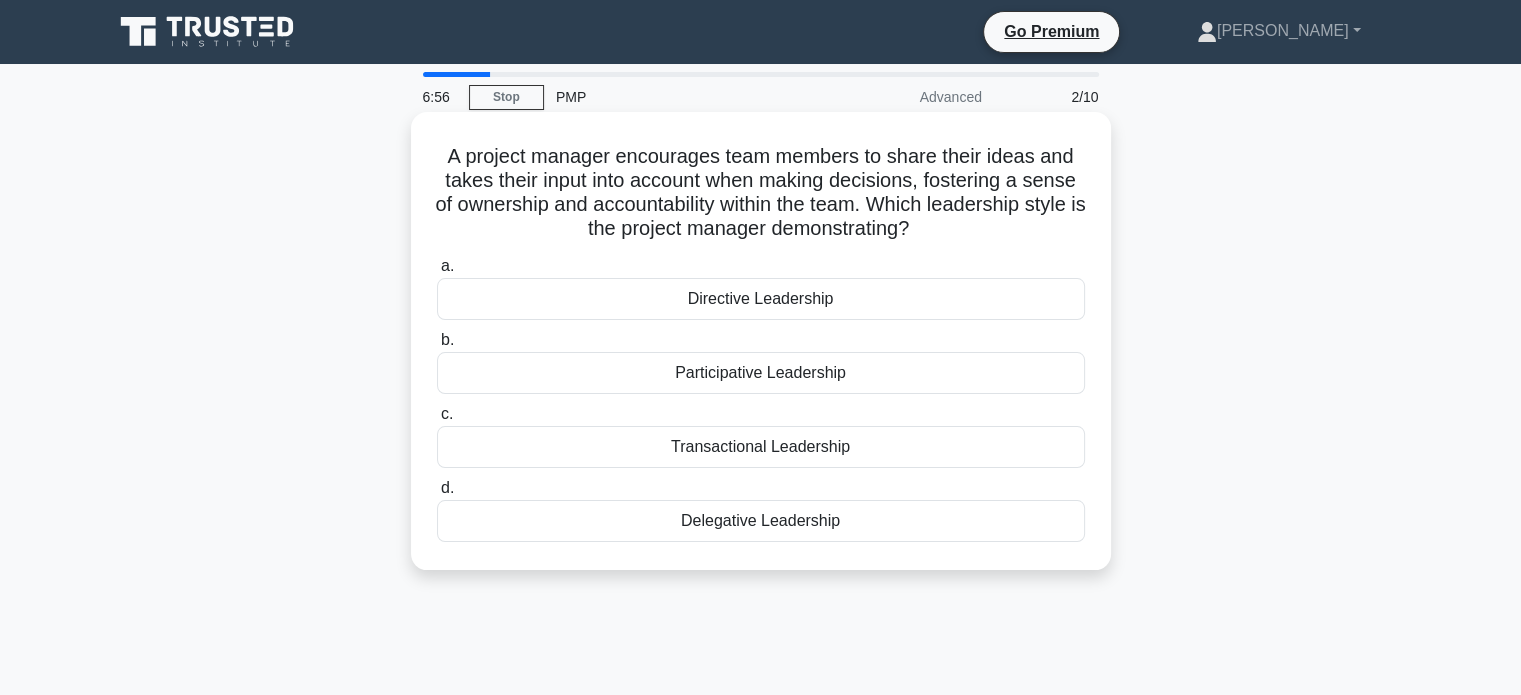 drag, startPoint x: 678, startPoint y: 372, endPoint x: 756, endPoint y: 377, distance: 78.160095 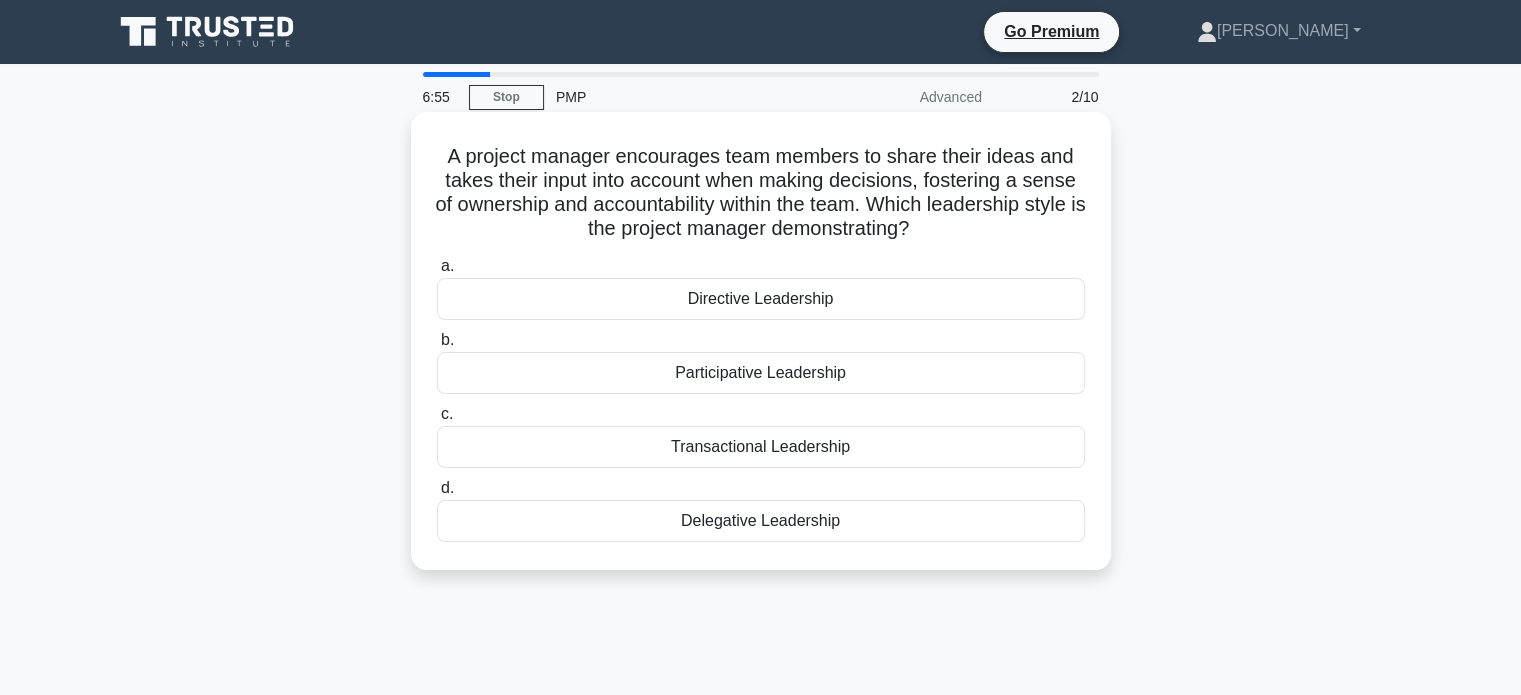 click on "Participative Leadership" at bounding box center [761, 373] 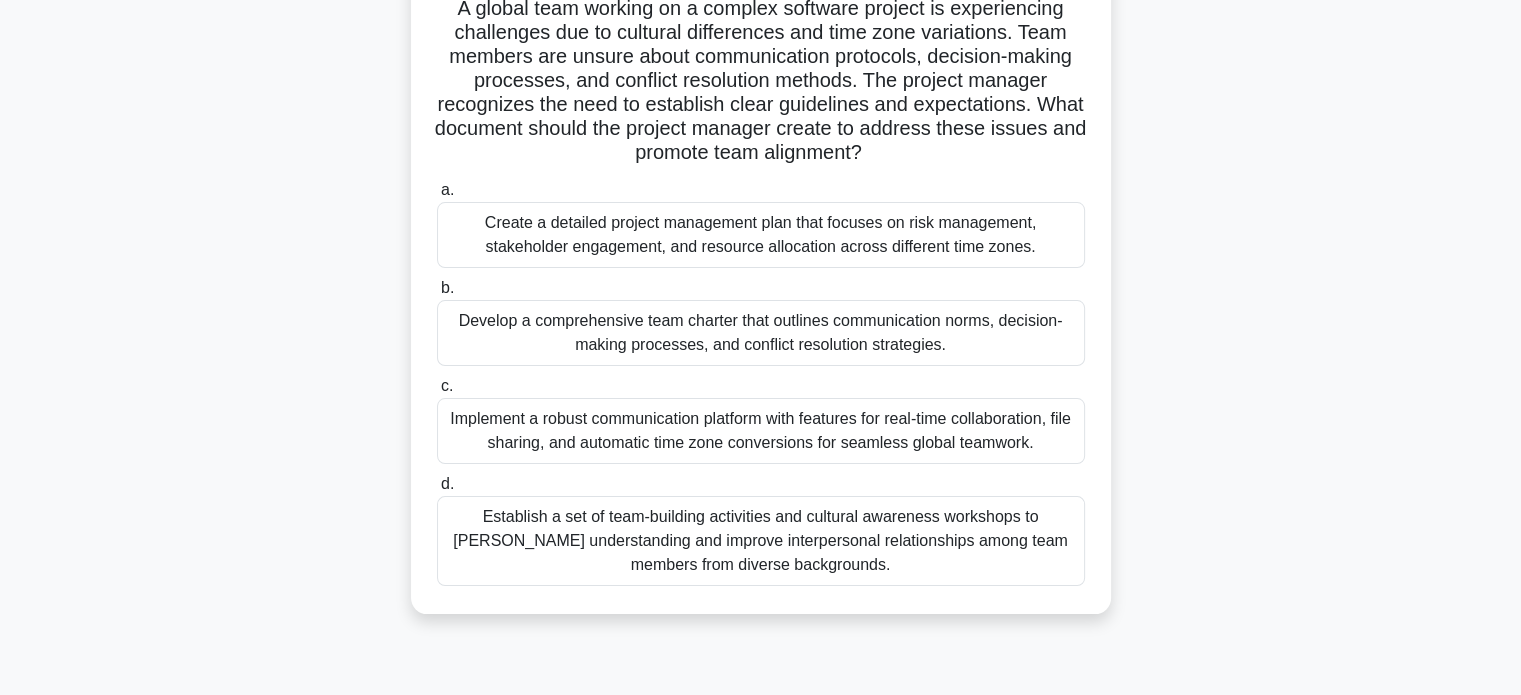scroll, scrollTop: 148, scrollLeft: 0, axis: vertical 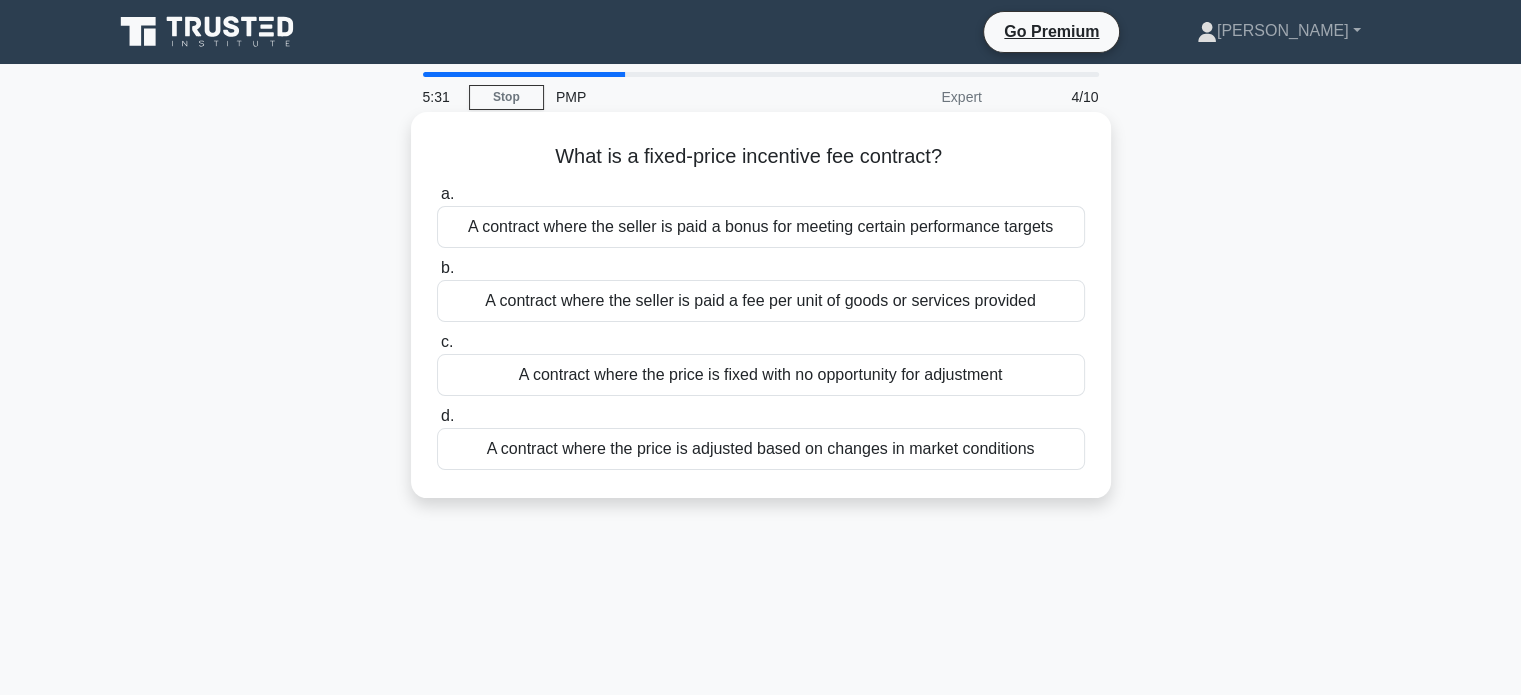 click on "A contract where the price is fixed with no opportunity for adjustment" at bounding box center [761, 375] 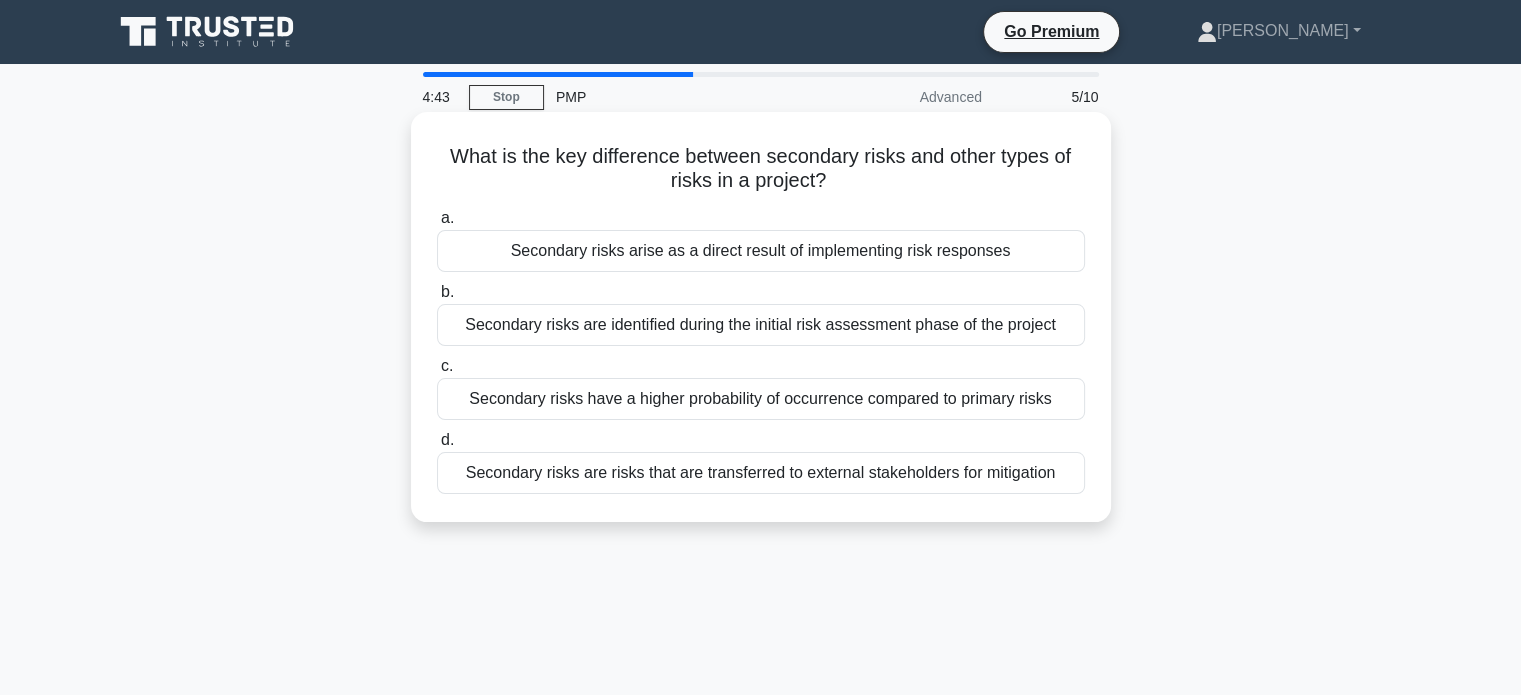 click on "Secondary risks are risks that are transferred to external stakeholders for mitigation" at bounding box center [761, 473] 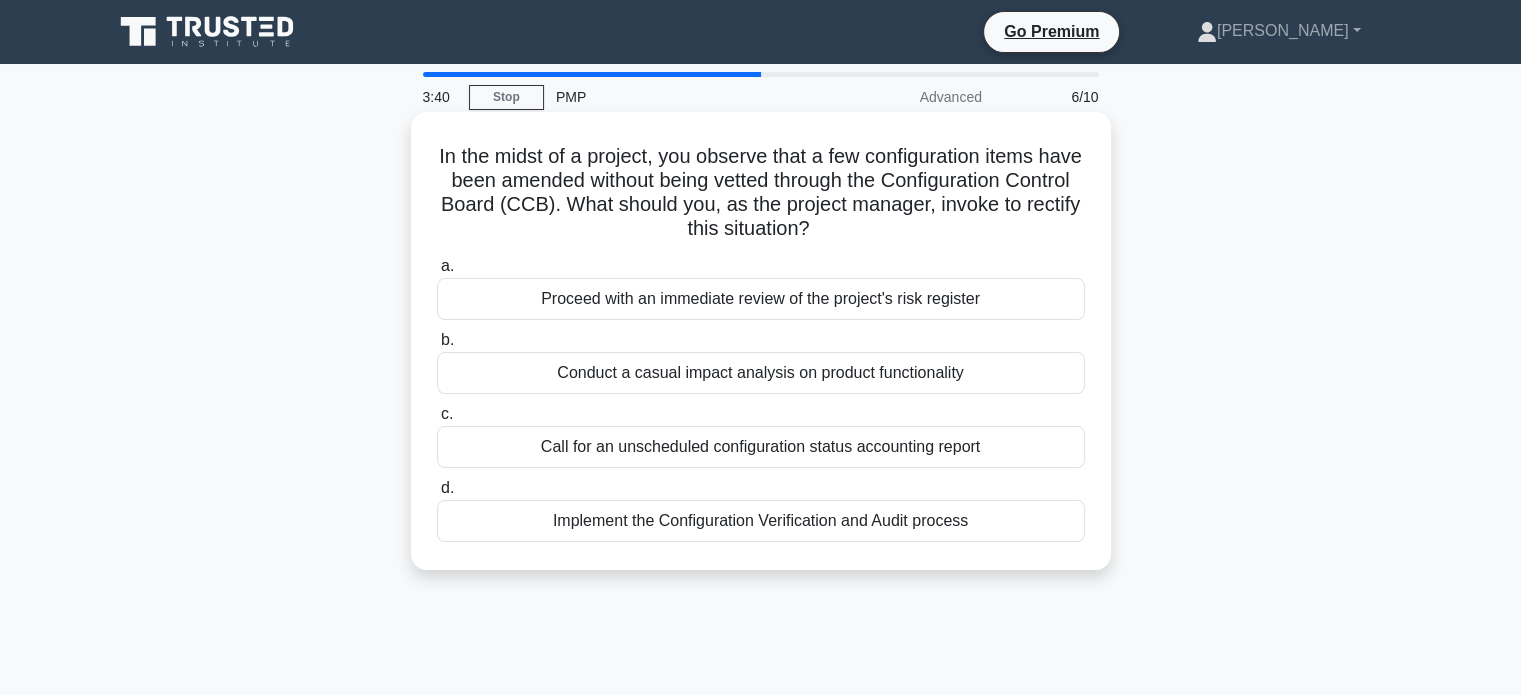 click on "Proceed with an immediate review of the project's risk register" at bounding box center (761, 299) 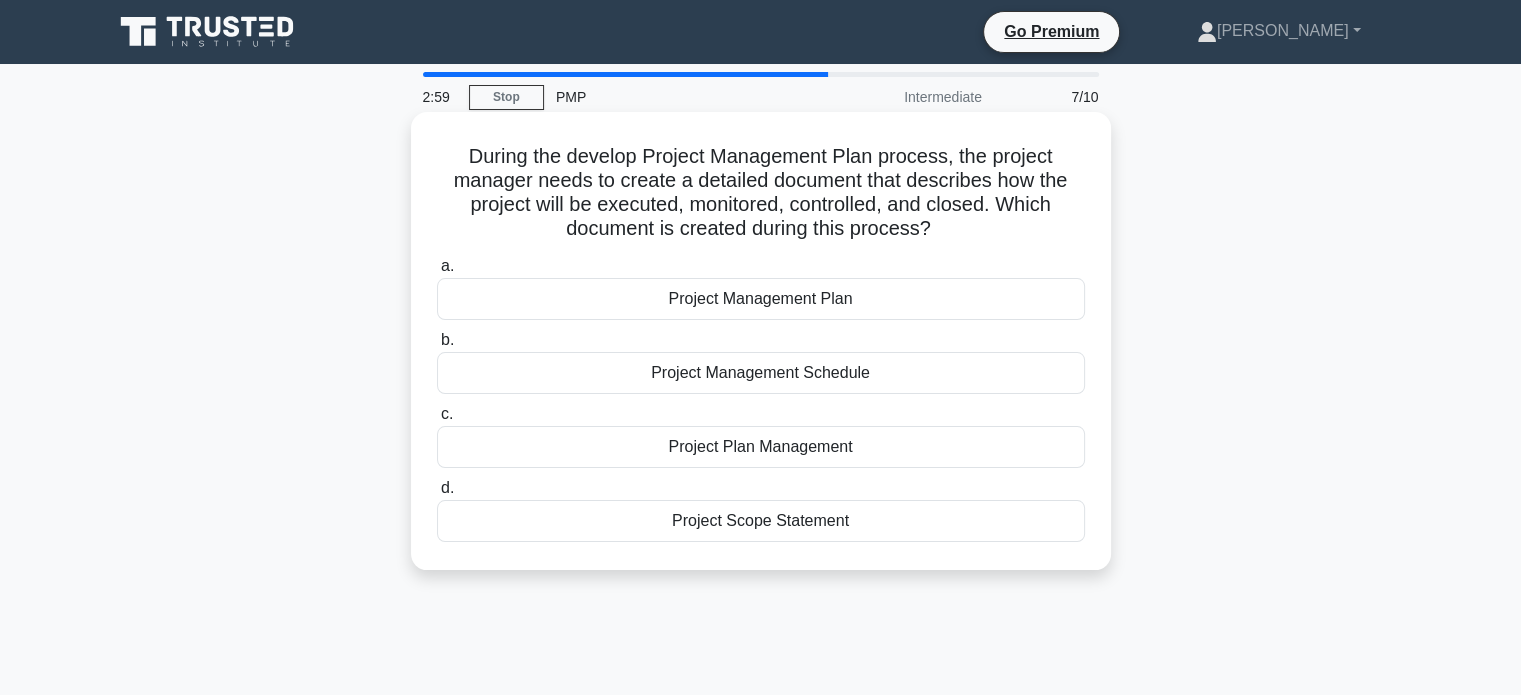click on "Project Management Plan" at bounding box center [761, 299] 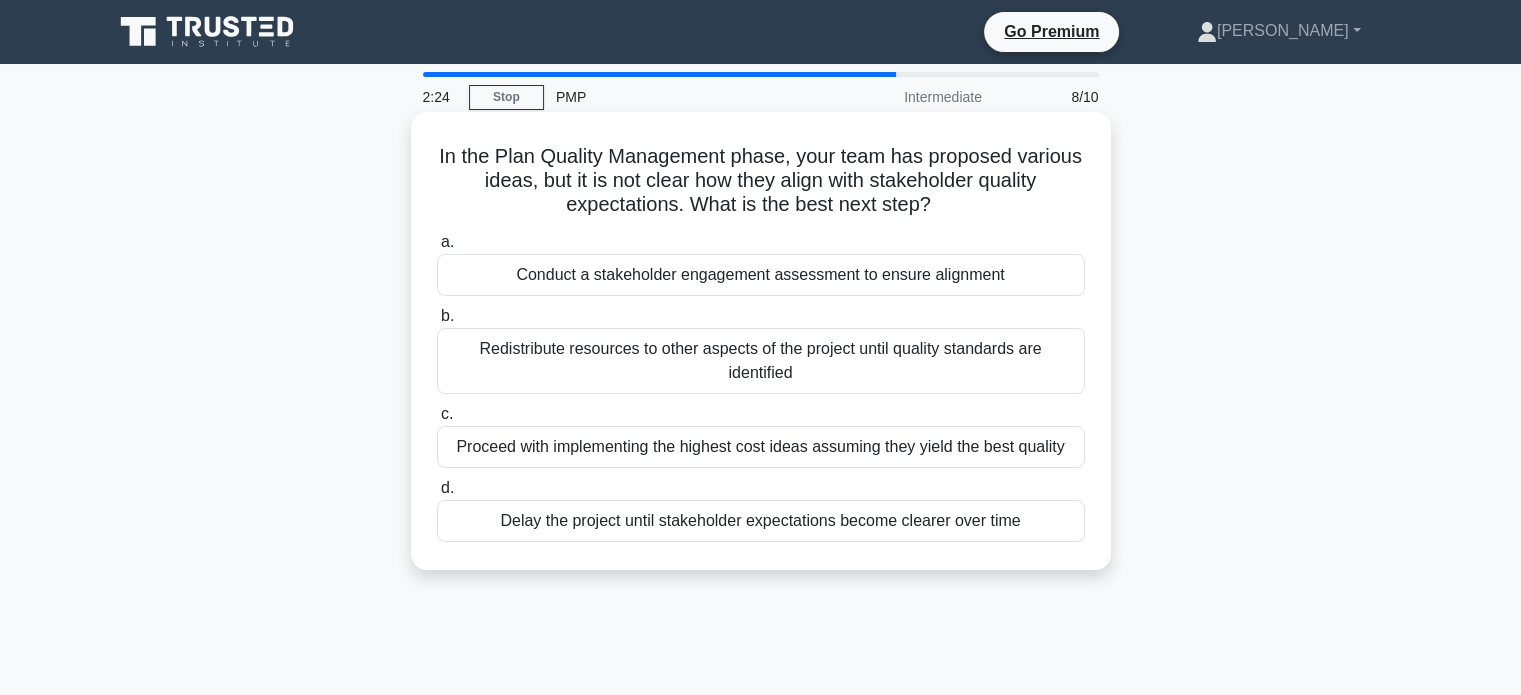 click on "Conduct a stakeholder engagement assessment to ensure alignment" at bounding box center (761, 275) 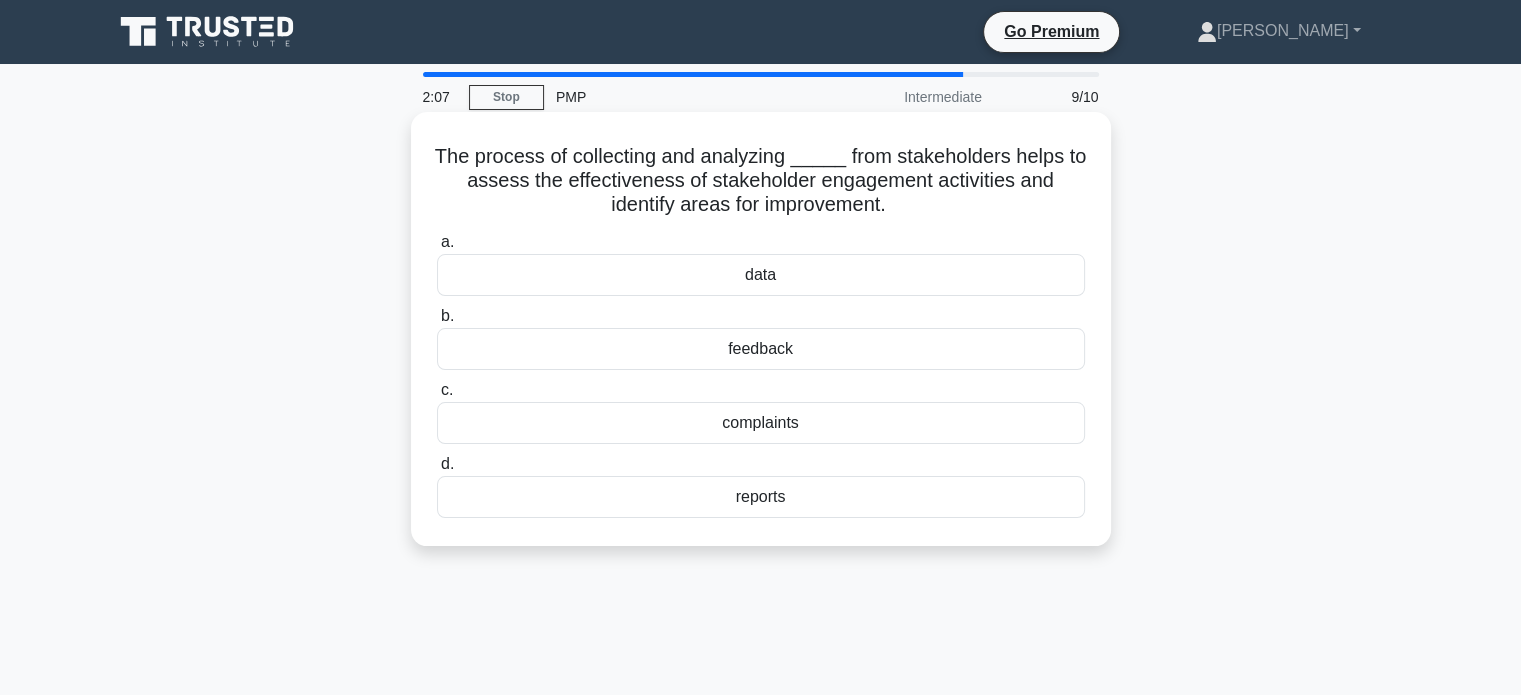 click on "data" at bounding box center (761, 275) 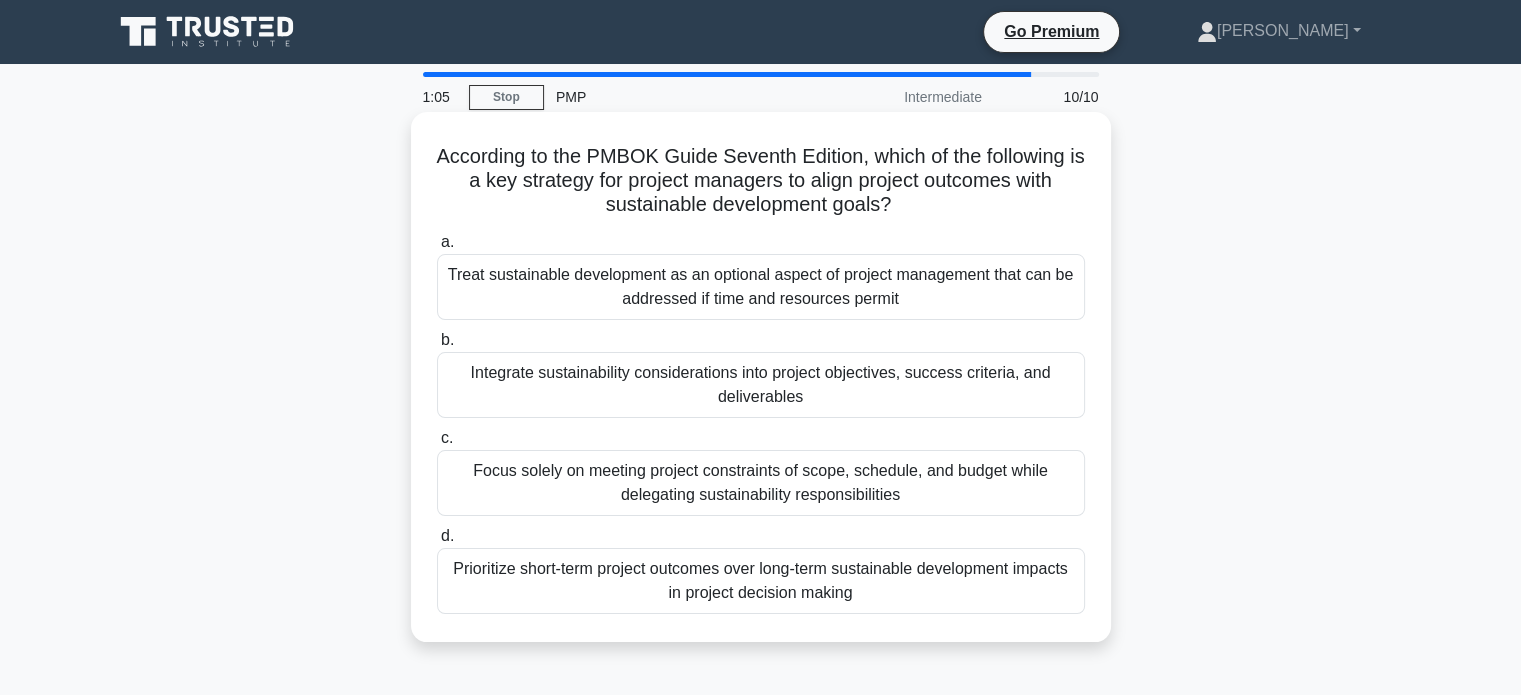 click on "Integrate sustainability considerations into project objectives, success criteria, and deliverables" at bounding box center (761, 385) 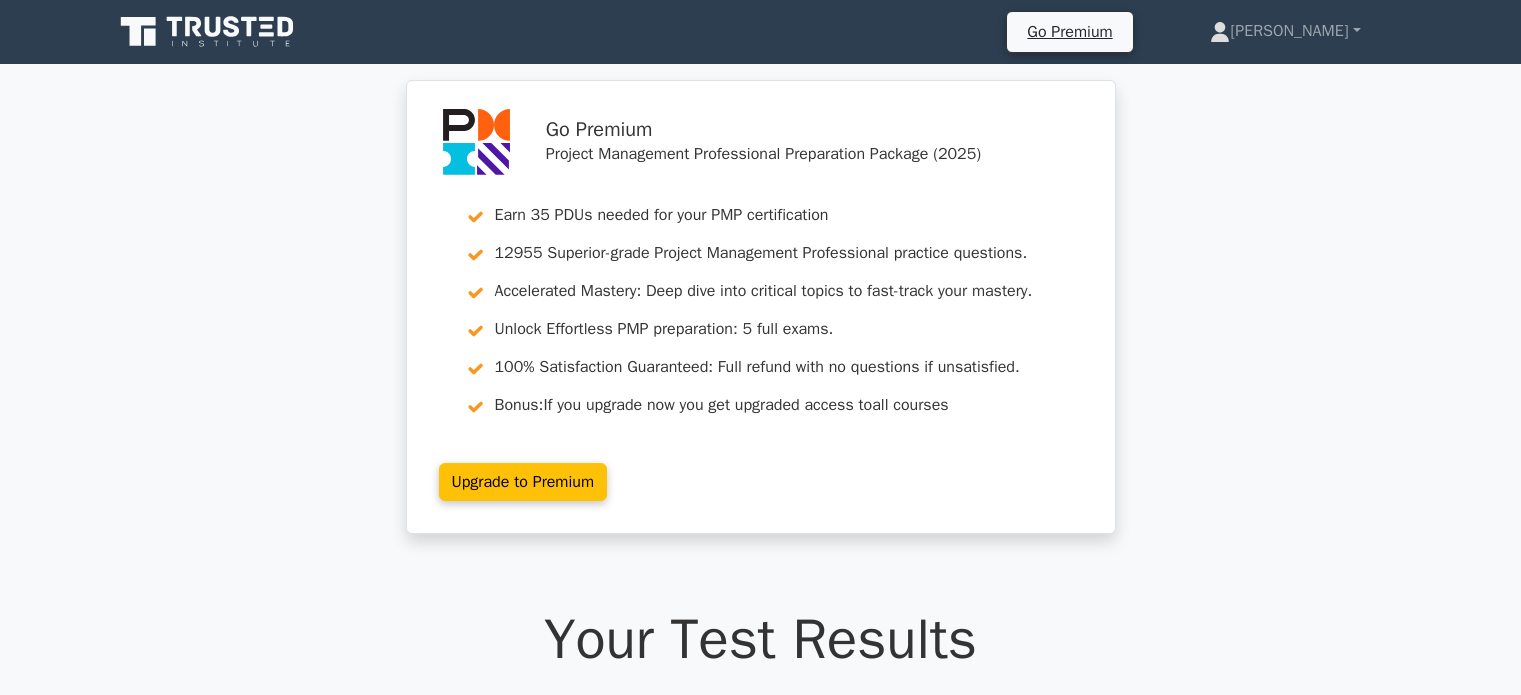 scroll, scrollTop: 0, scrollLeft: 0, axis: both 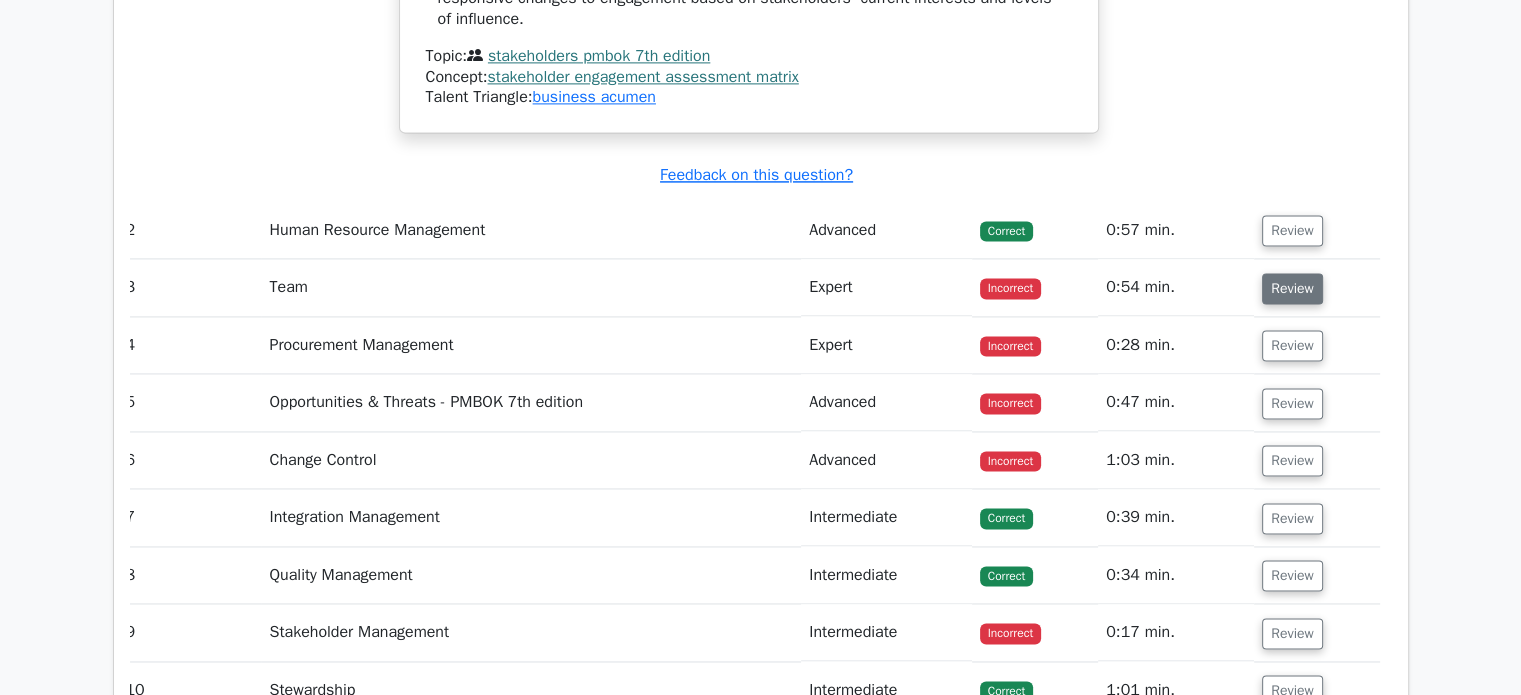 click on "Review" at bounding box center [1292, 288] 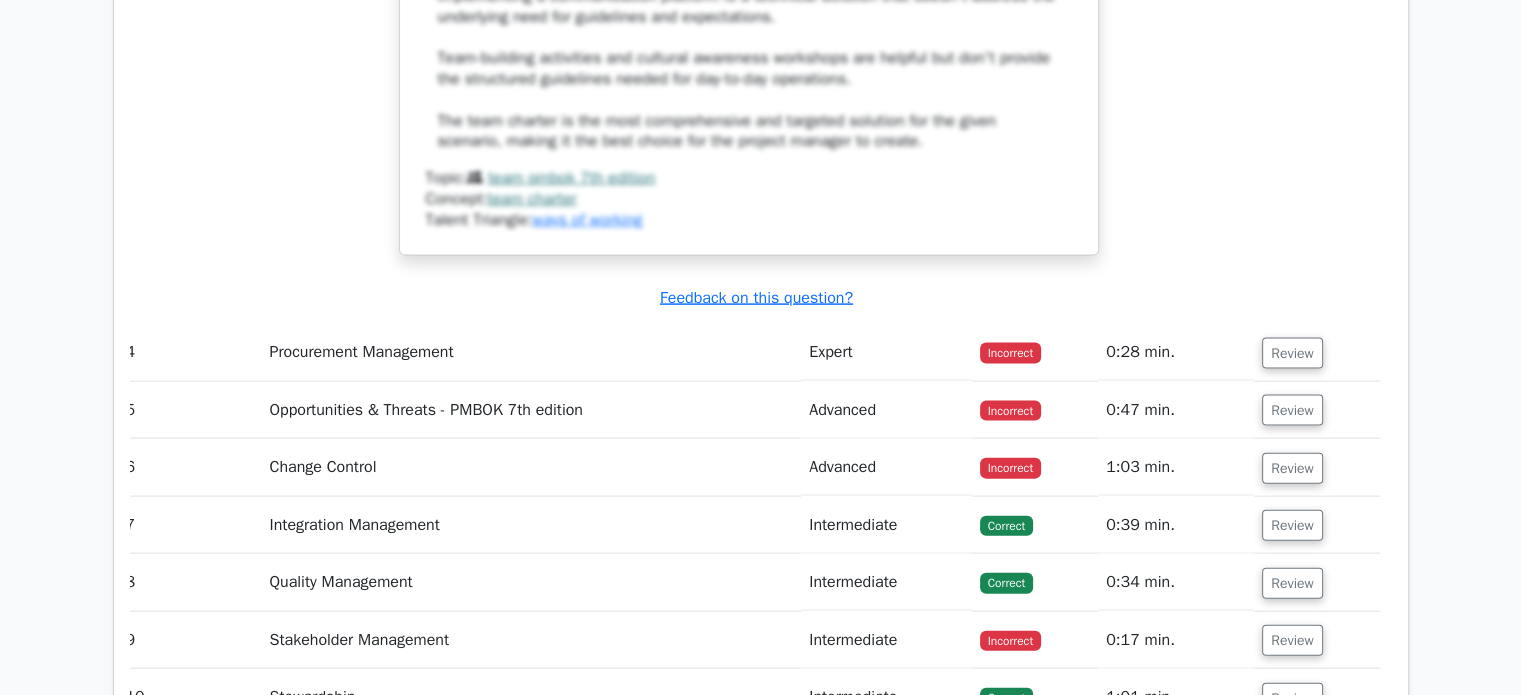 scroll, scrollTop: 4304, scrollLeft: 0, axis: vertical 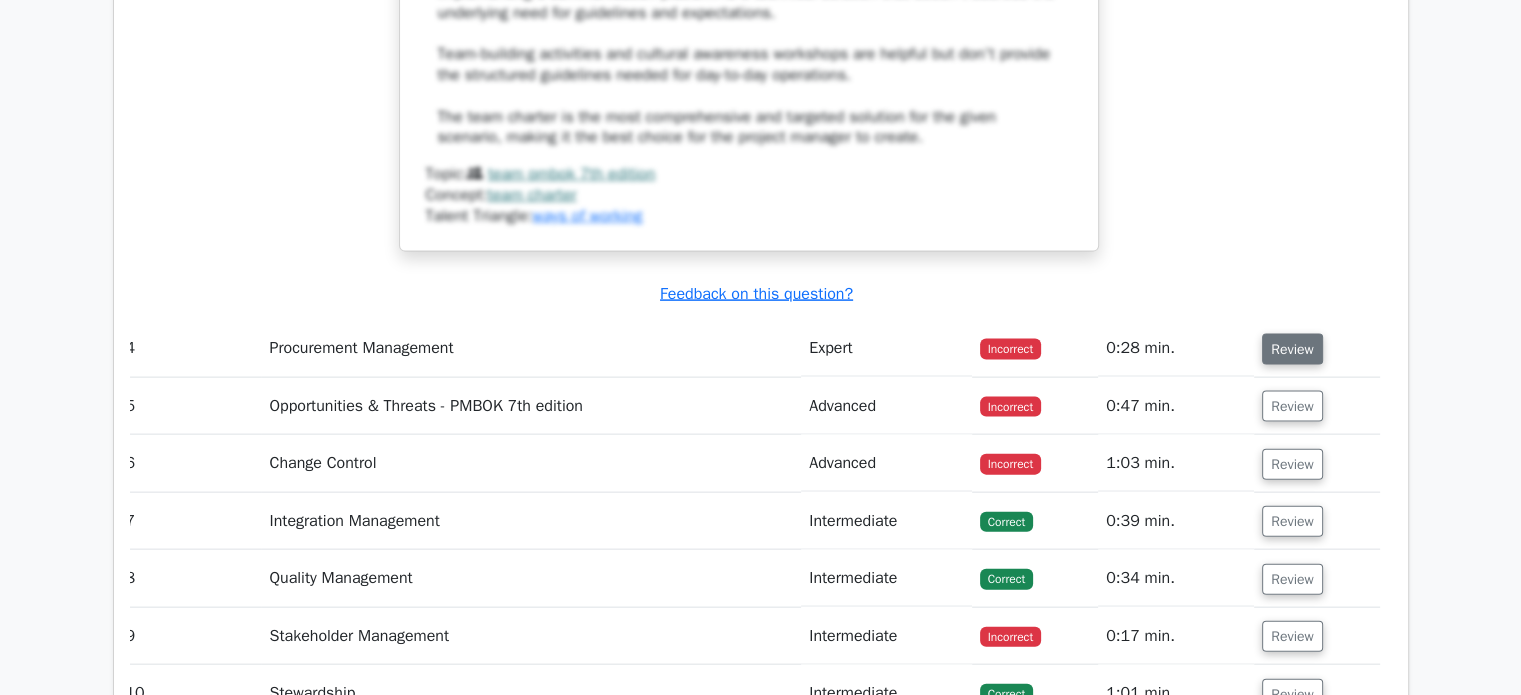 click on "Review" at bounding box center (1292, 349) 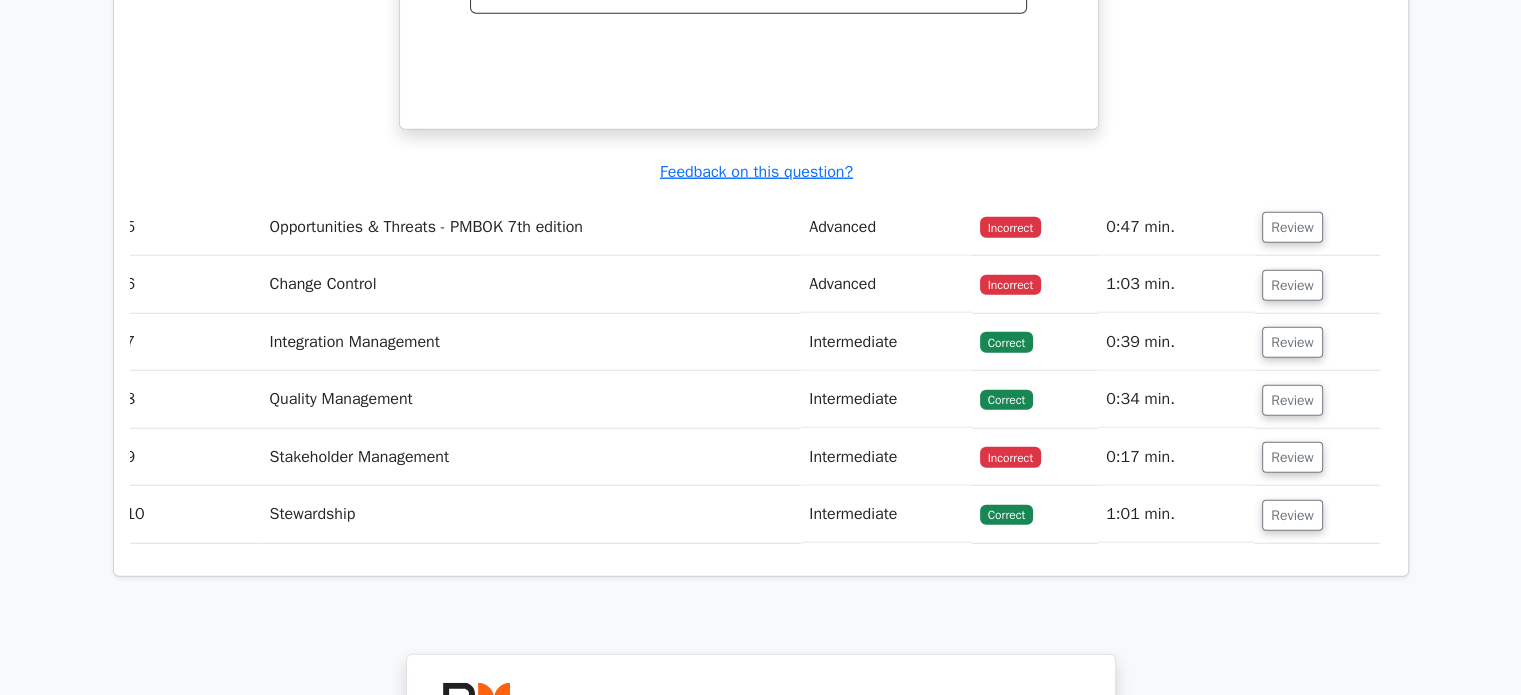 scroll, scrollTop: 5272, scrollLeft: 0, axis: vertical 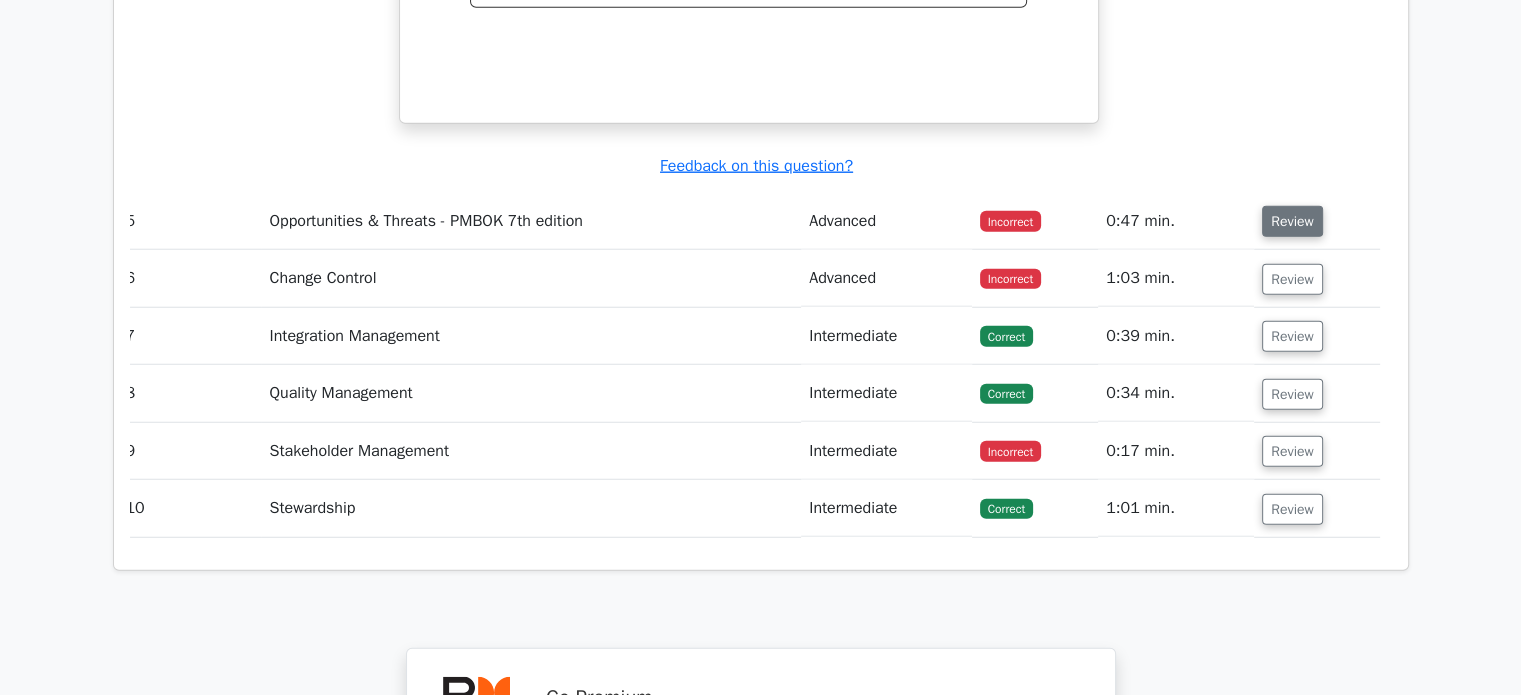 click on "Review" at bounding box center (1292, 221) 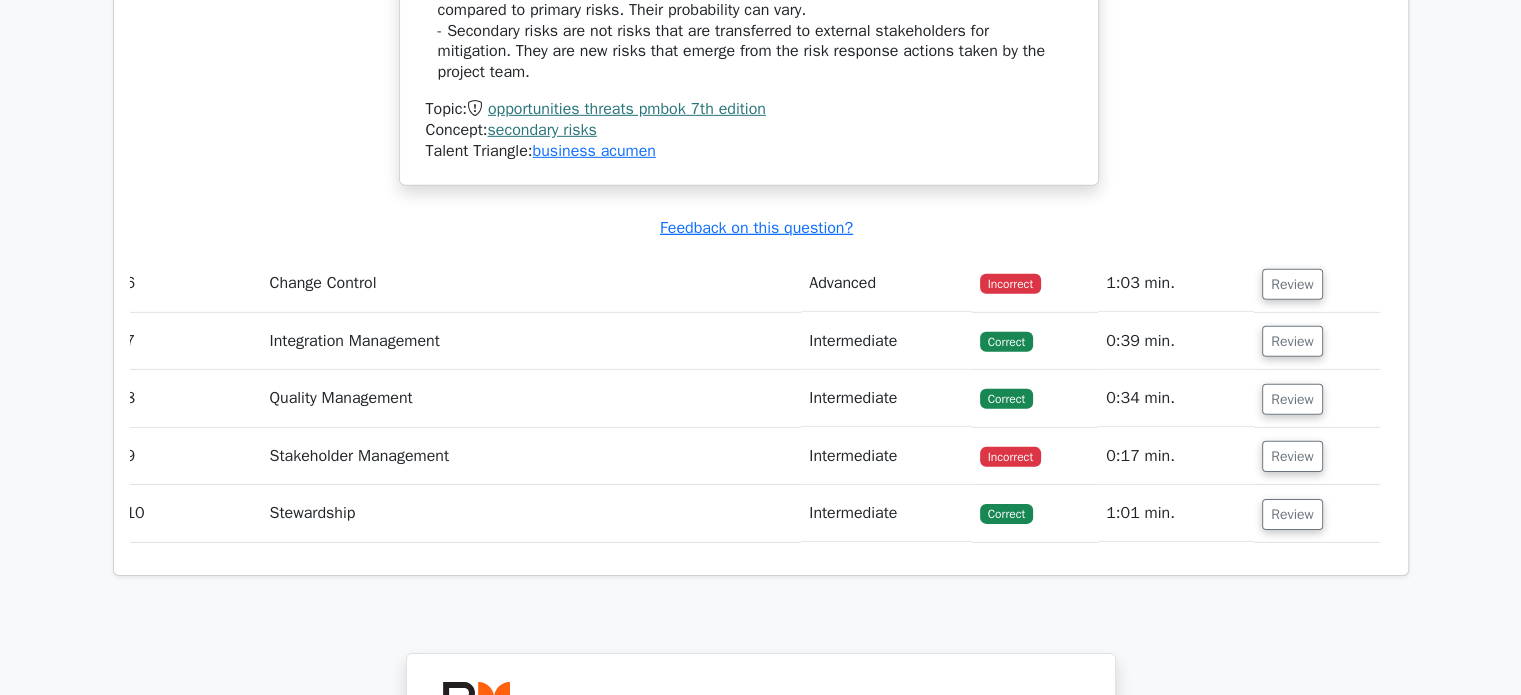 scroll, scrollTop: 6191, scrollLeft: 0, axis: vertical 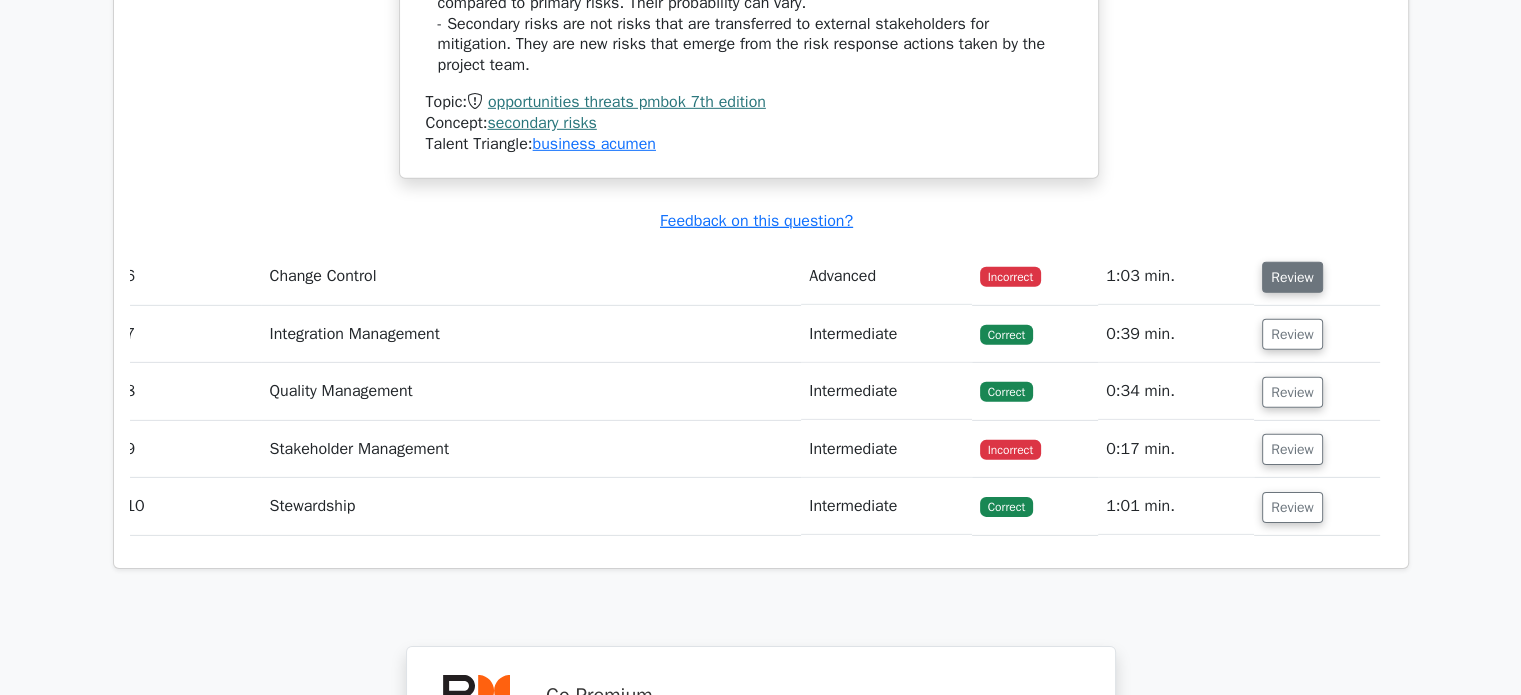 click on "Review" at bounding box center (1292, 277) 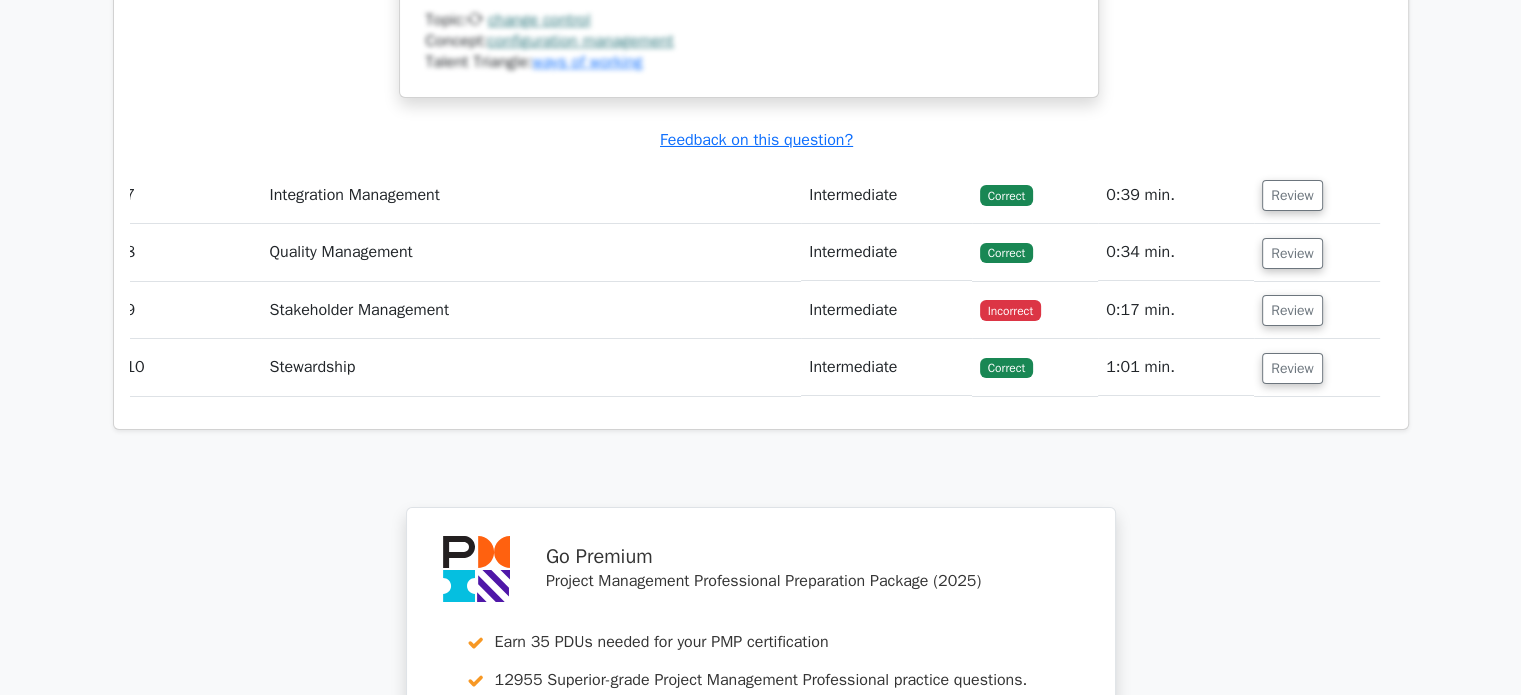 scroll, scrollTop: 7316, scrollLeft: 0, axis: vertical 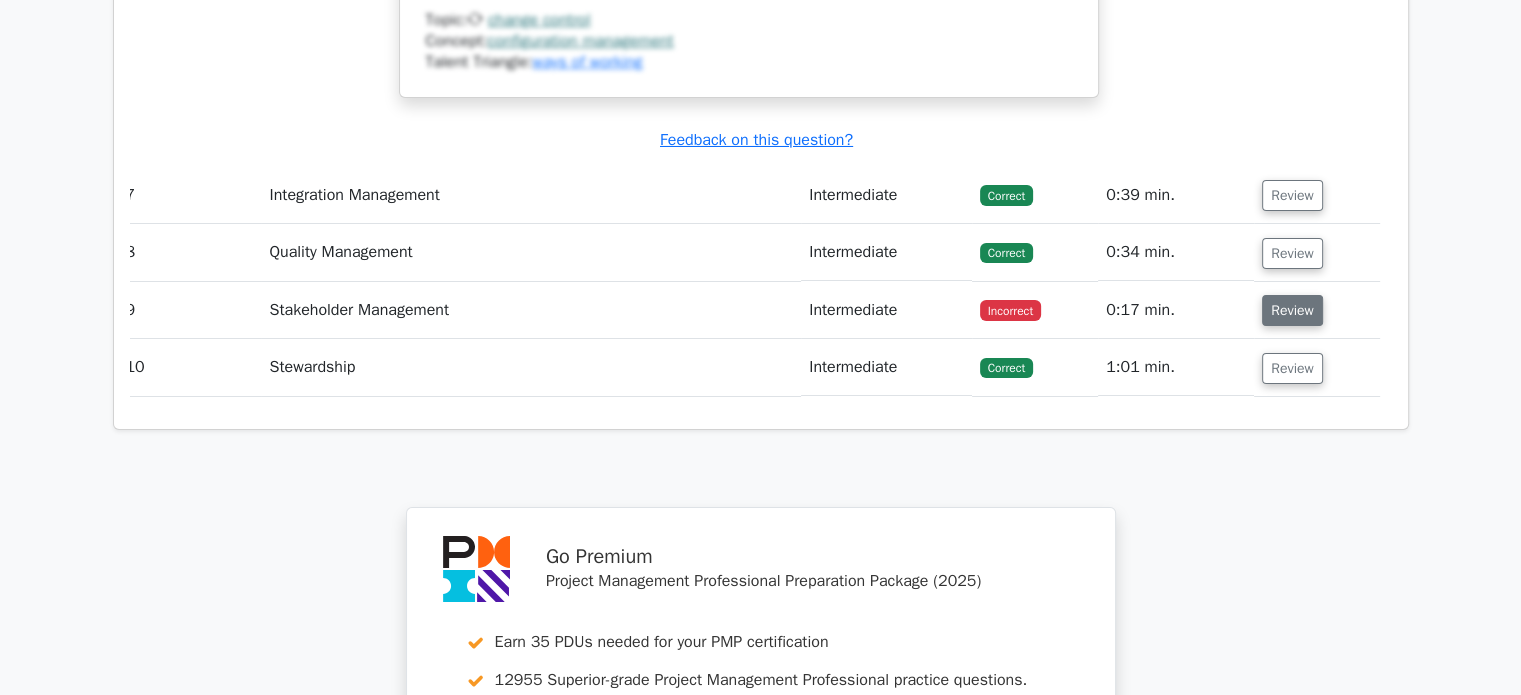click on "Review" at bounding box center (1292, 310) 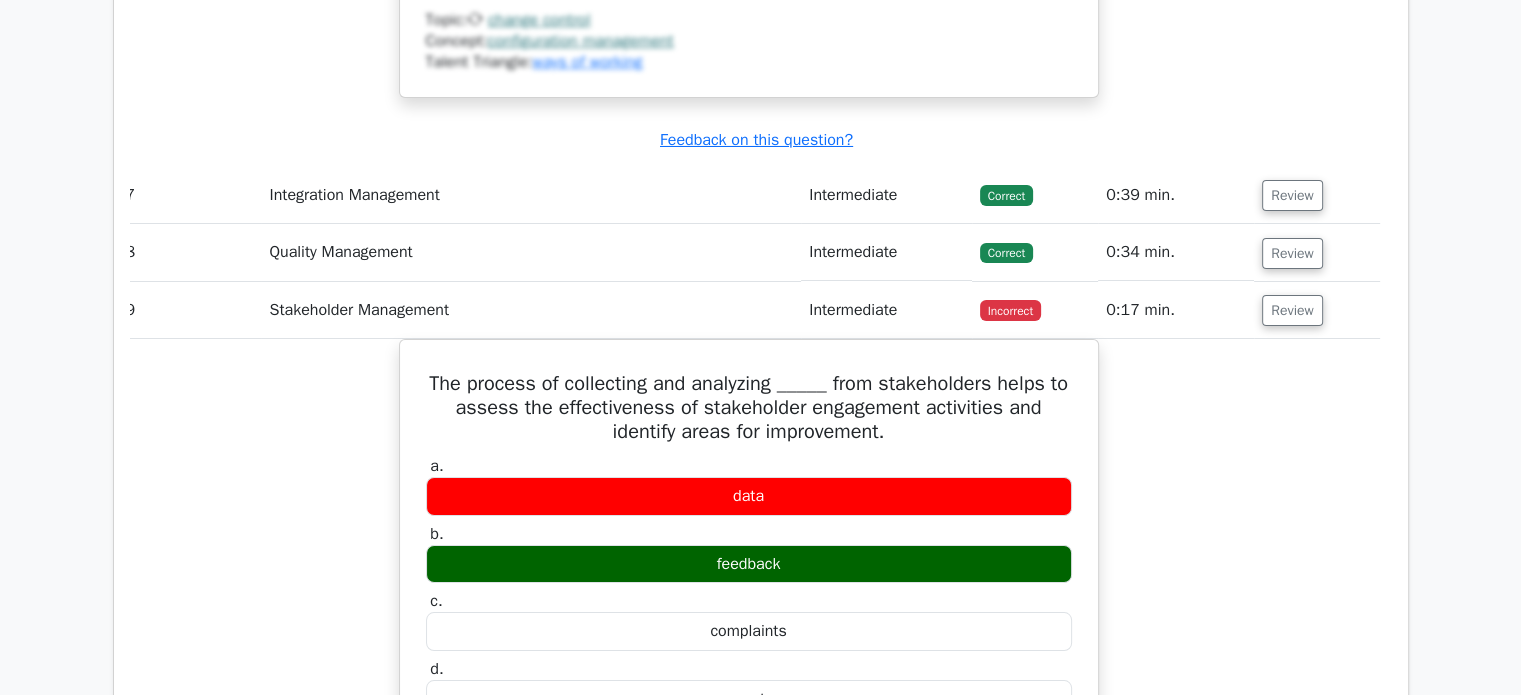 drag, startPoint x: 1295, startPoint y: 302, endPoint x: 303, endPoint y: 471, distance: 1006.2927 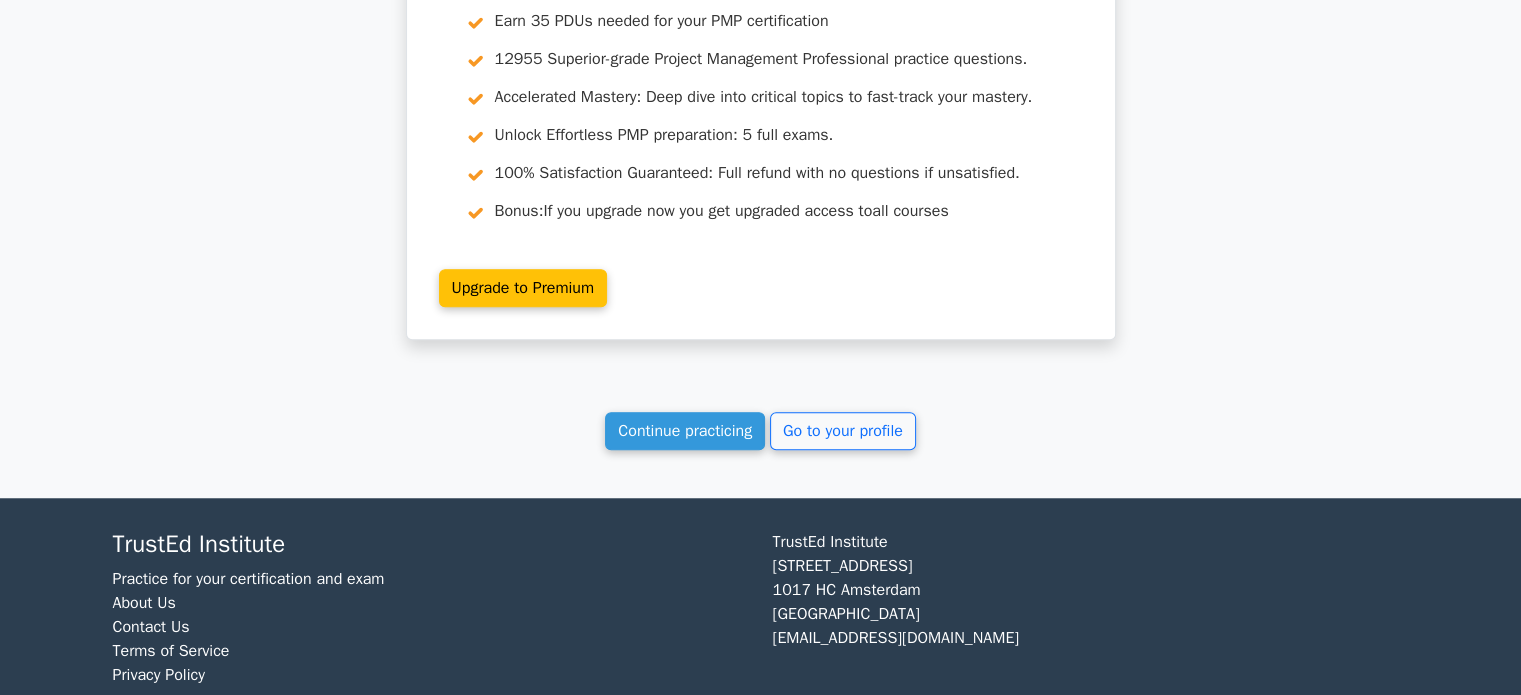 scroll, scrollTop: 9120, scrollLeft: 0, axis: vertical 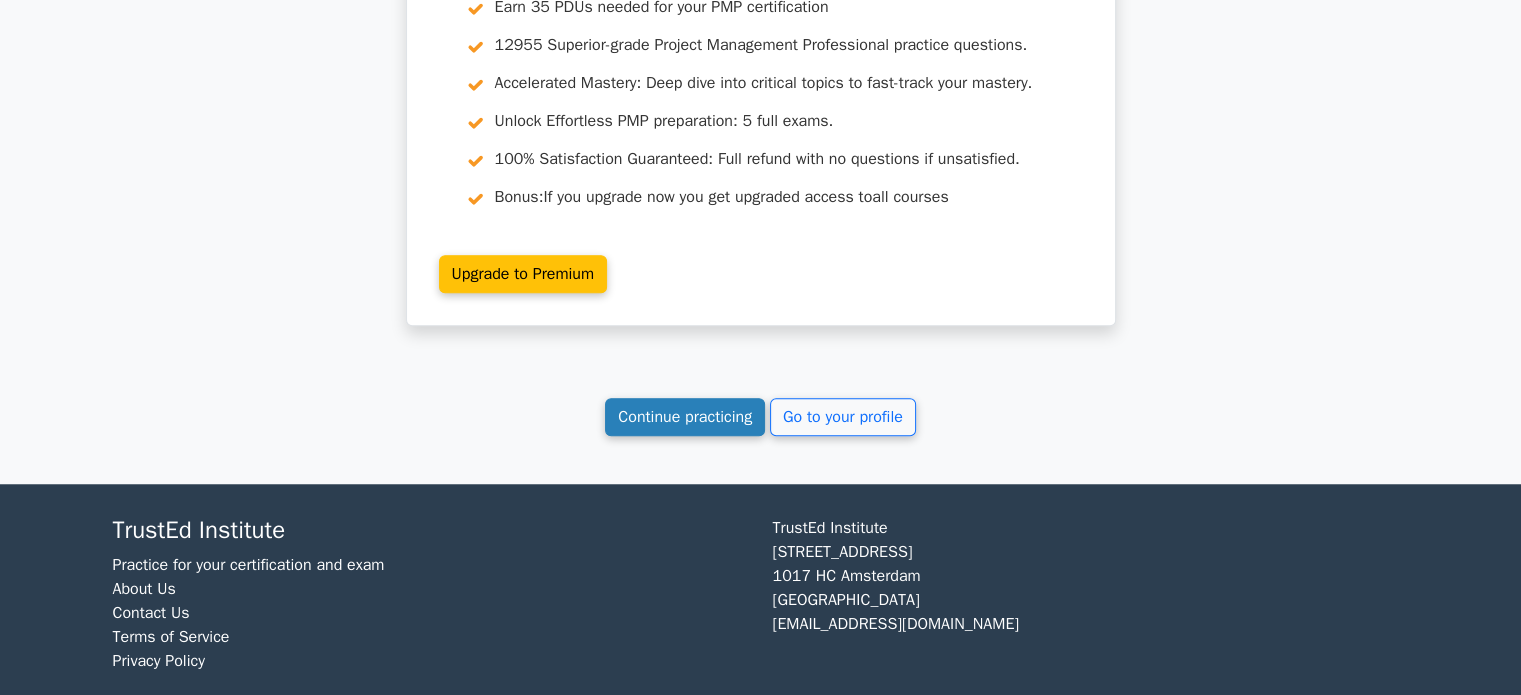 click on "Continue practicing" at bounding box center [685, 417] 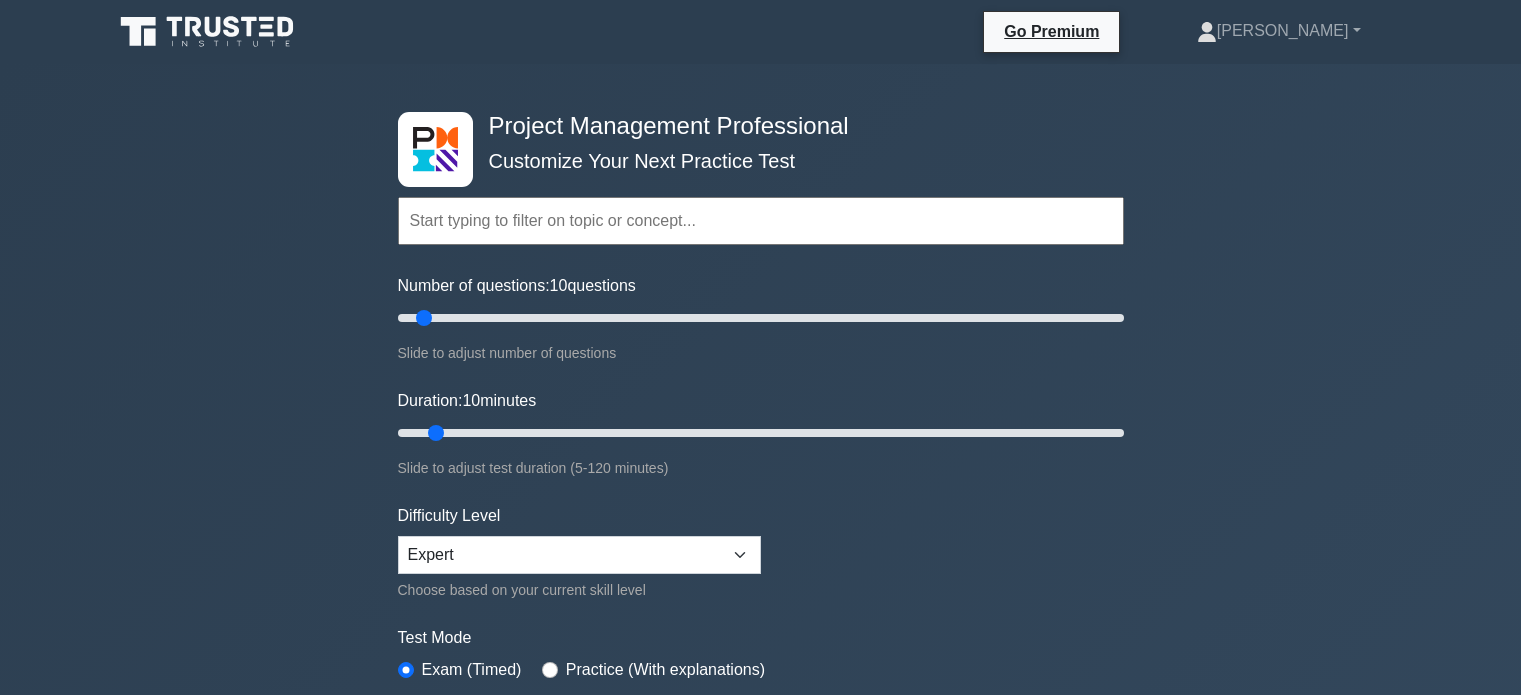 scroll, scrollTop: 0, scrollLeft: 0, axis: both 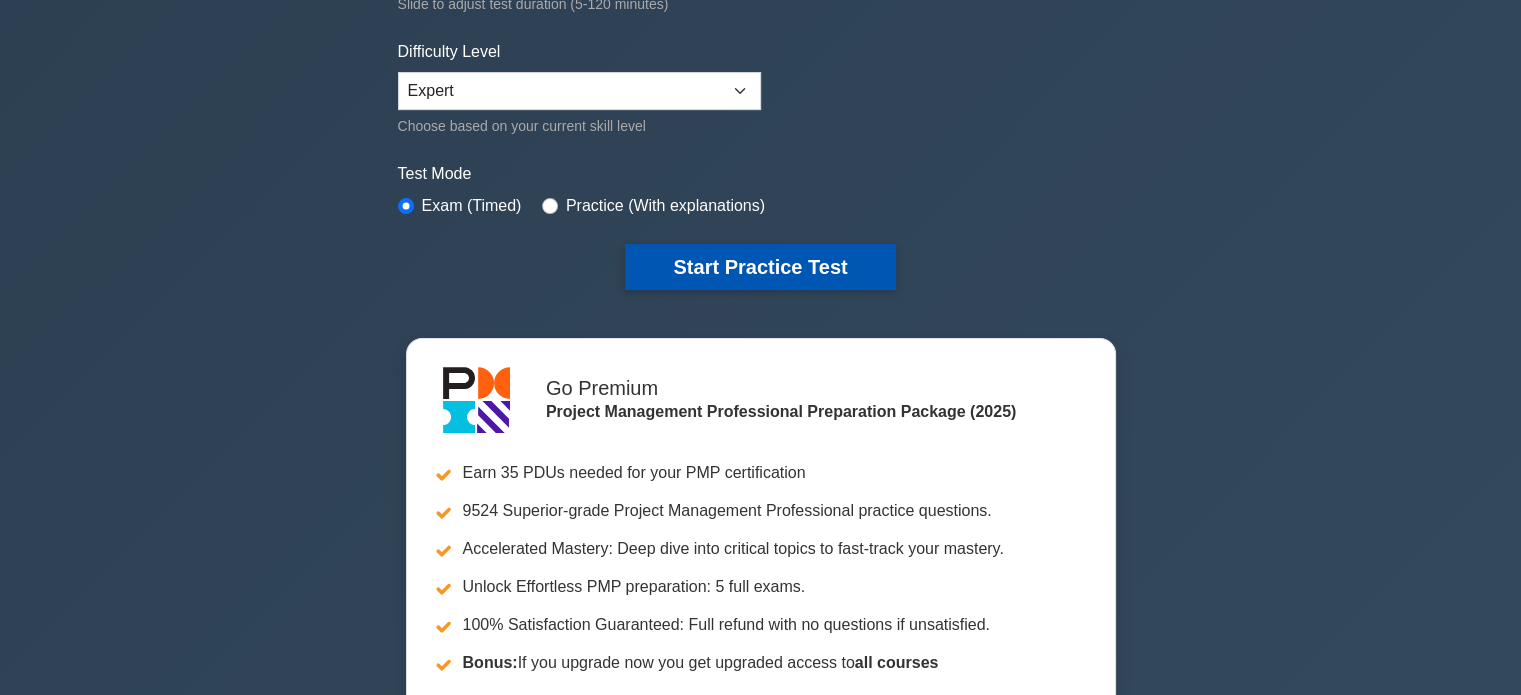 click on "Start Practice Test" at bounding box center [760, 267] 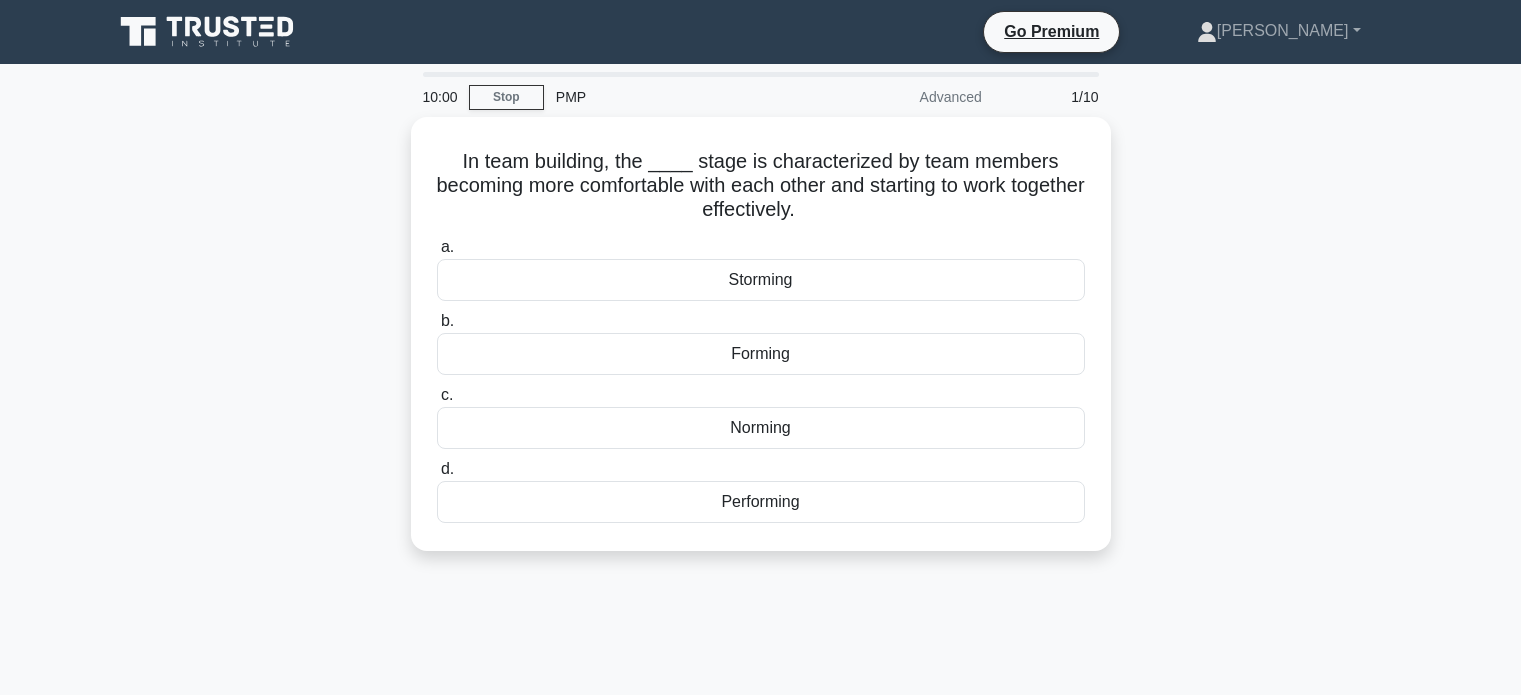 scroll, scrollTop: 0, scrollLeft: 0, axis: both 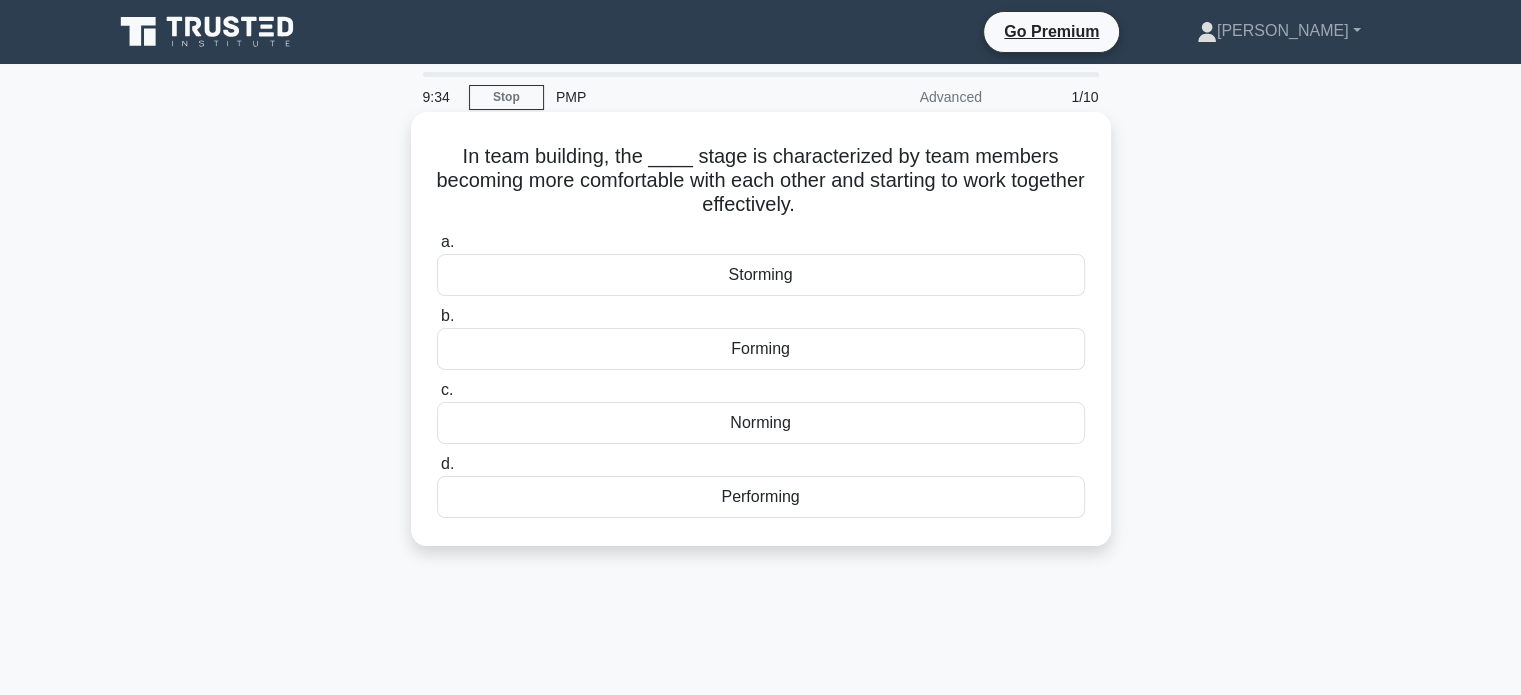 click on "Forming" at bounding box center (761, 349) 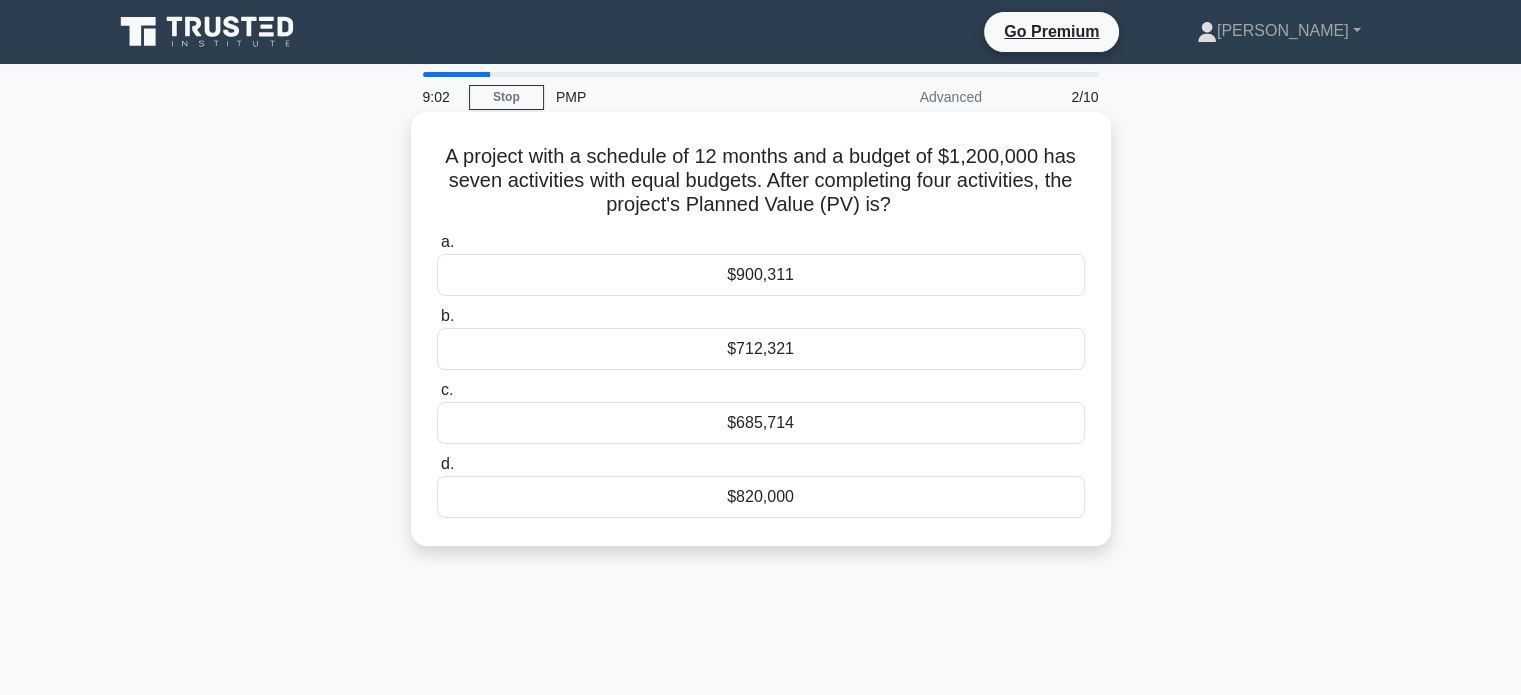 click on "a.
$900,311" at bounding box center [761, 263] 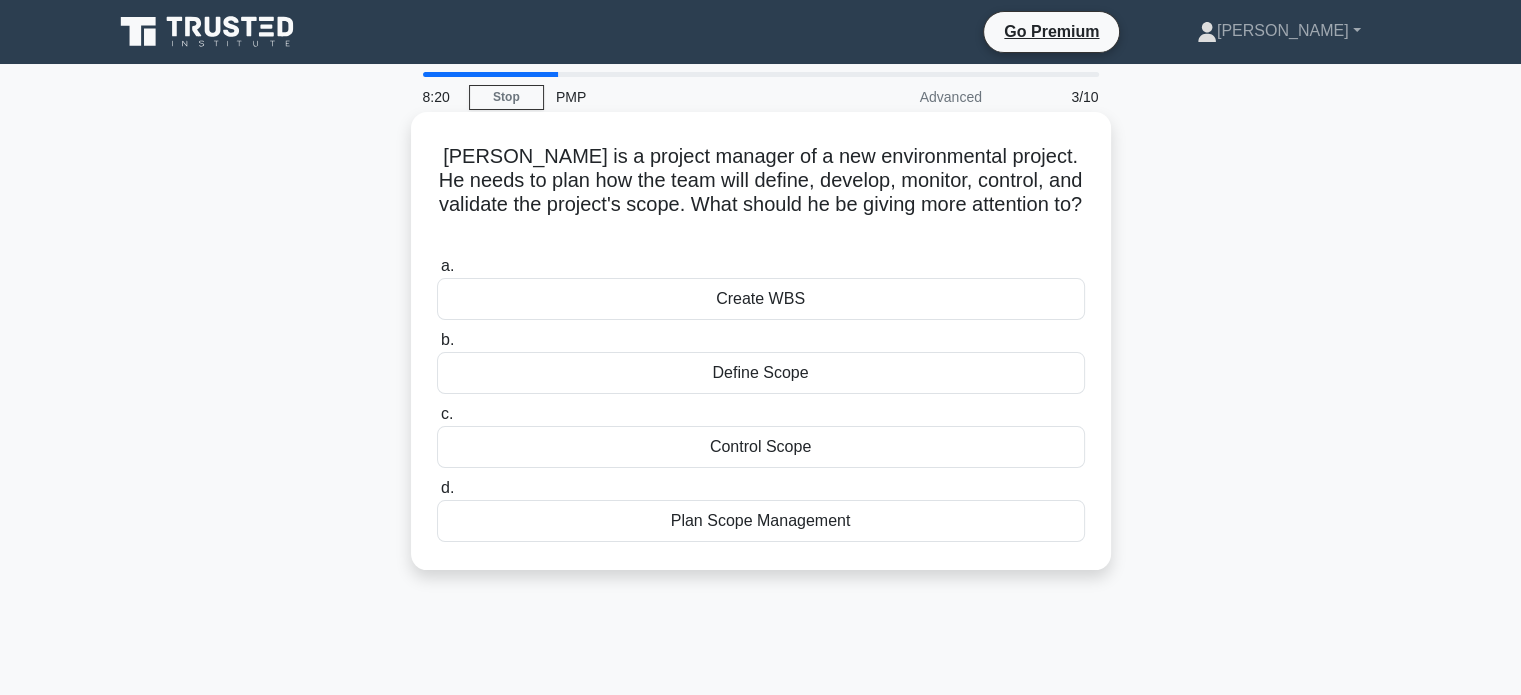 click on "Create WBS" at bounding box center (761, 299) 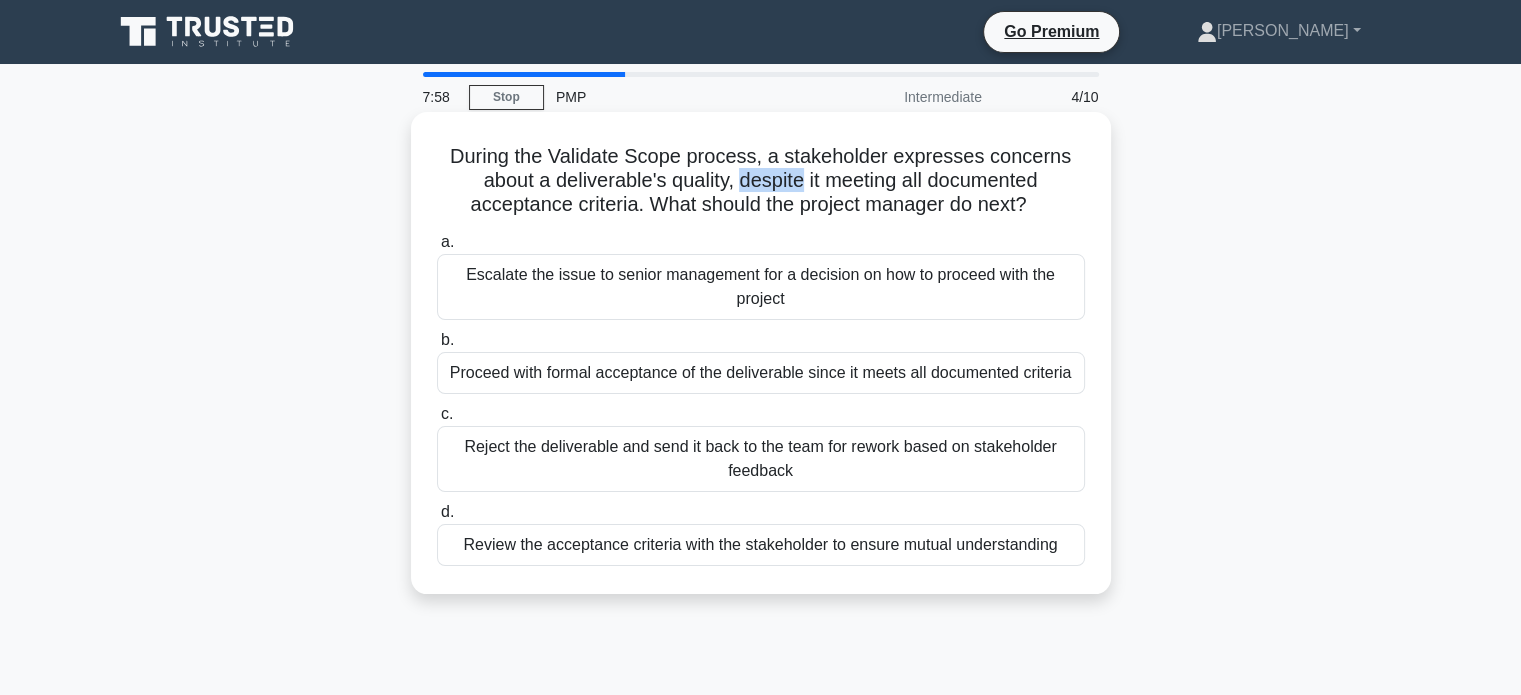drag, startPoint x: 739, startPoint y: 183, endPoint x: 800, endPoint y: 183, distance: 61 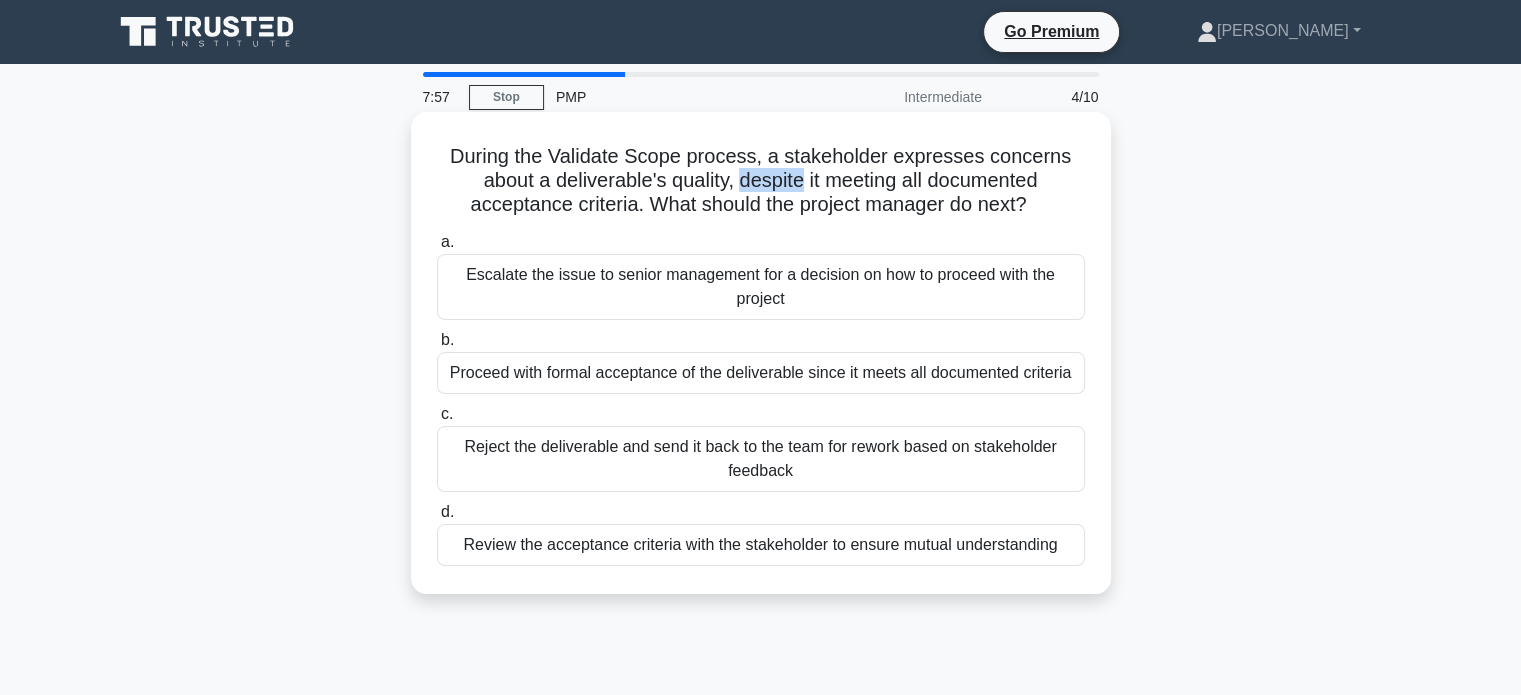 copy on "despite" 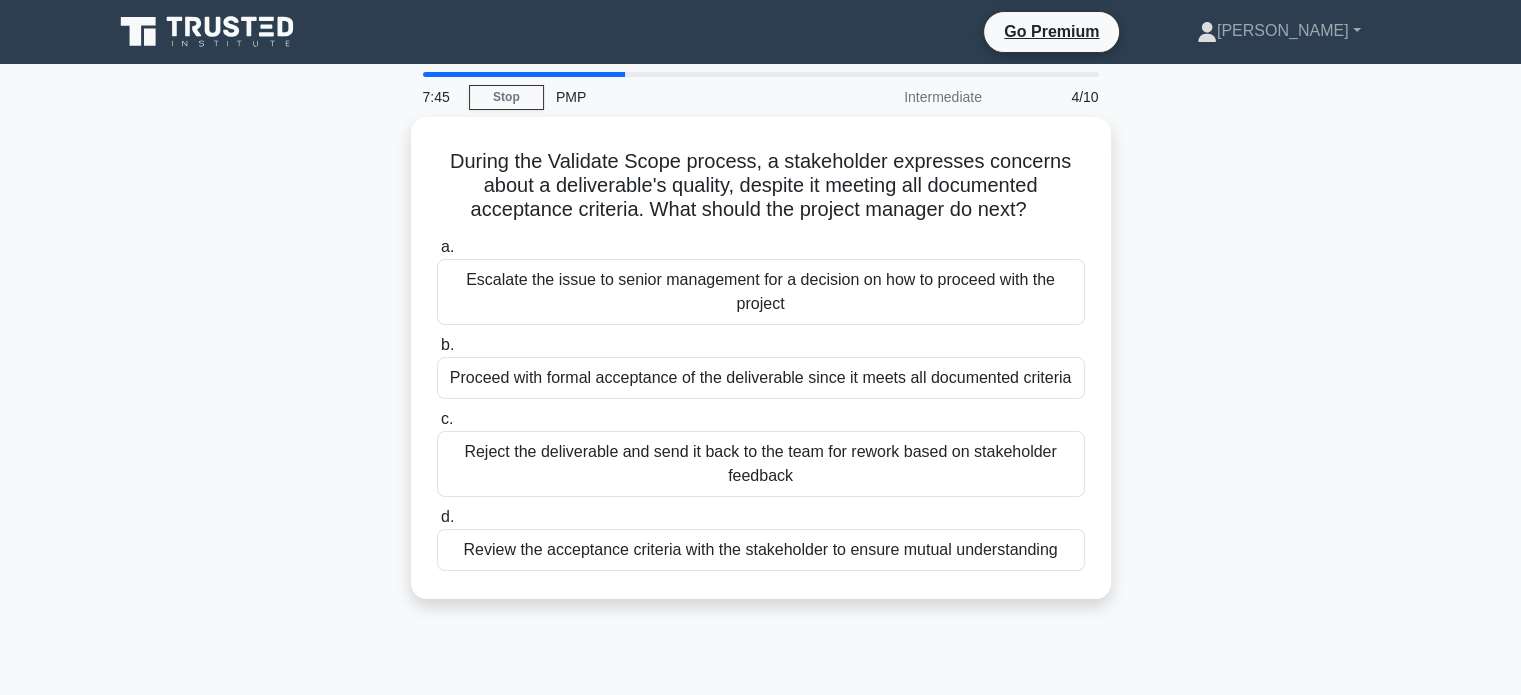 click on "During the Validate Scope process, a stakeholder expresses concerns about a deliverable's quality, despite it meeting all documented acceptance criteria. What should the project manager do next?
.spinner_0XTQ{transform-origin:center;animation:spinner_y6GP .75s linear infinite}@keyframes spinner_y6GP{100%{transform:rotate(360deg)}}
a.
b.
c." at bounding box center [761, 370] 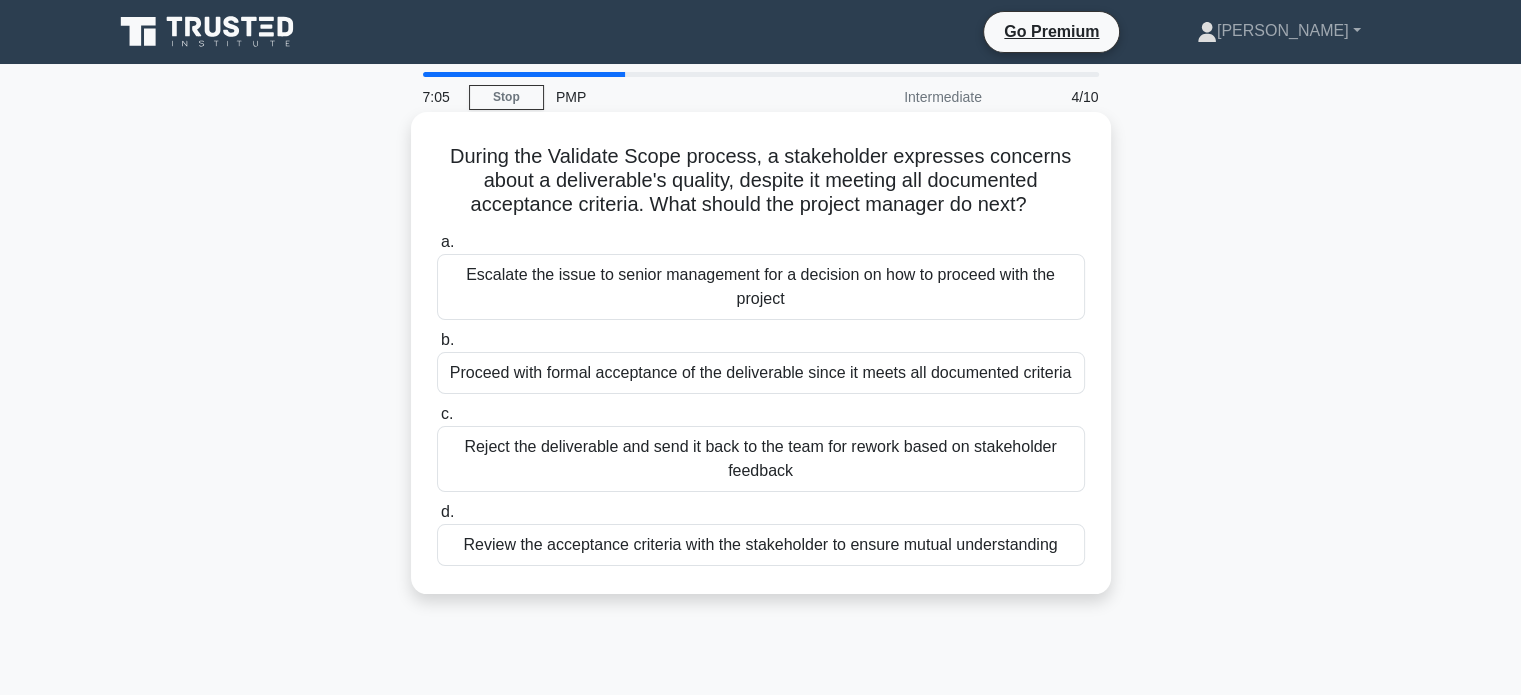 click on "Proceed with formal acceptance of the deliverable since it meets all documented criteria" at bounding box center (761, 373) 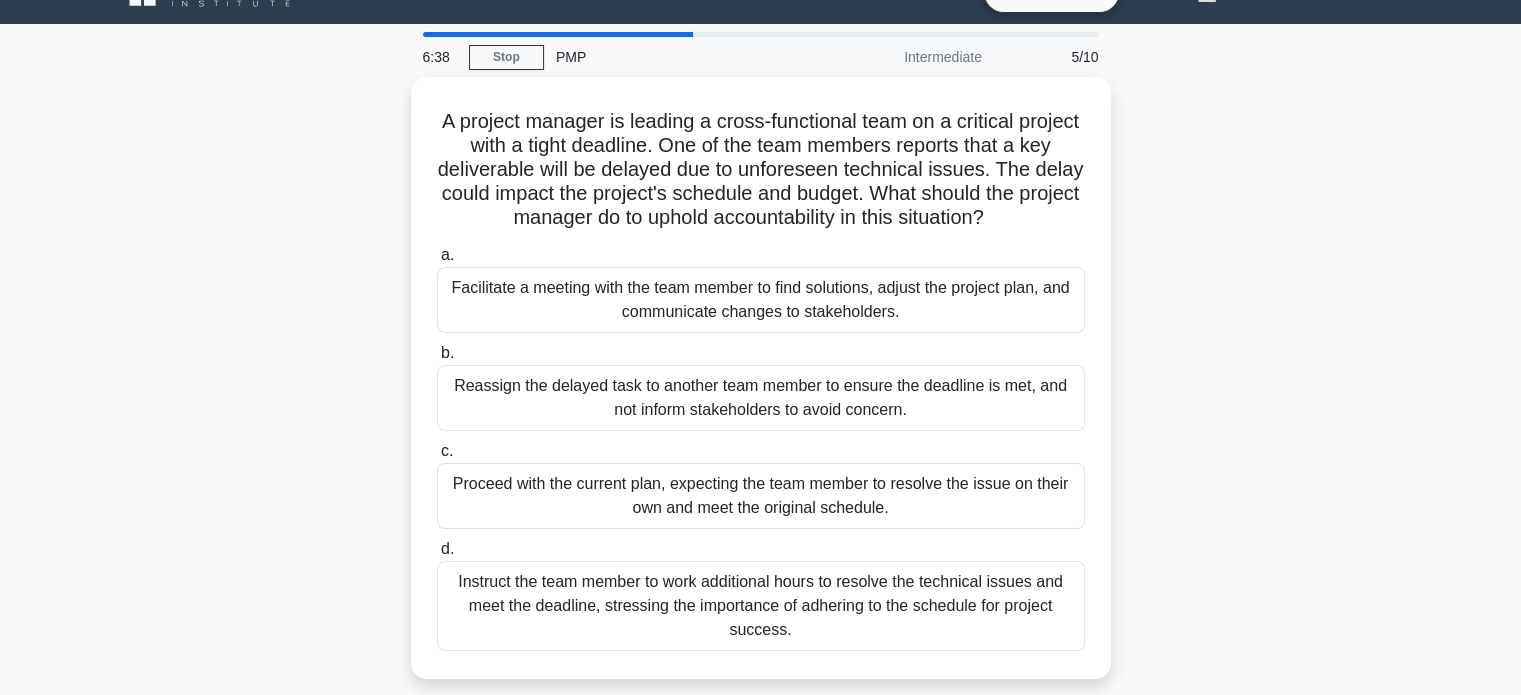 scroll, scrollTop: 40, scrollLeft: 0, axis: vertical 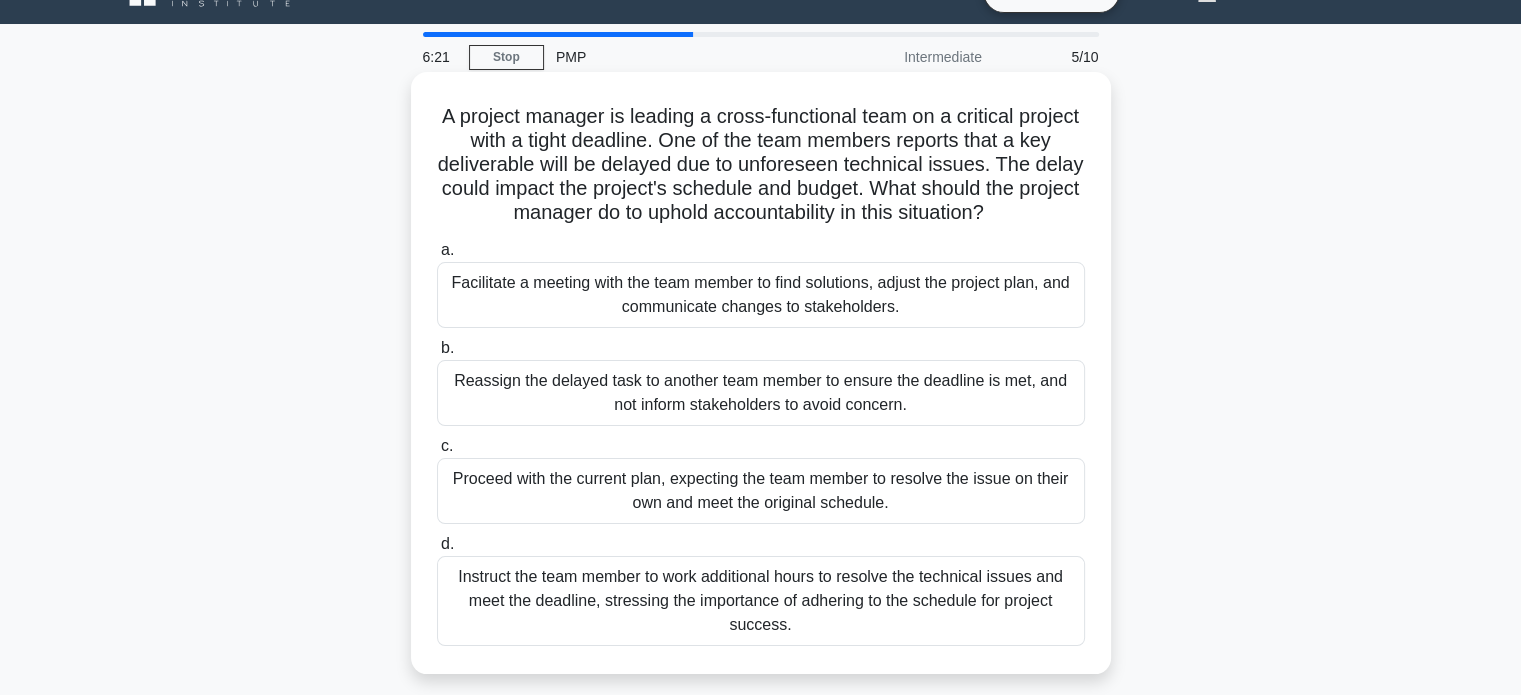 click on "Facilitate a meeting with the team member to find solutions, adjust the project plan, and communicate changes to stakeholders." at bounding box center [761, 295] 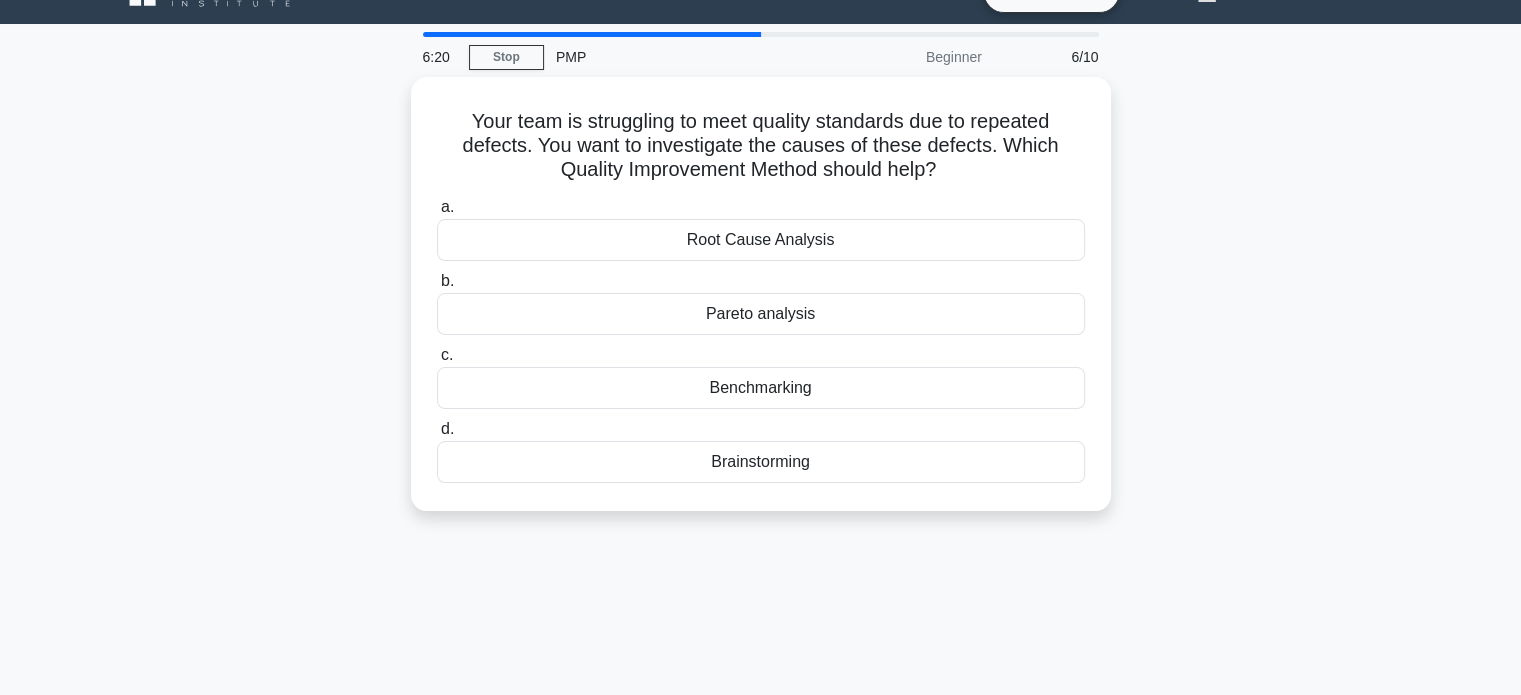 scroll, scrollTop: 0, scrollLeft: 0, axis: both 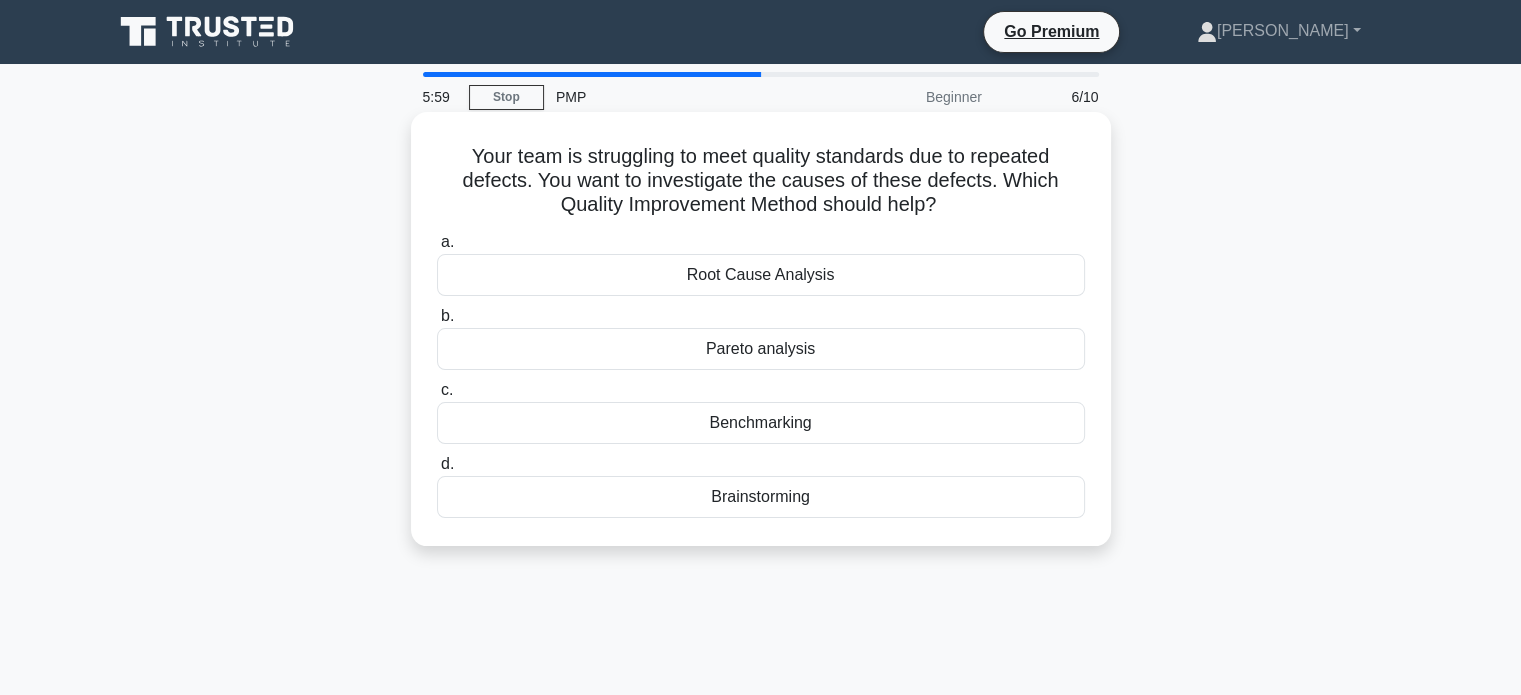 click on "Root Cause Analysis" at bounding box center [761, 275] 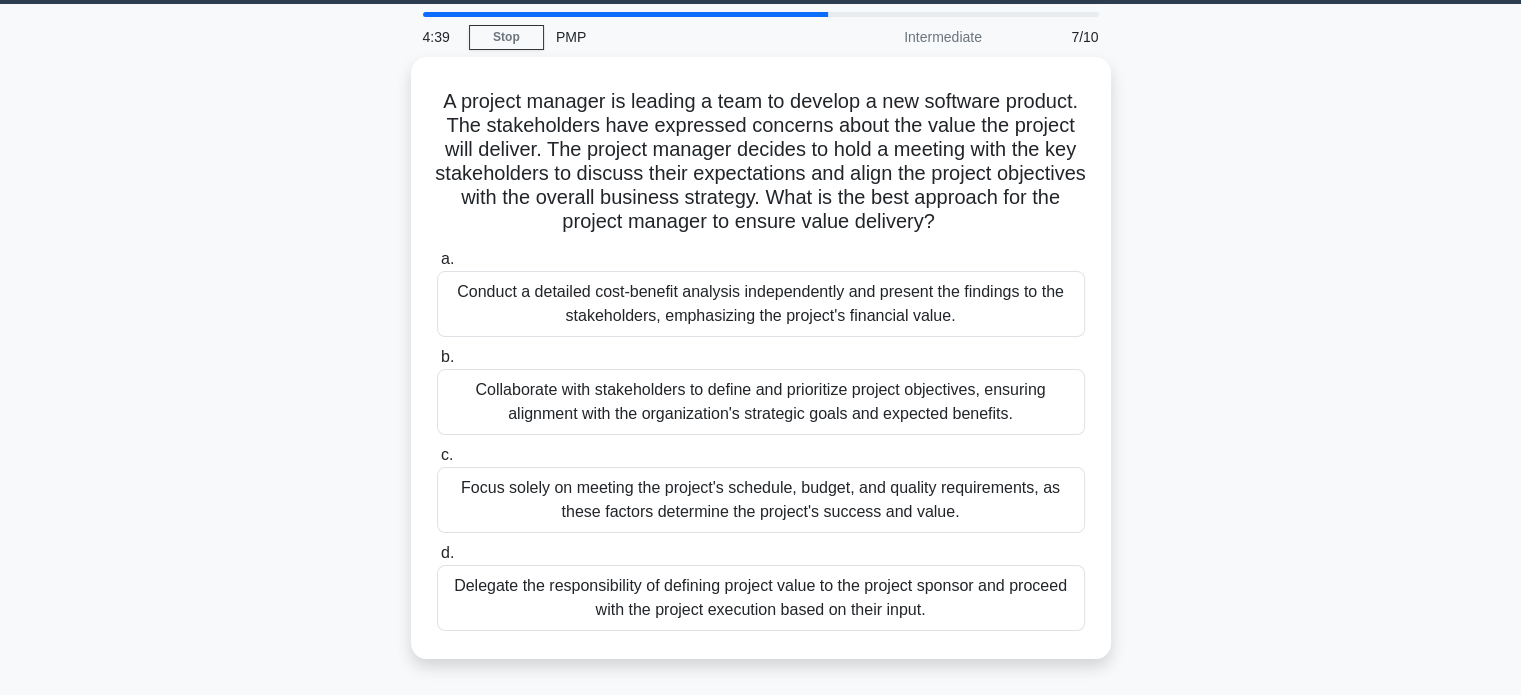 scroll, scrollTop: 56, scrollLeft: 0, axis: vertical 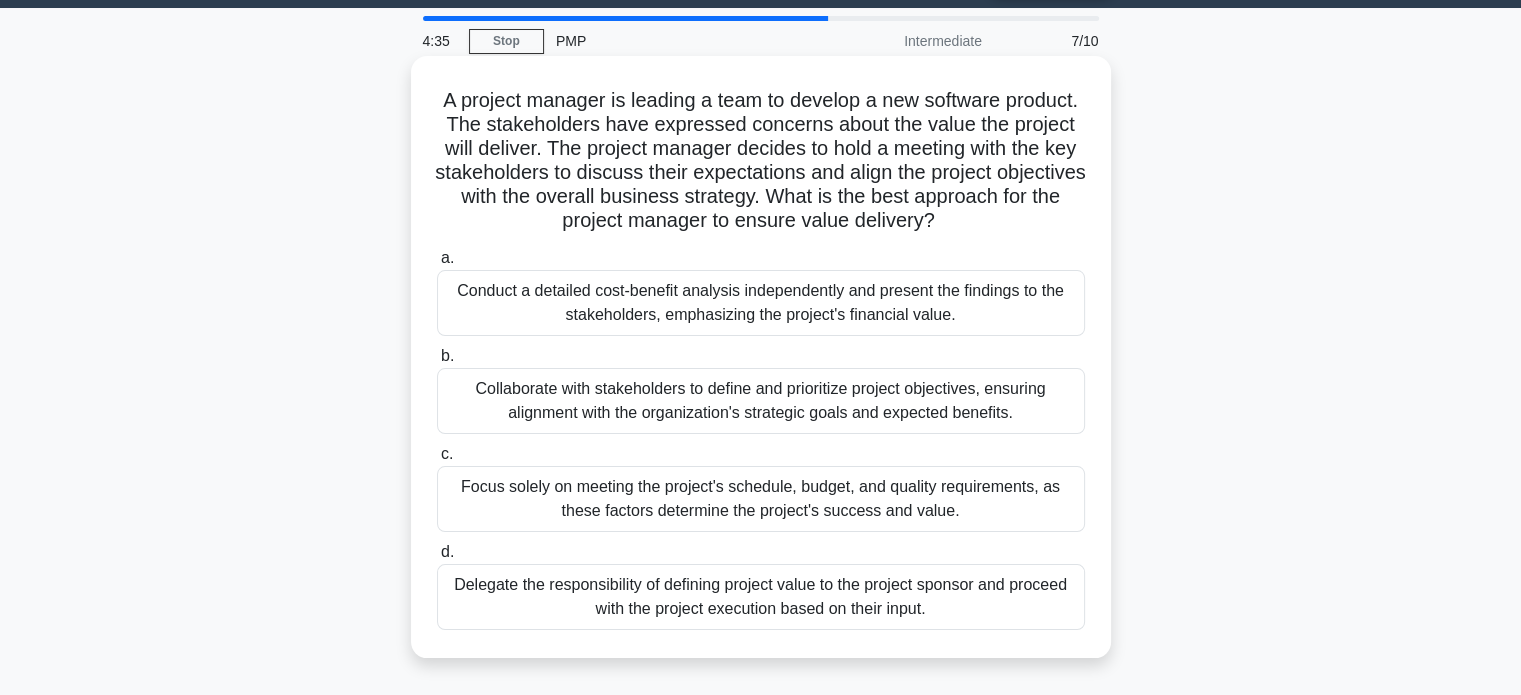 click on "Collaborate with stakeholders to define and prioritize project objectives, ensuring alignment with the organization's strategic goals and expected benefits." at bounding box center (761, 401) 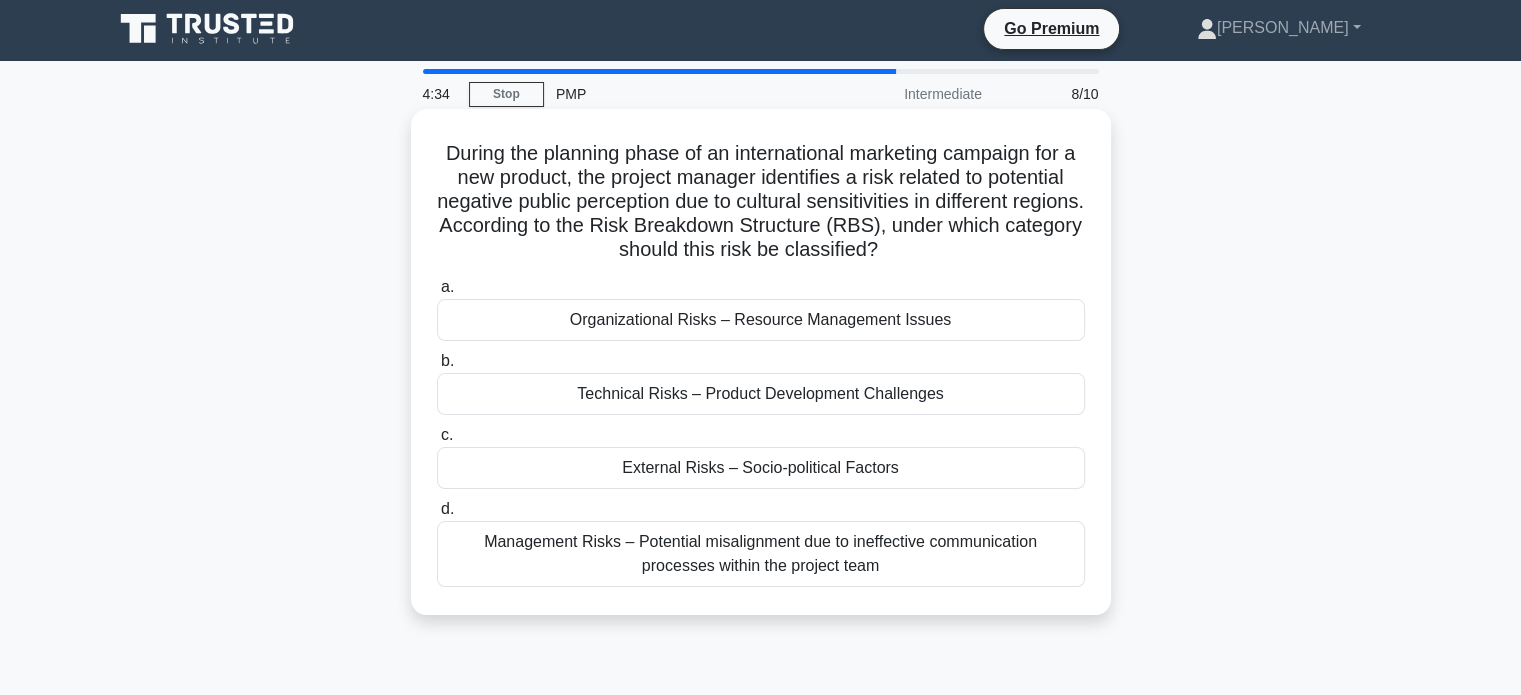 scroll, scrollTop: 0, scrollLeft: 0, axis: both 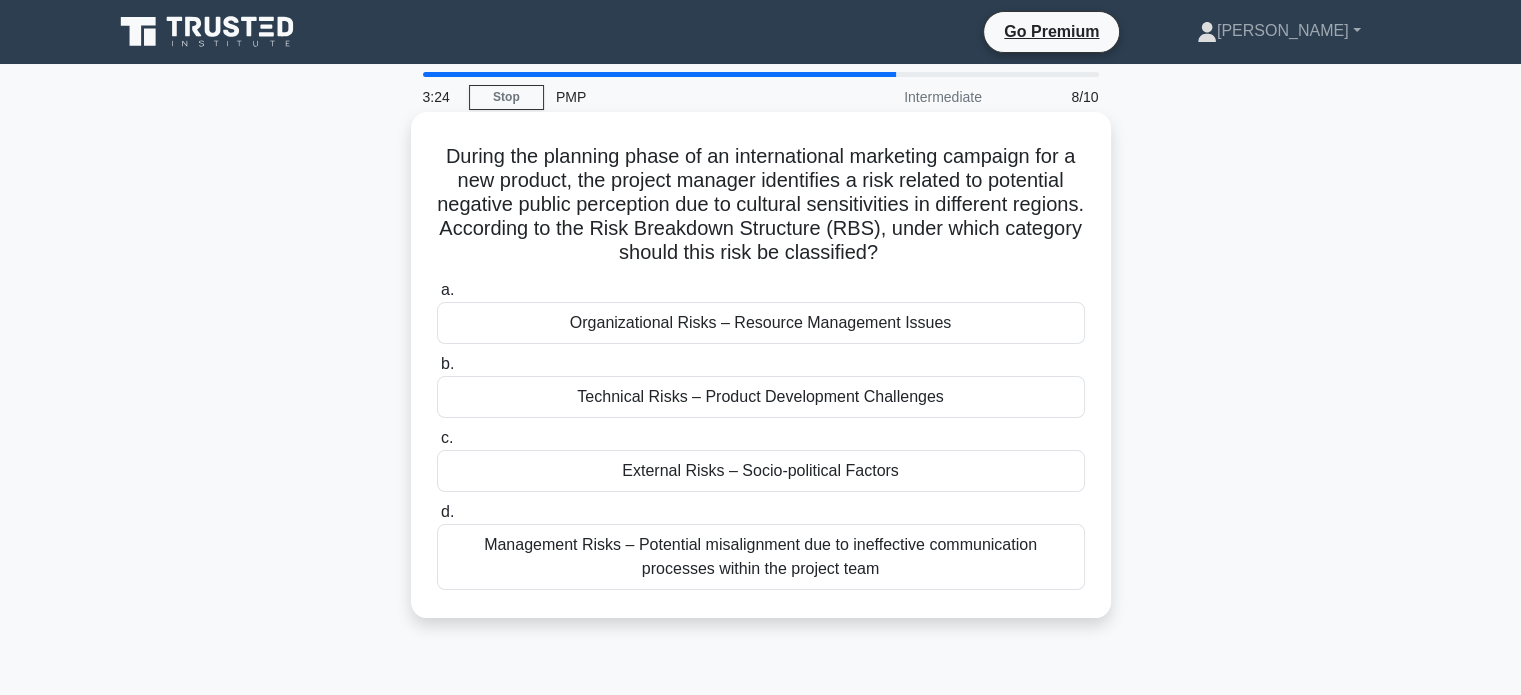 click on "External Risks – Socio-political Factors" at bounding box center [761, 471] 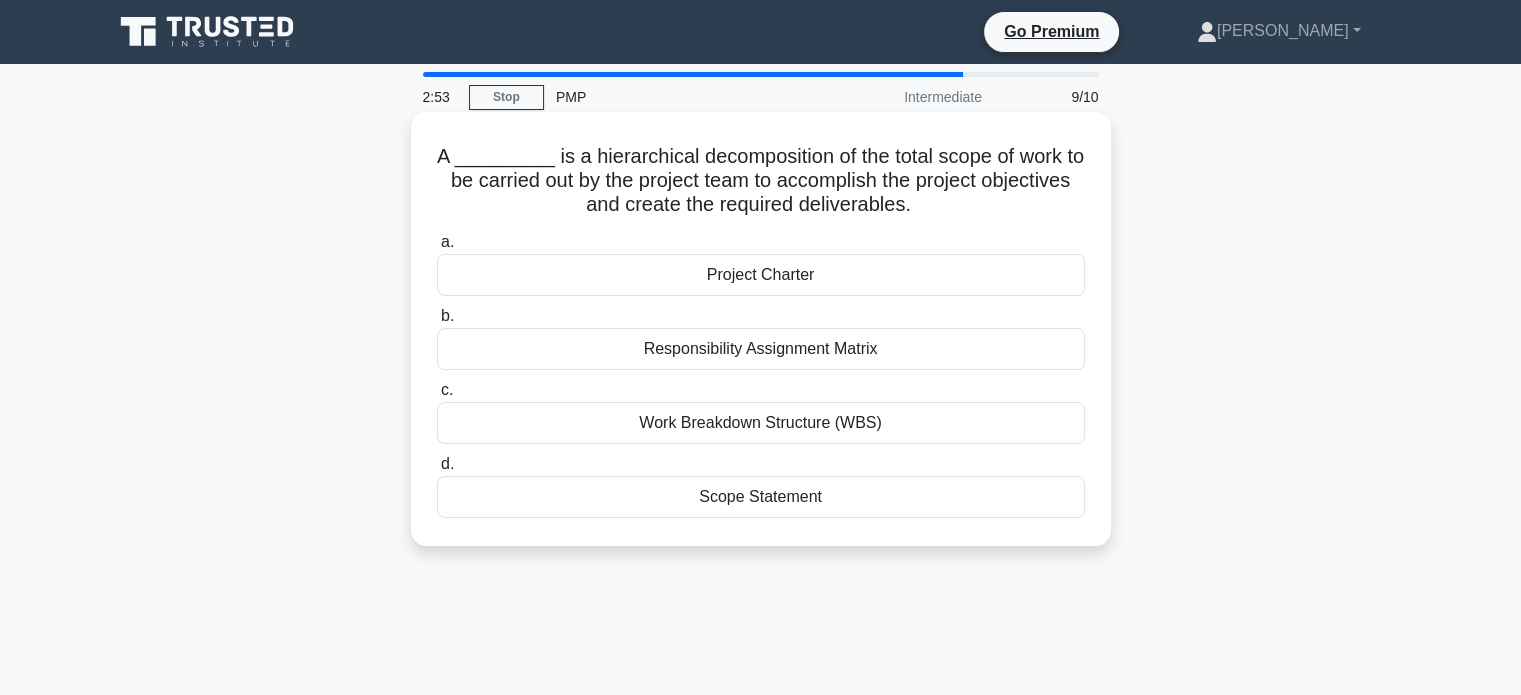 click on "Work Breakdown Structure (WBS)" at bounding box center [761, 423] 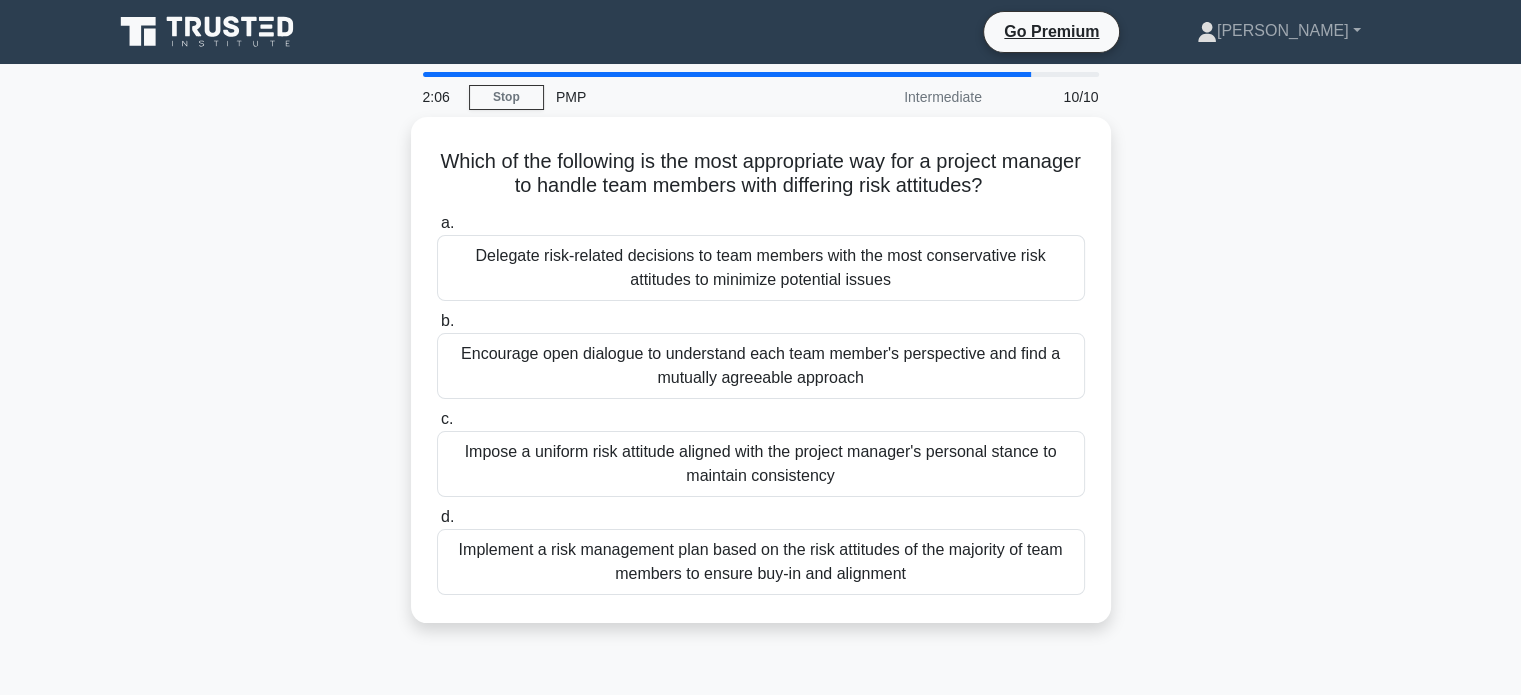 click on "Which of the following is the most appropriate way for a project manager to handle team members with differing risk attitudes?
.spinner_0XTQ{transform-origin:center;animation:spinner_y6GP .75s linear infinite}@keyframes spinner_y6GP{100%{transform:rotate(360deg)}}
a.
Delegate risk-related decisions to team members with the most conservative risk attitudes to minimize potential issues
b. c. d." at bounding box center [761, 382] 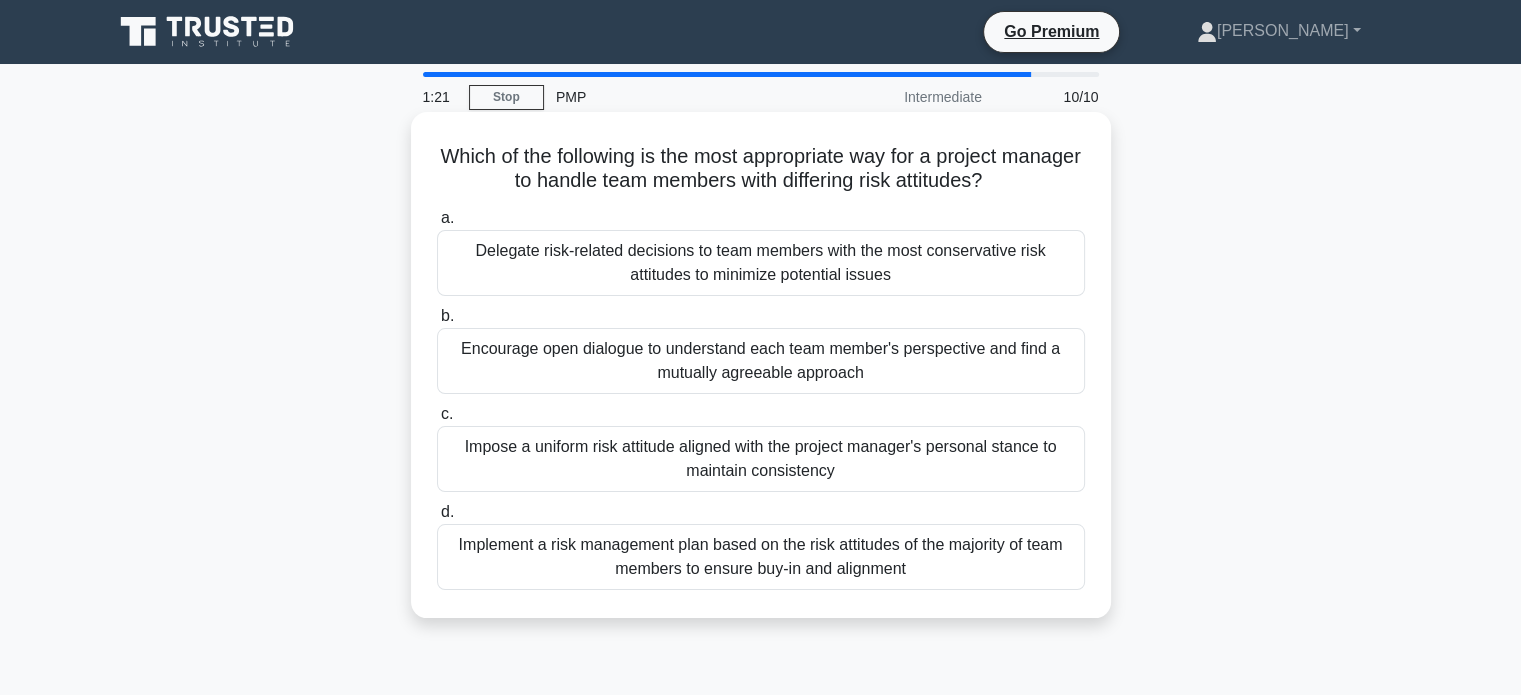 click on "Encourage open dialogue to understand each team member's perspective and find a mutually agreeable approach" at bounding box center (761, 361) 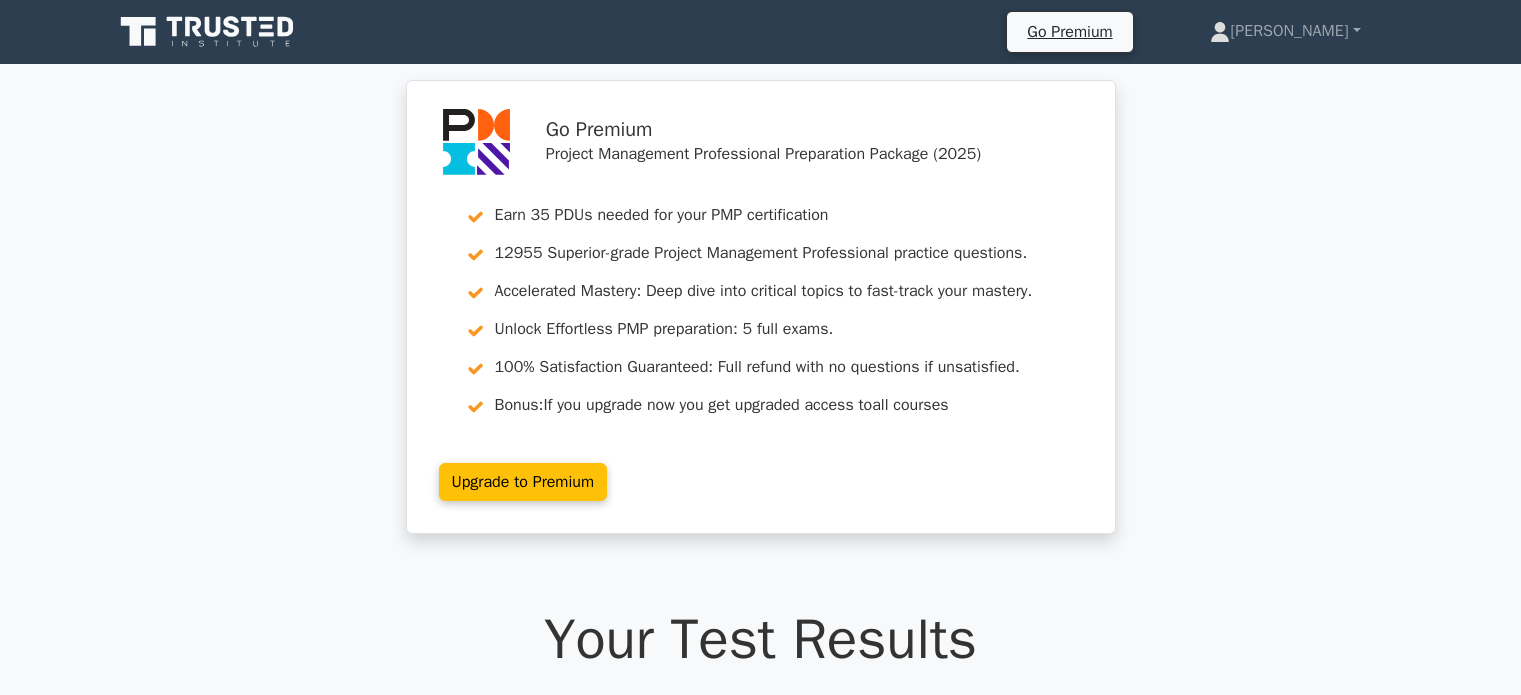 scroll, scrollTop: 0, scrollLeft: 0, axis: both 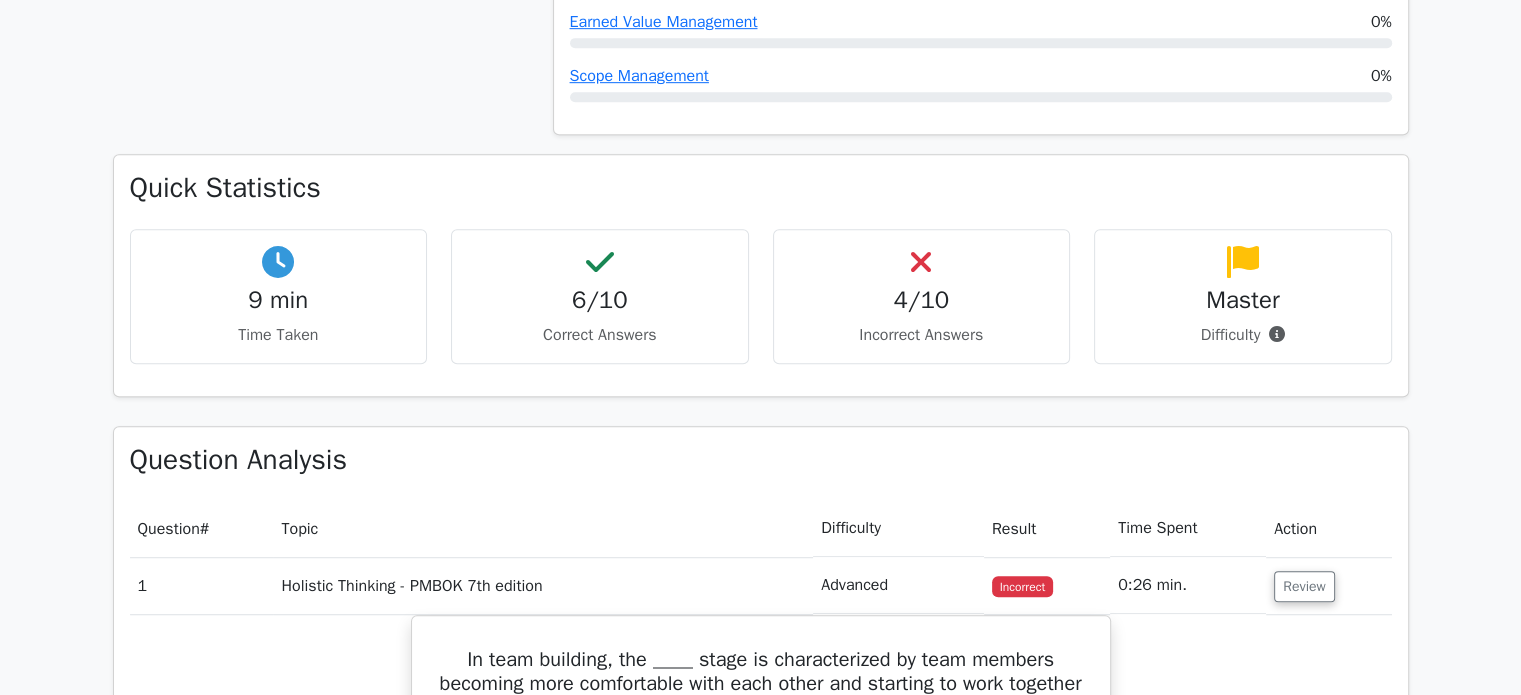 click on "4/10
Incorrect Answers" at bounding box center (922, 296) 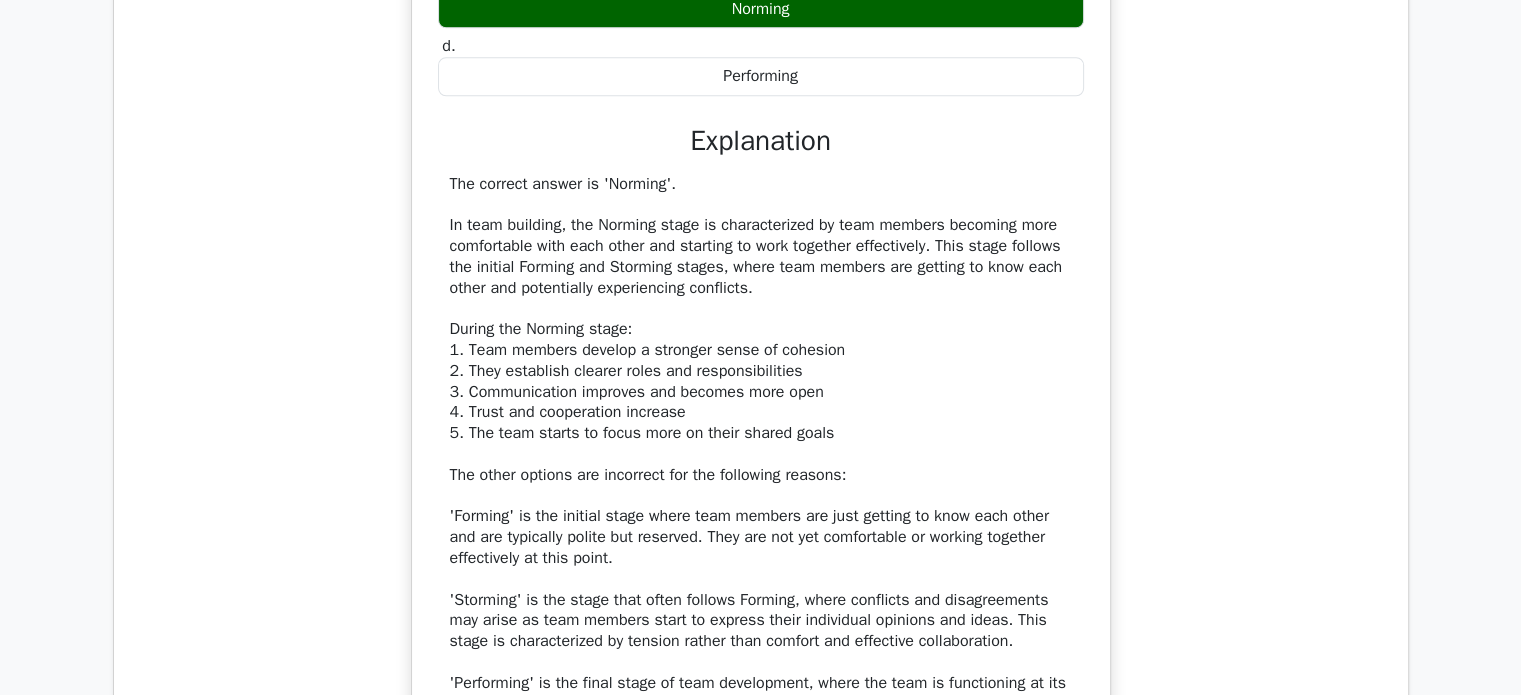 scroll, scrollTop: 2070, scrollLeft: 0, axis: vertical 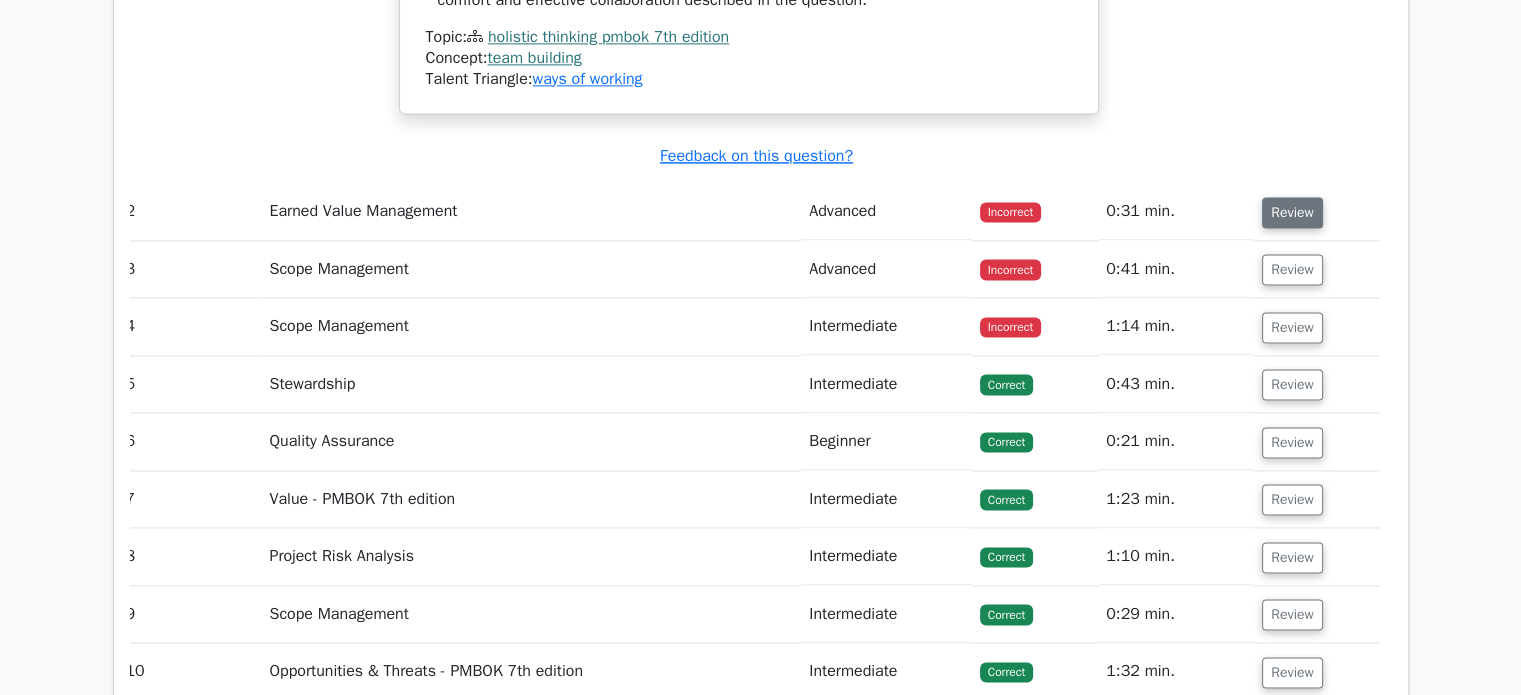click on "Review" at bounding box center (1292, 212) 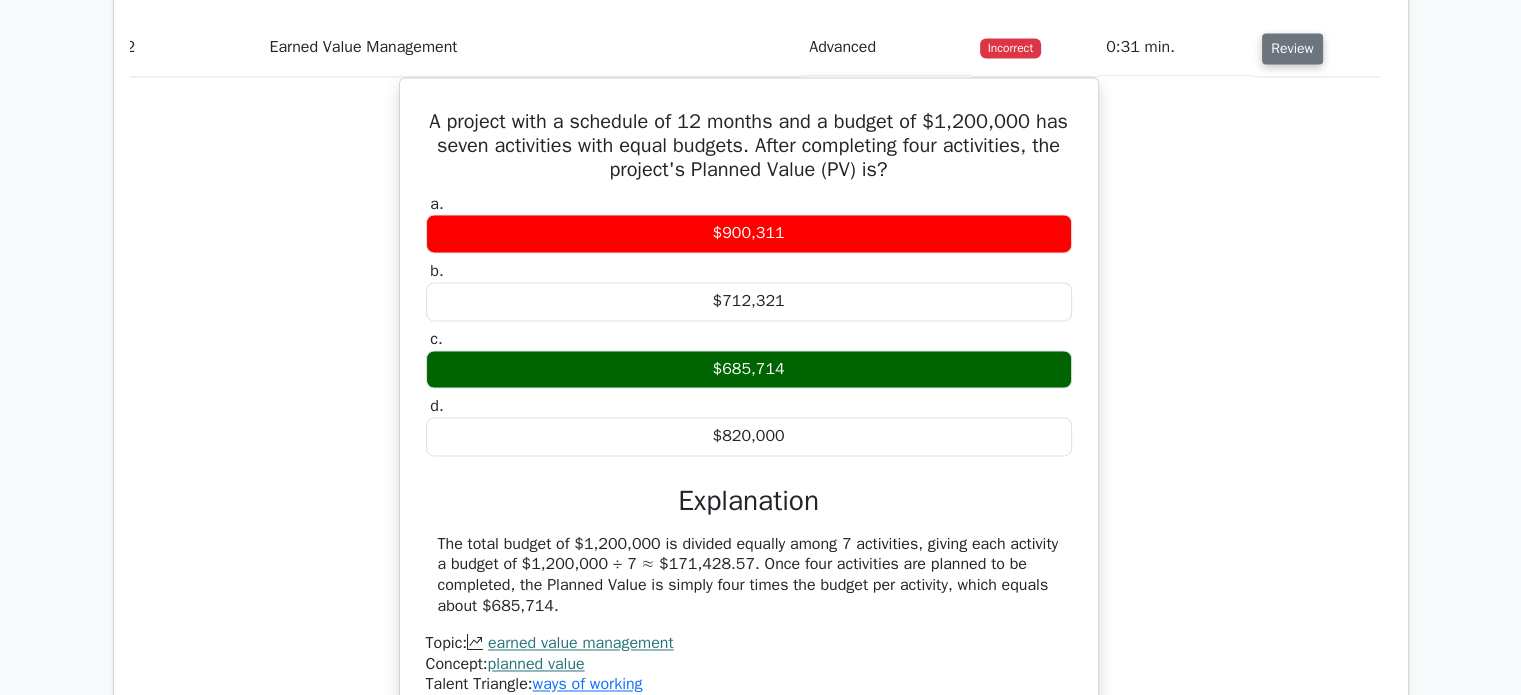 scroll, scrollTop: 2956, scrollLeft: 0, axis: vertical 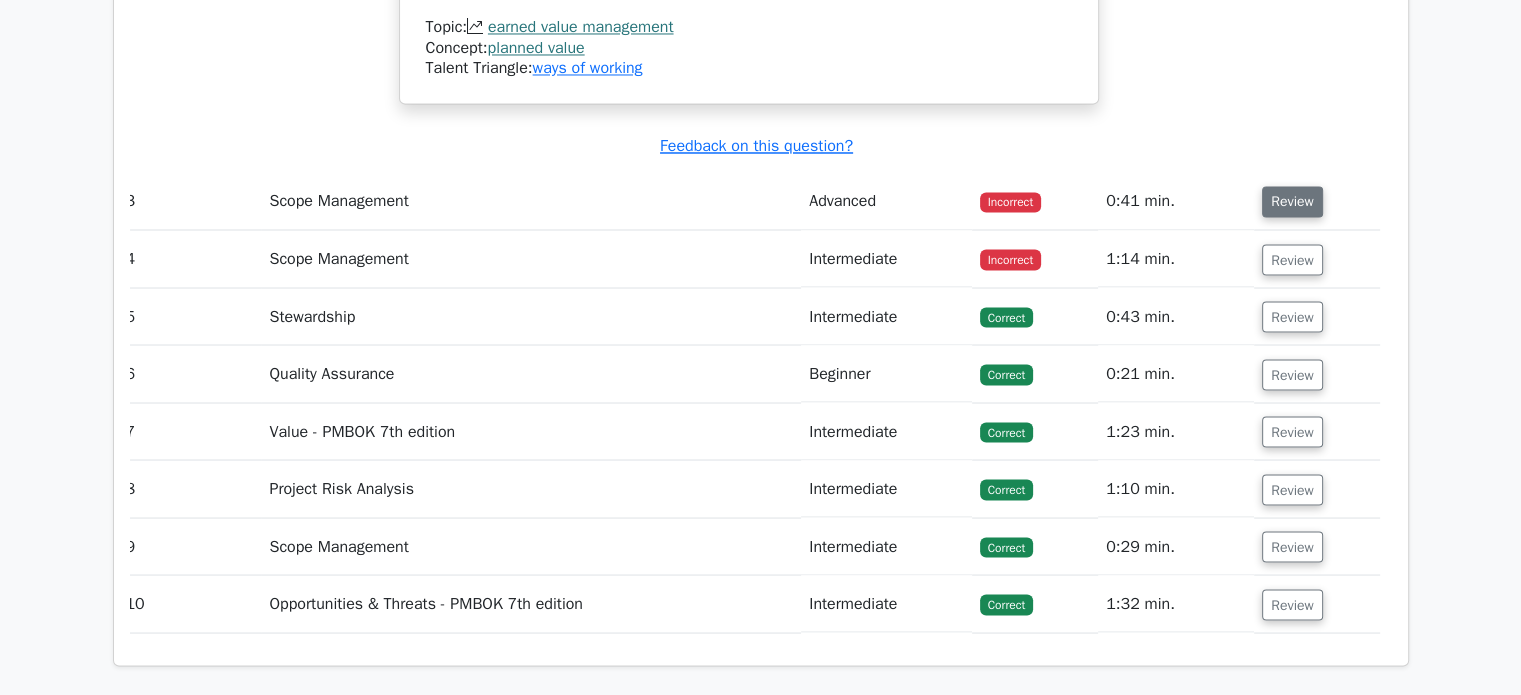 click on "Review" at bounding box center [1292, 201] 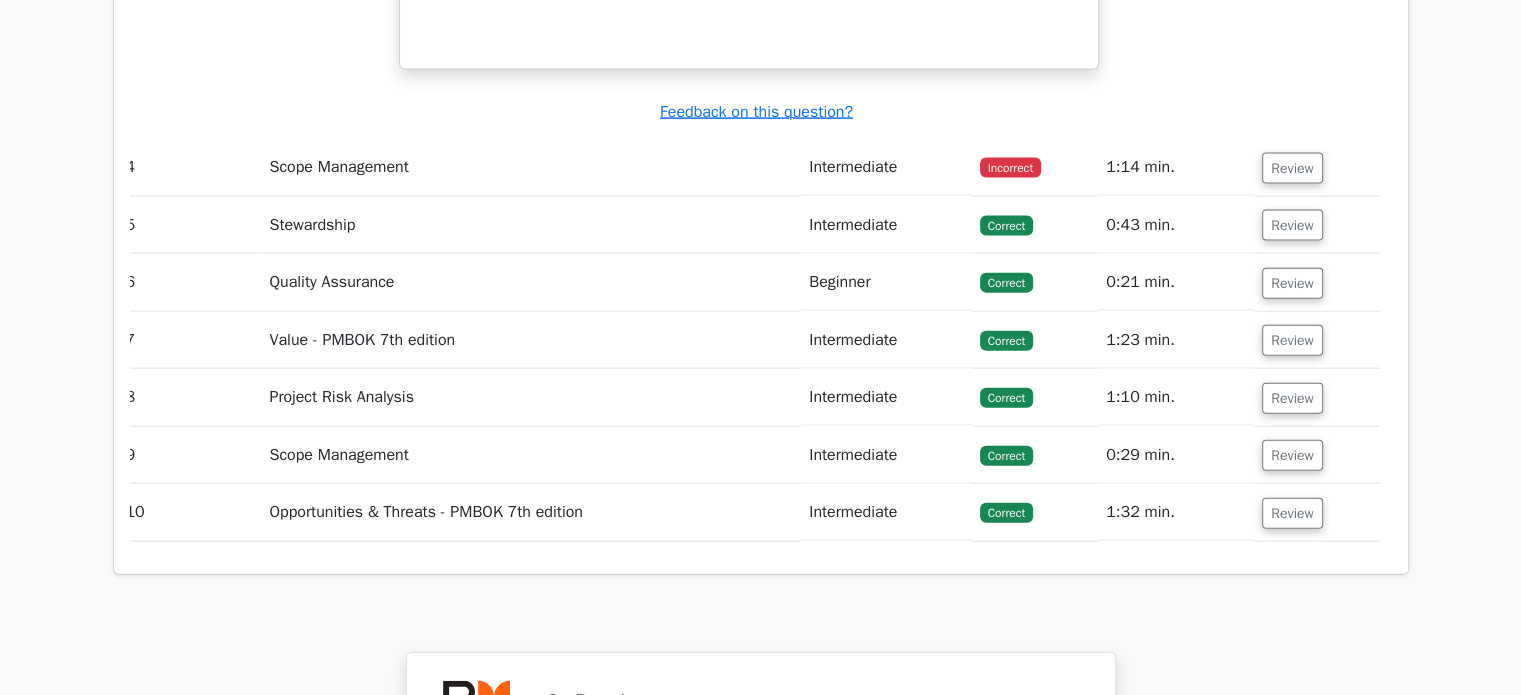 scroll, scrollTop: 4496, scrollLeft: 0, axis: vertical 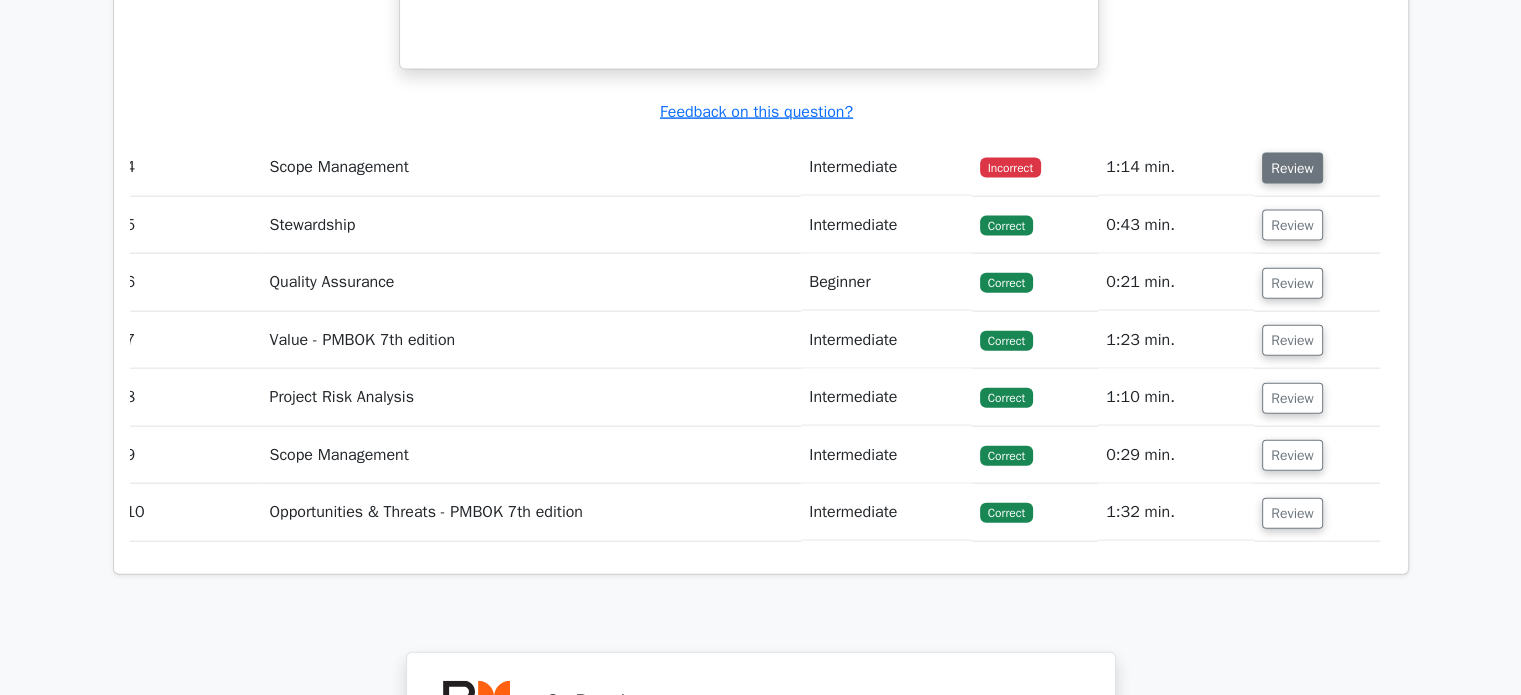 click on "Review" at bounding box center [1292, 168] 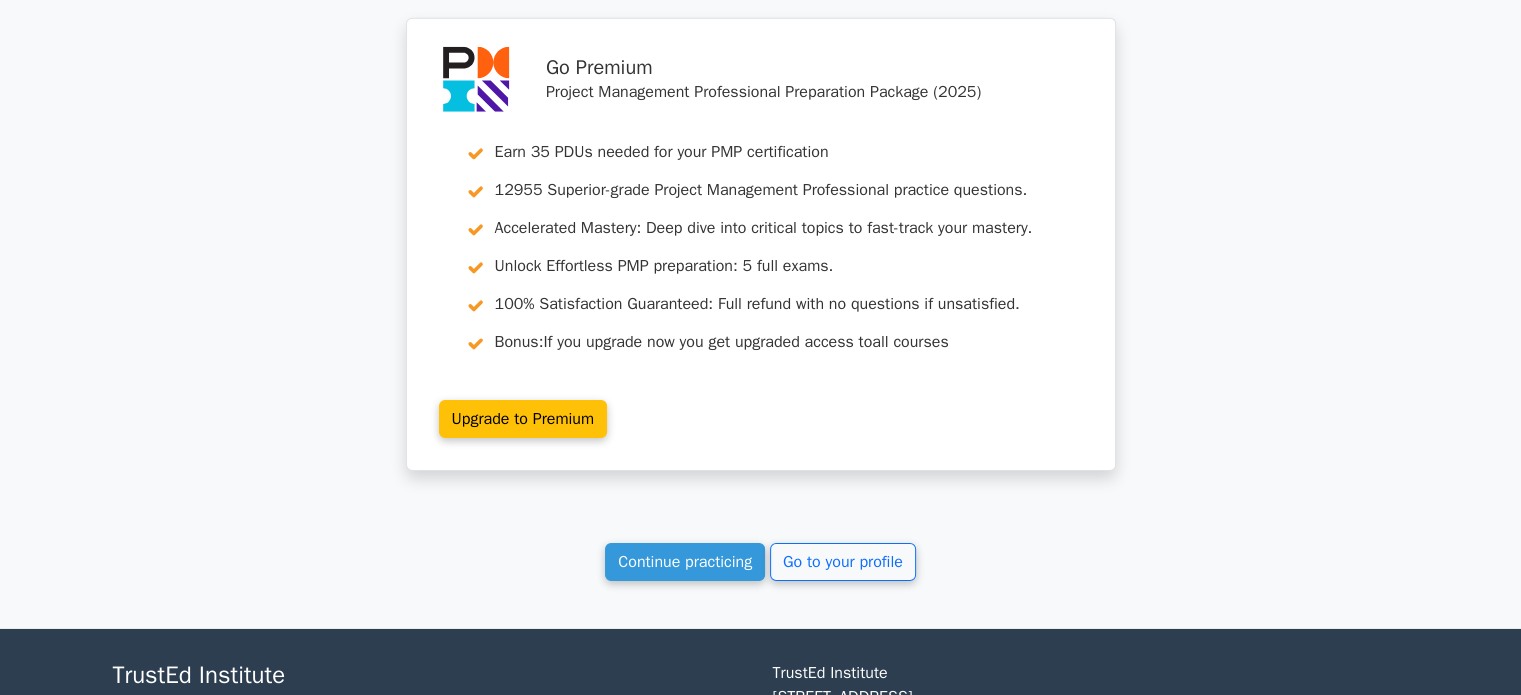 scroll, scrollTop: 6403, scrollLeft: 0, axis: vertical 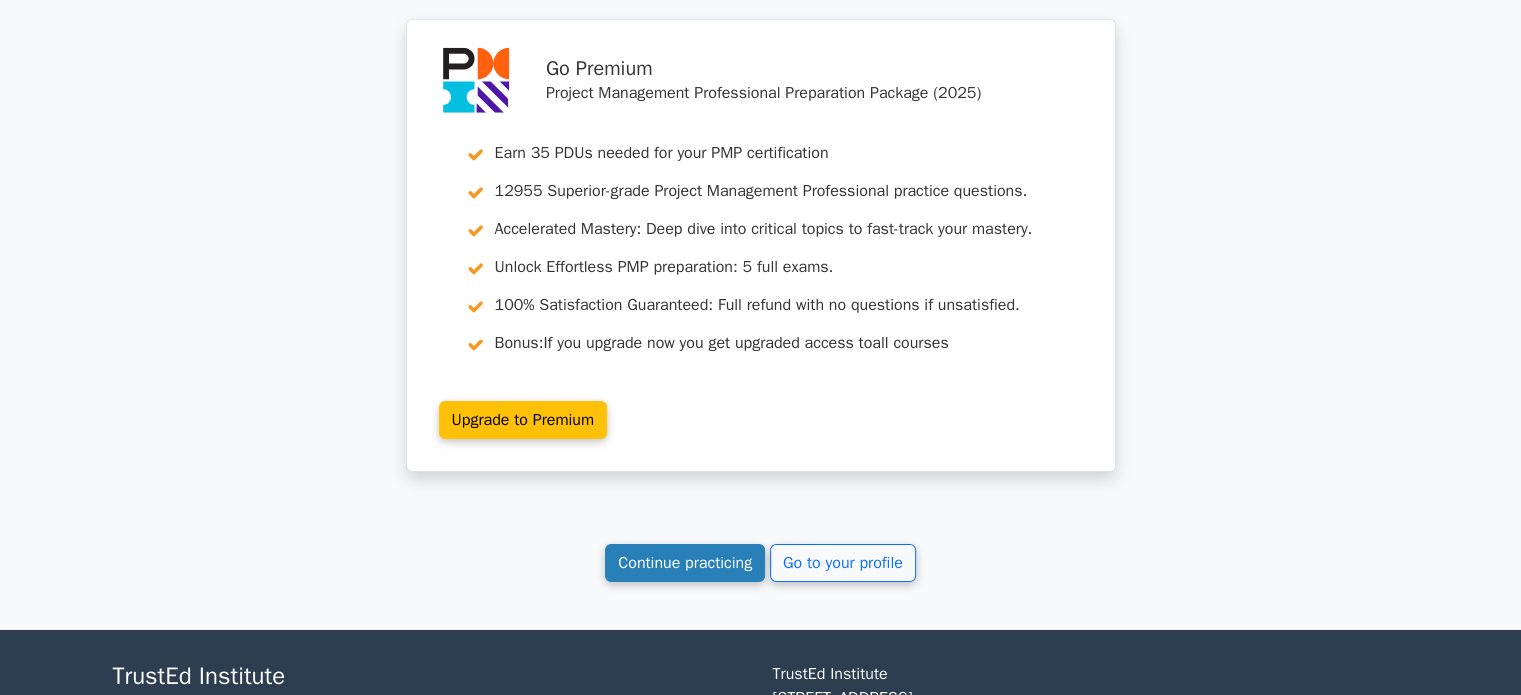 click on "Continue practicing" at bounding box center [685, 563] 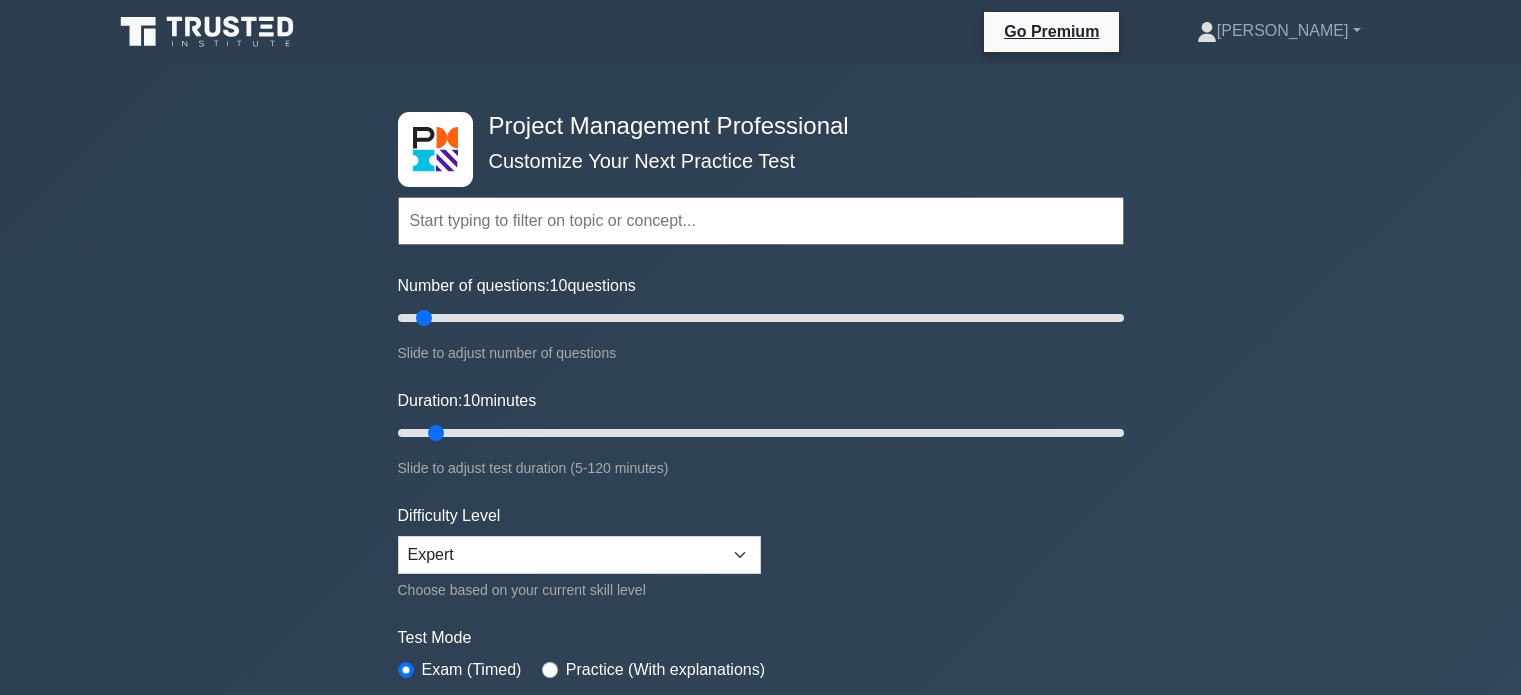 scroll, scrollTop: 0, scrollLeft: 0, axis: both 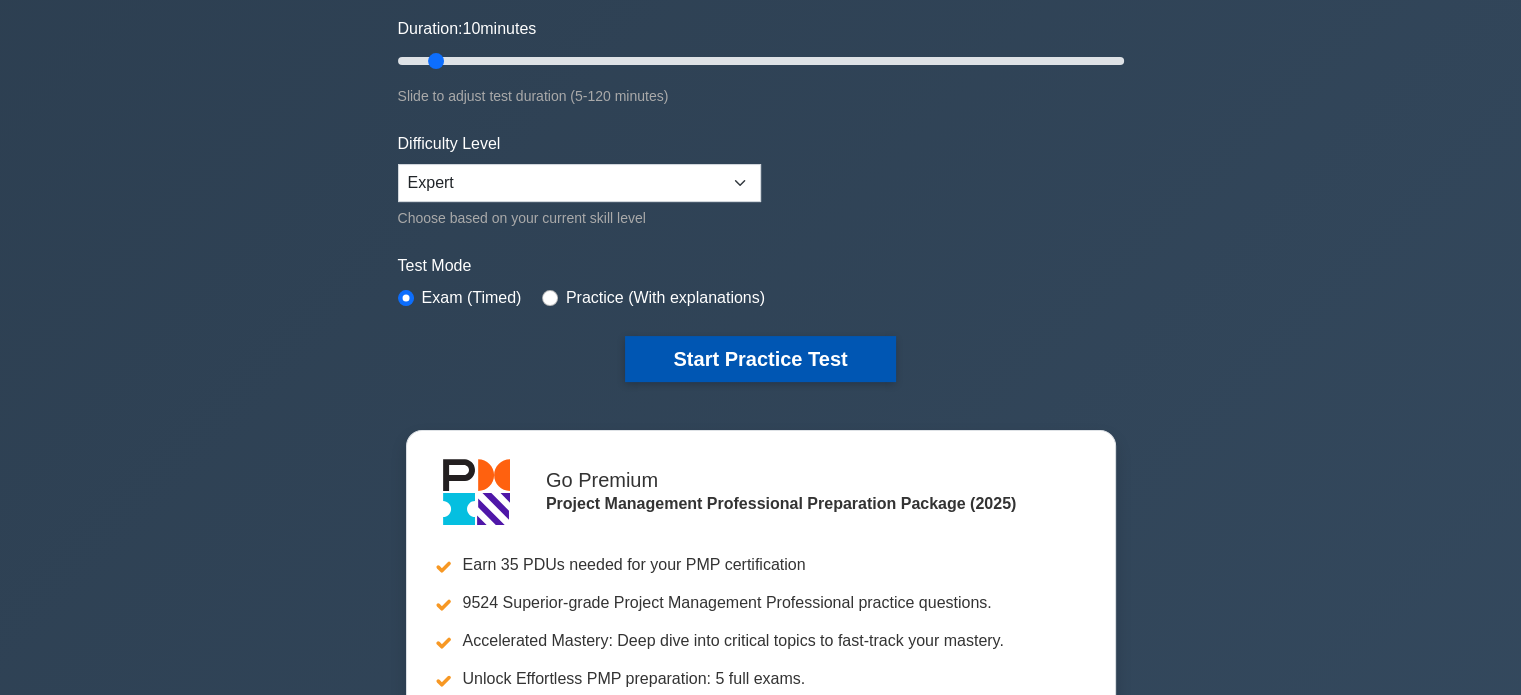 click on "Start Practice Test" at bounding box center (760, 359) 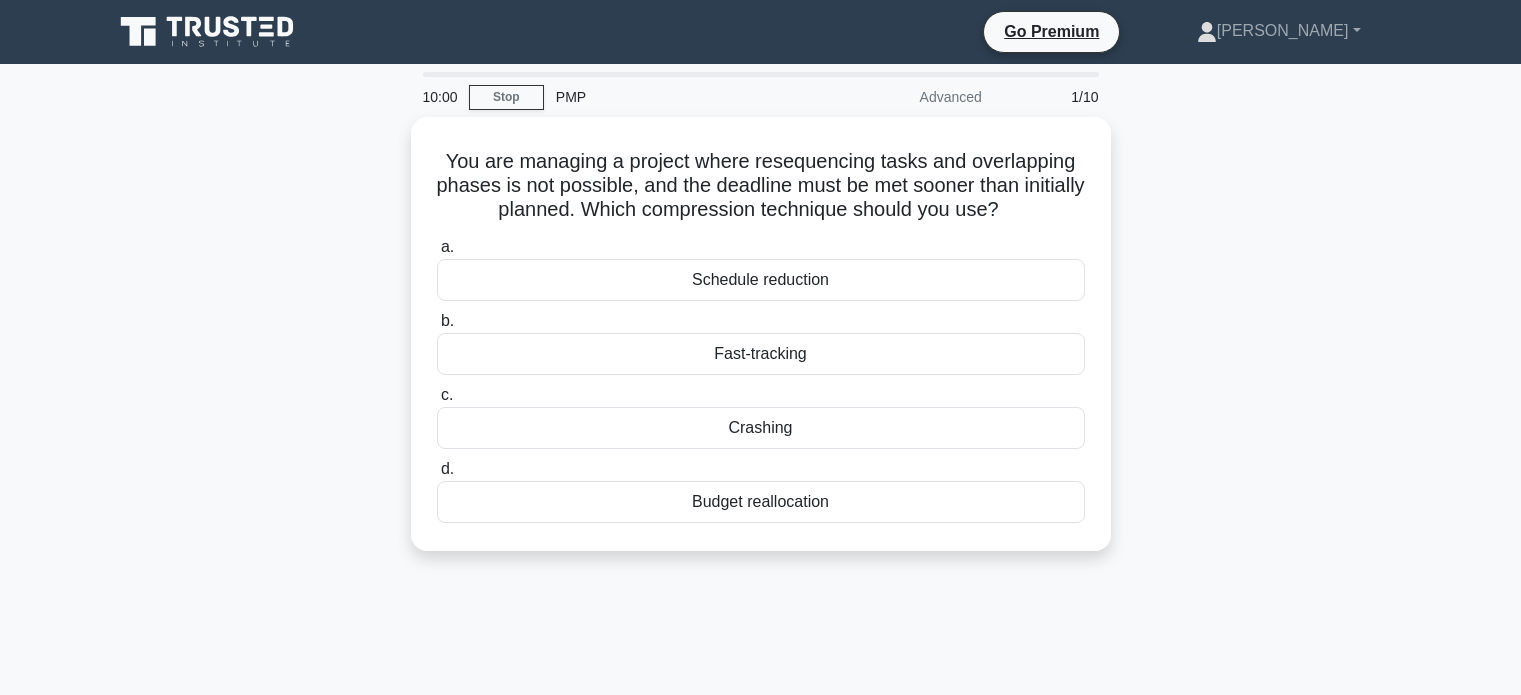 scroll, scrollTop: 0, scrollLeft: 0, axis: both 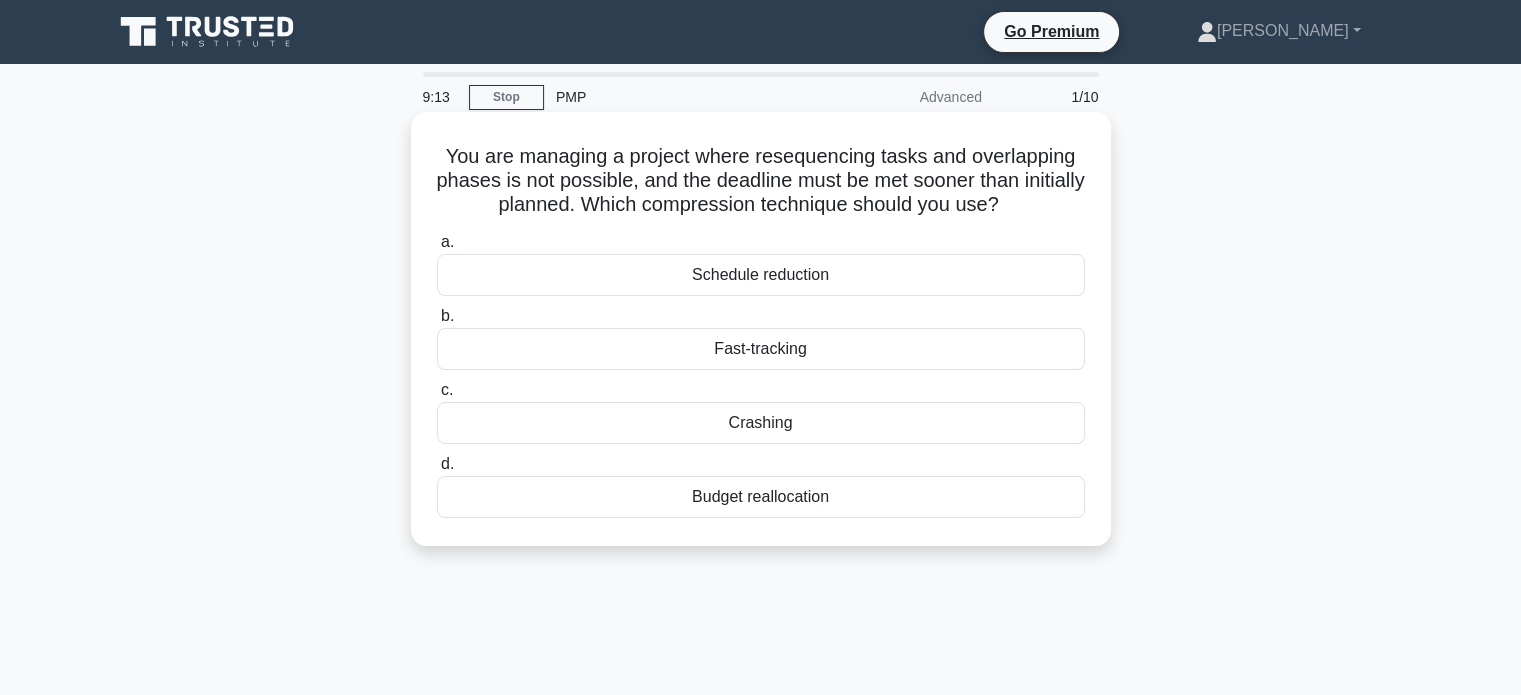click on "Fast-tracking" at bounding box center (761, 349) 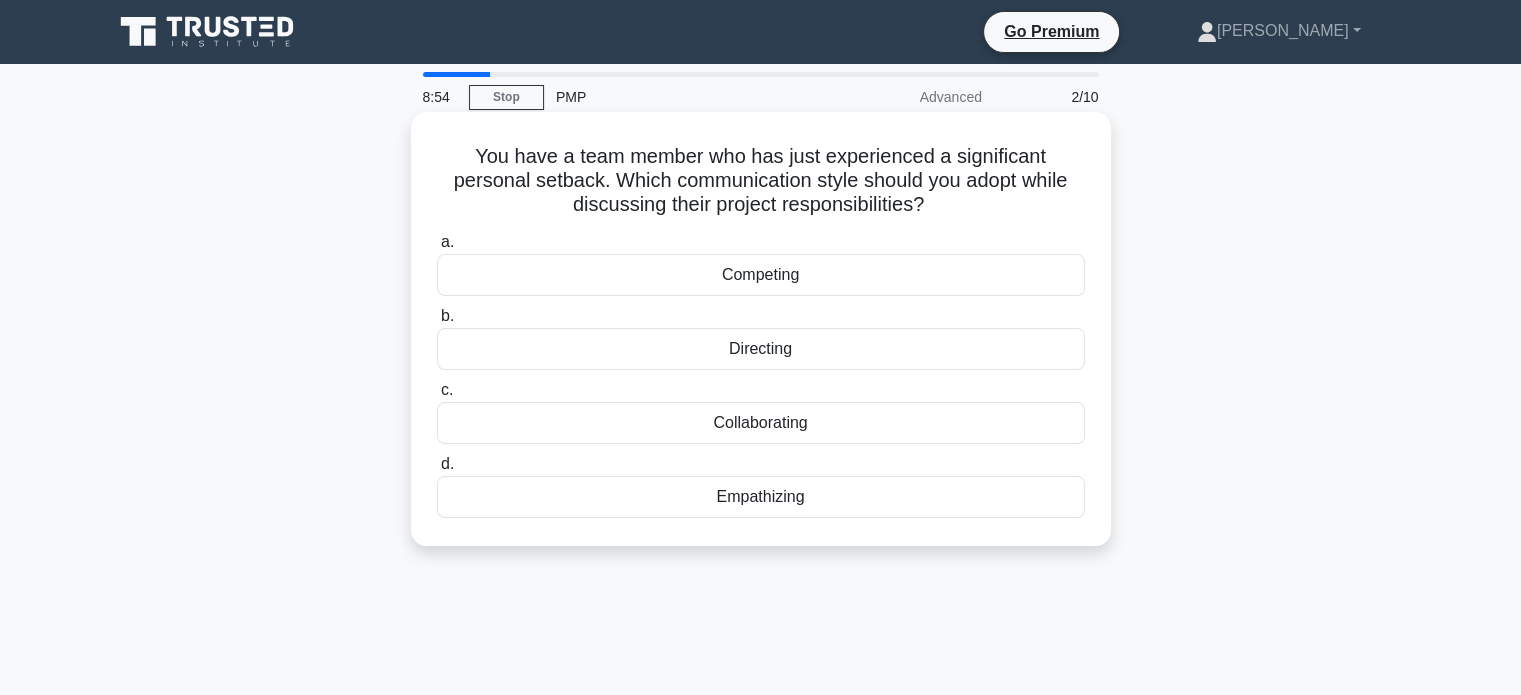 click on "Collaborating" at bounding box center [761, 423] 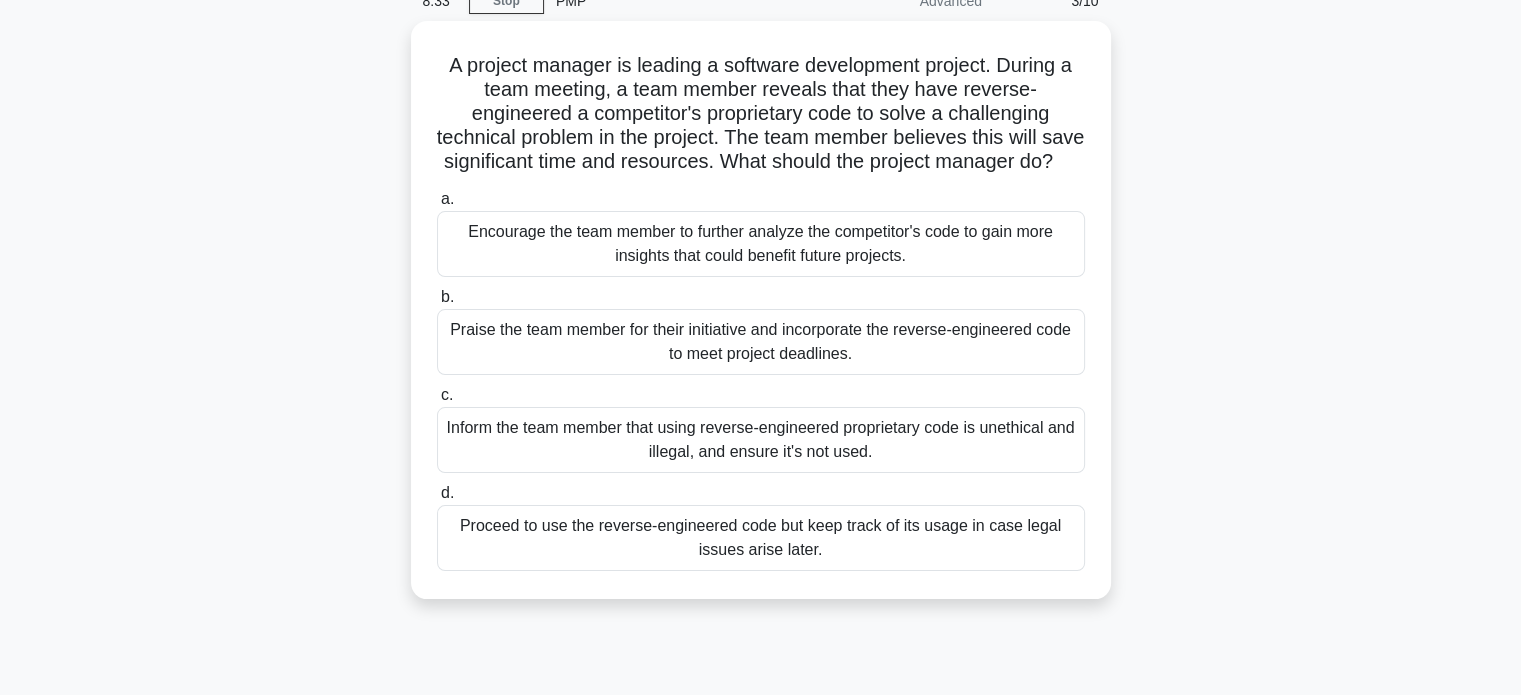 scroll, scrollTop: 99, scrollLeft: 0, axis: vertical 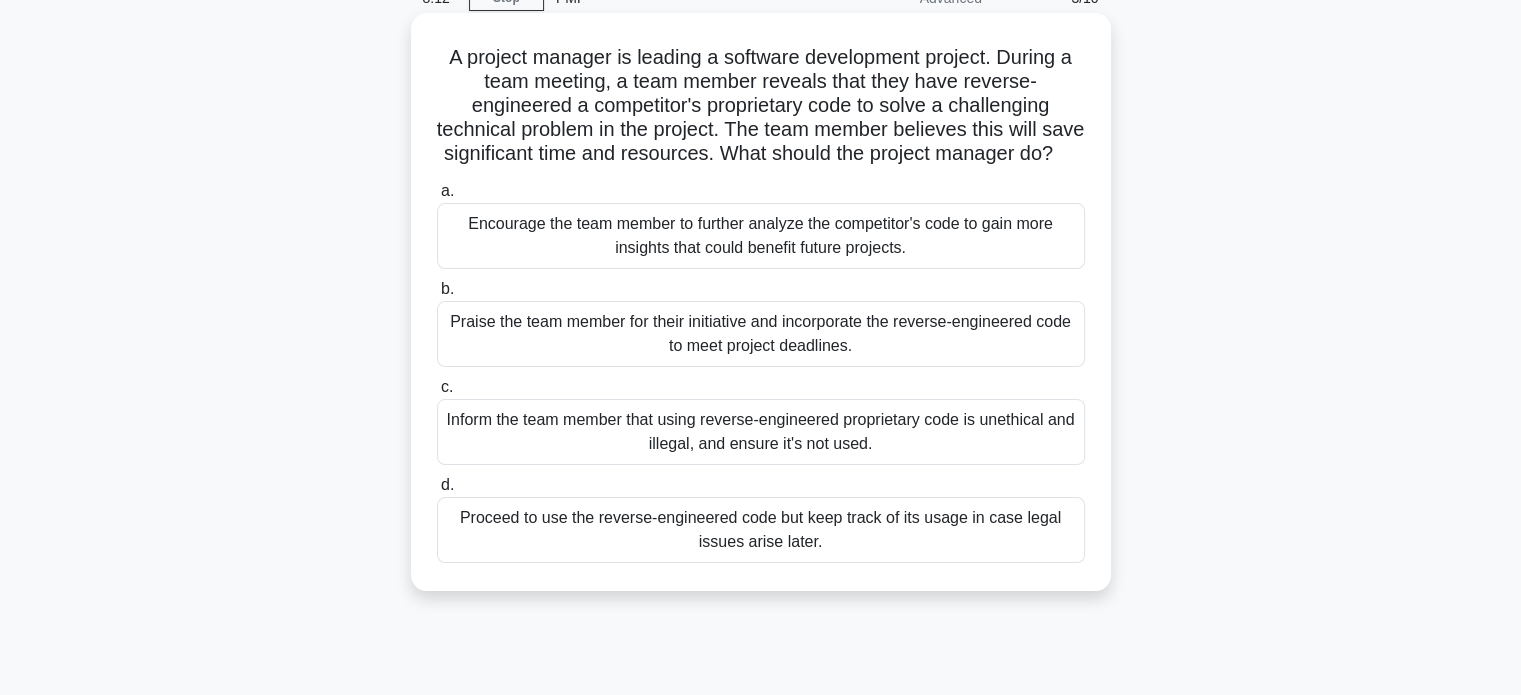click on "Encourage the team member to further analyze the competitor's code to gain more insights that could benefit future projects." at bounding box center [761, 236] 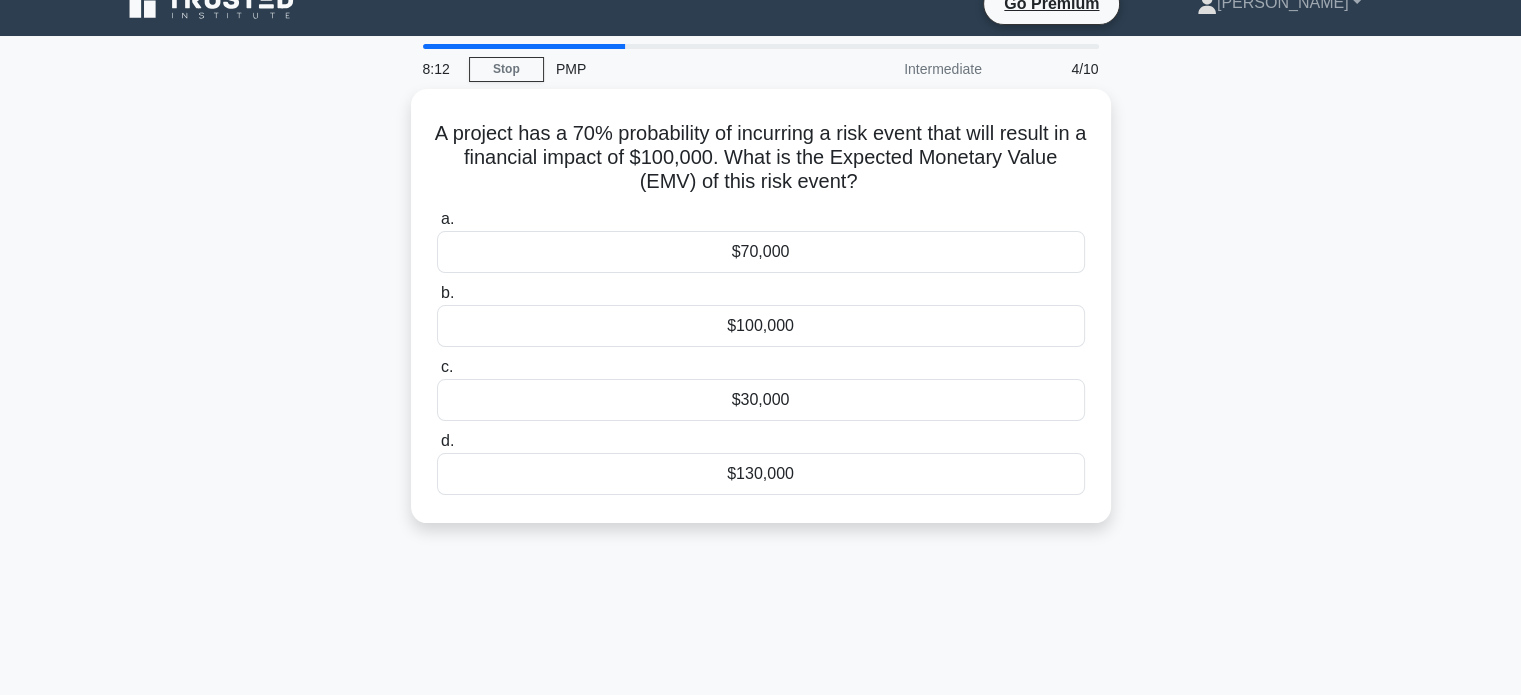 scroll, scrollTop: 0, scrollLeft: 0, axis: both 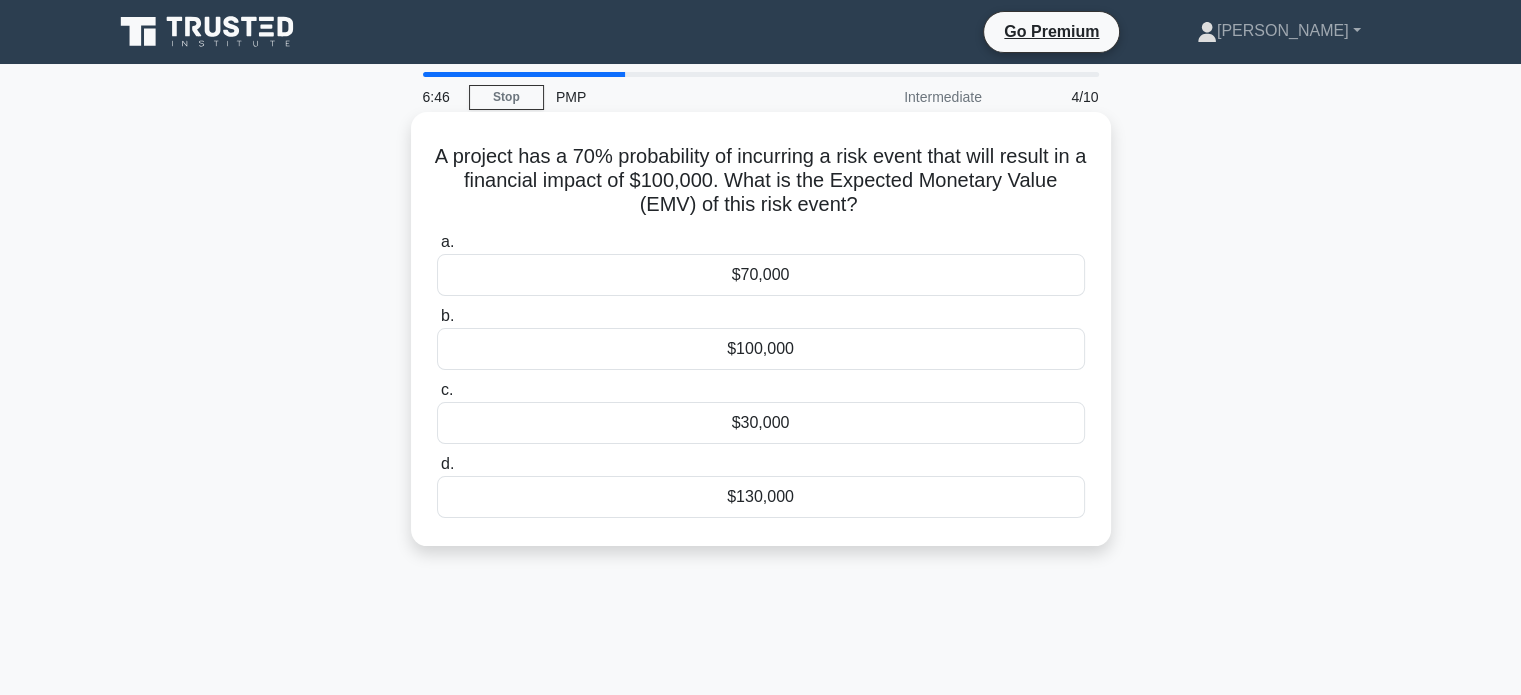 click on "$70,000" at bounding box center (761, 275) 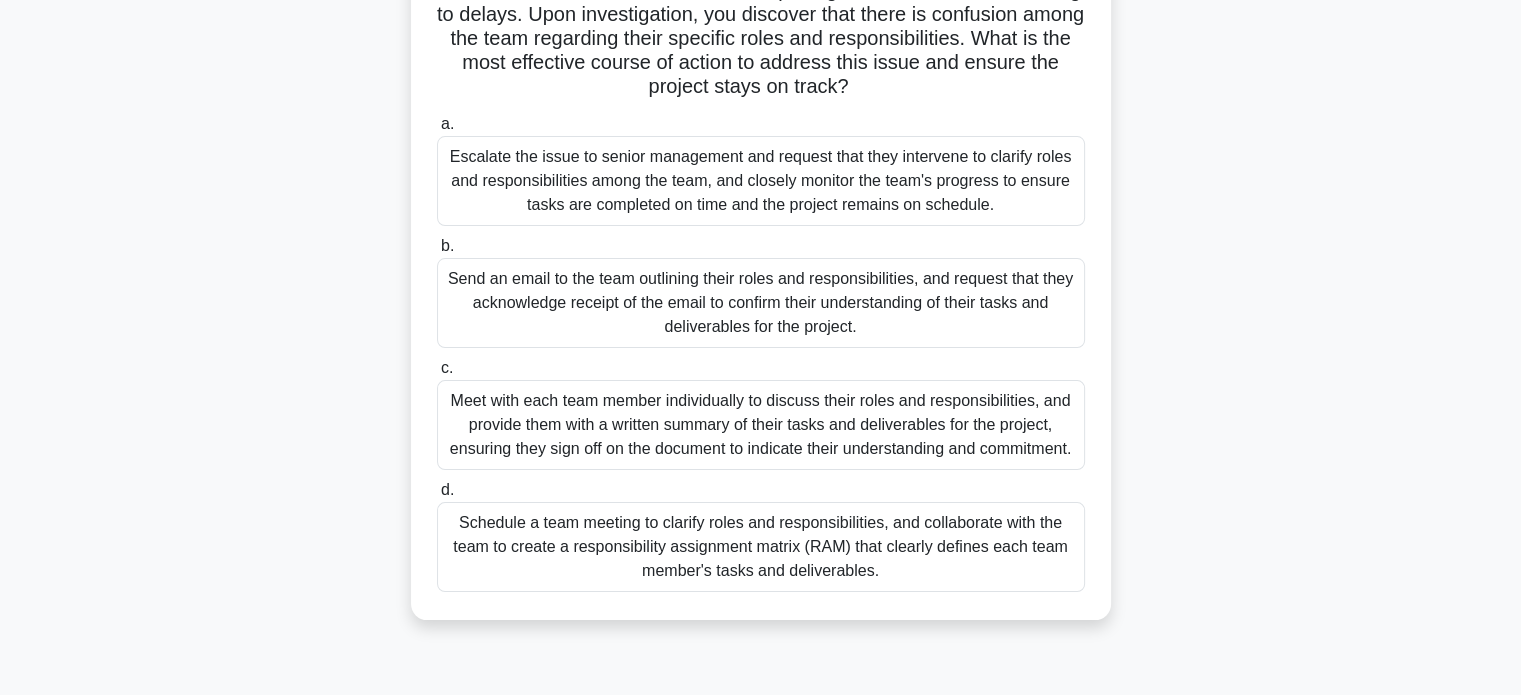 scroll, scrollTop: 192, scrollLeft: 0, axis: vertical 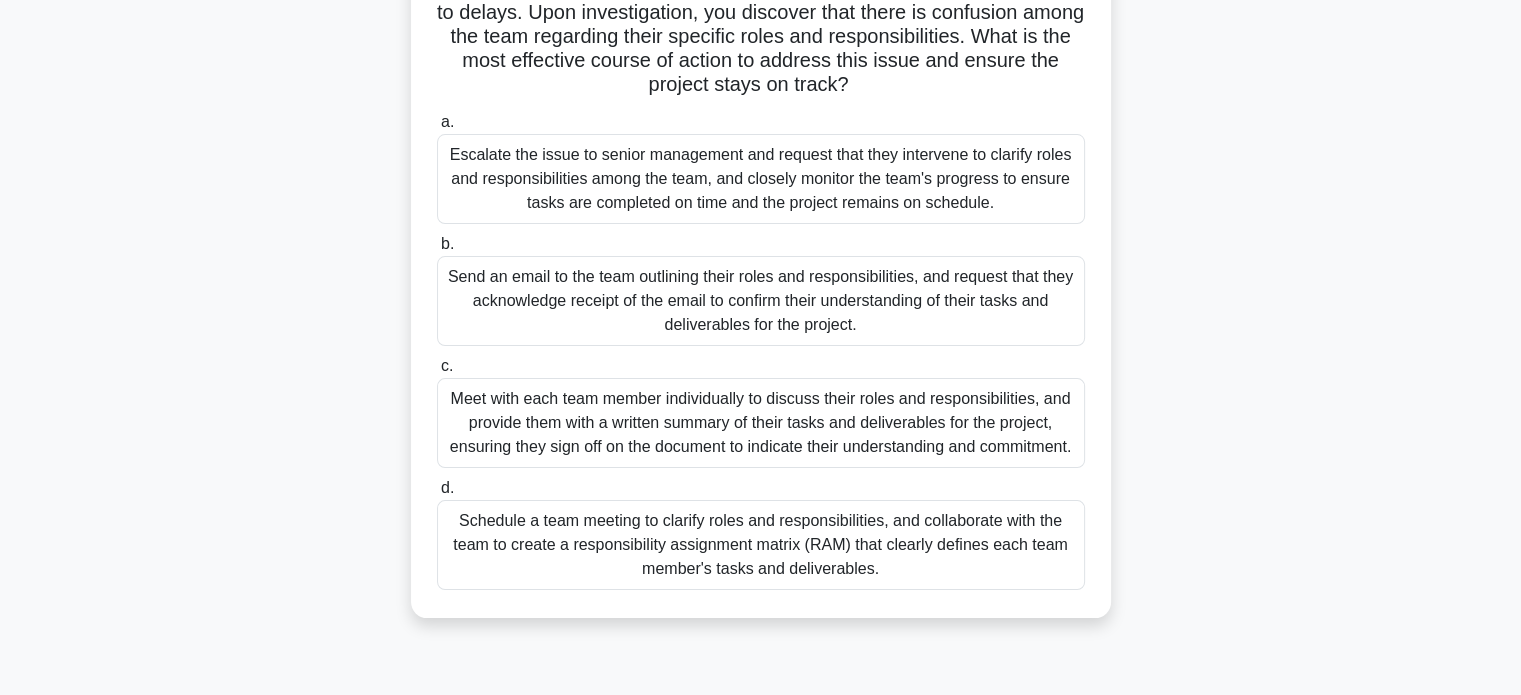 click on "Meet with each team member individually to discuss their roles and responsibilities, and provide them with a written summary of their tasks and deliverables for the project, ensuring they sign off on the document to indicate their understanding and commitment." at bounding box center (761, 423) 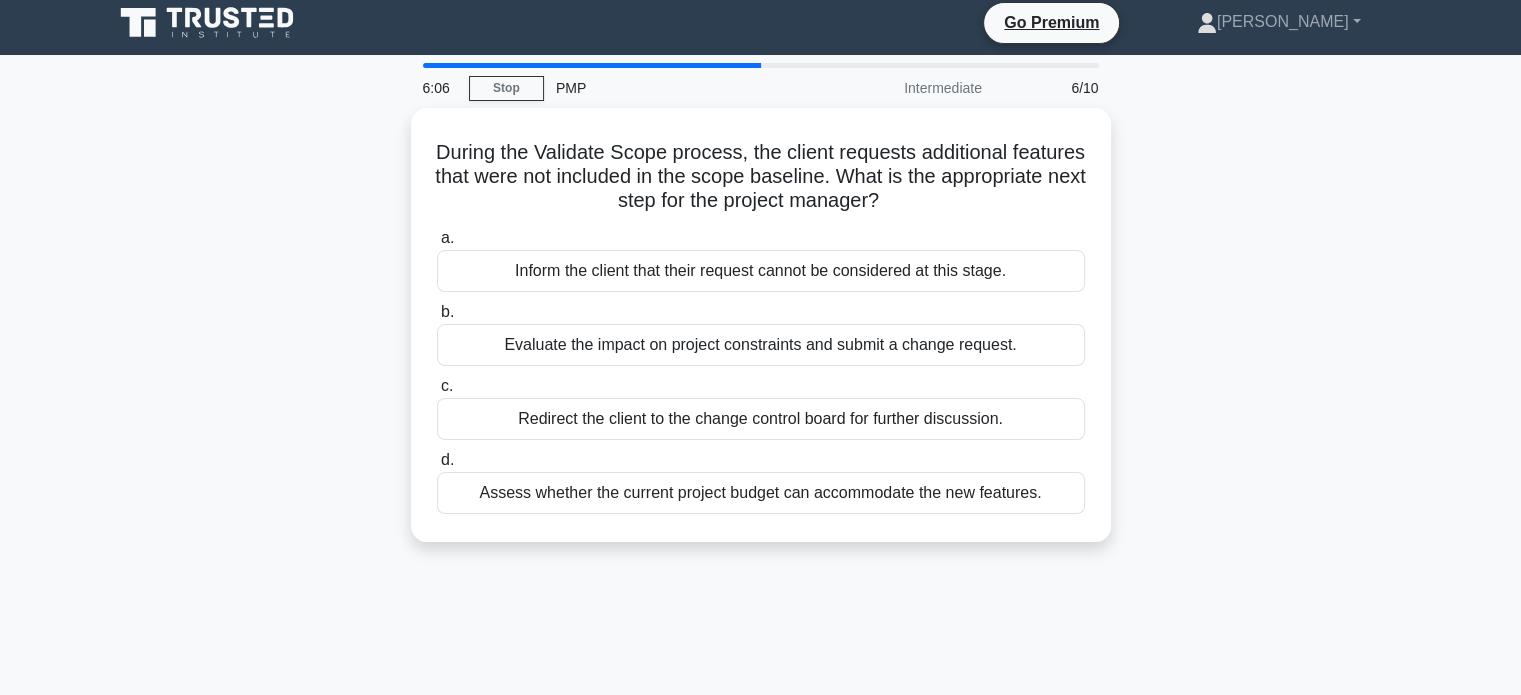 scroll, scrollTop: 0, scrollLeft: 0, axis: both 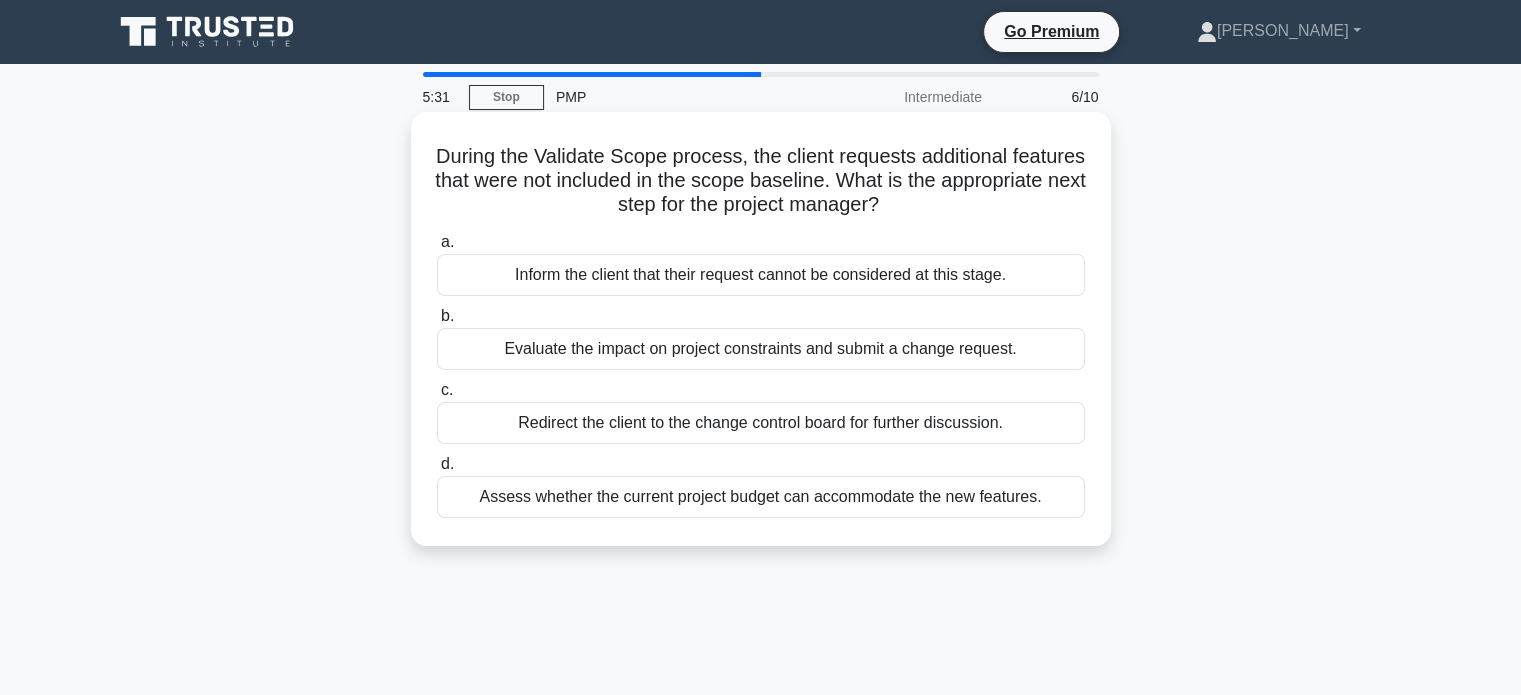 click on "Evaluate the impact on project constraints and submit a change request." at bounding box center [761, 349] 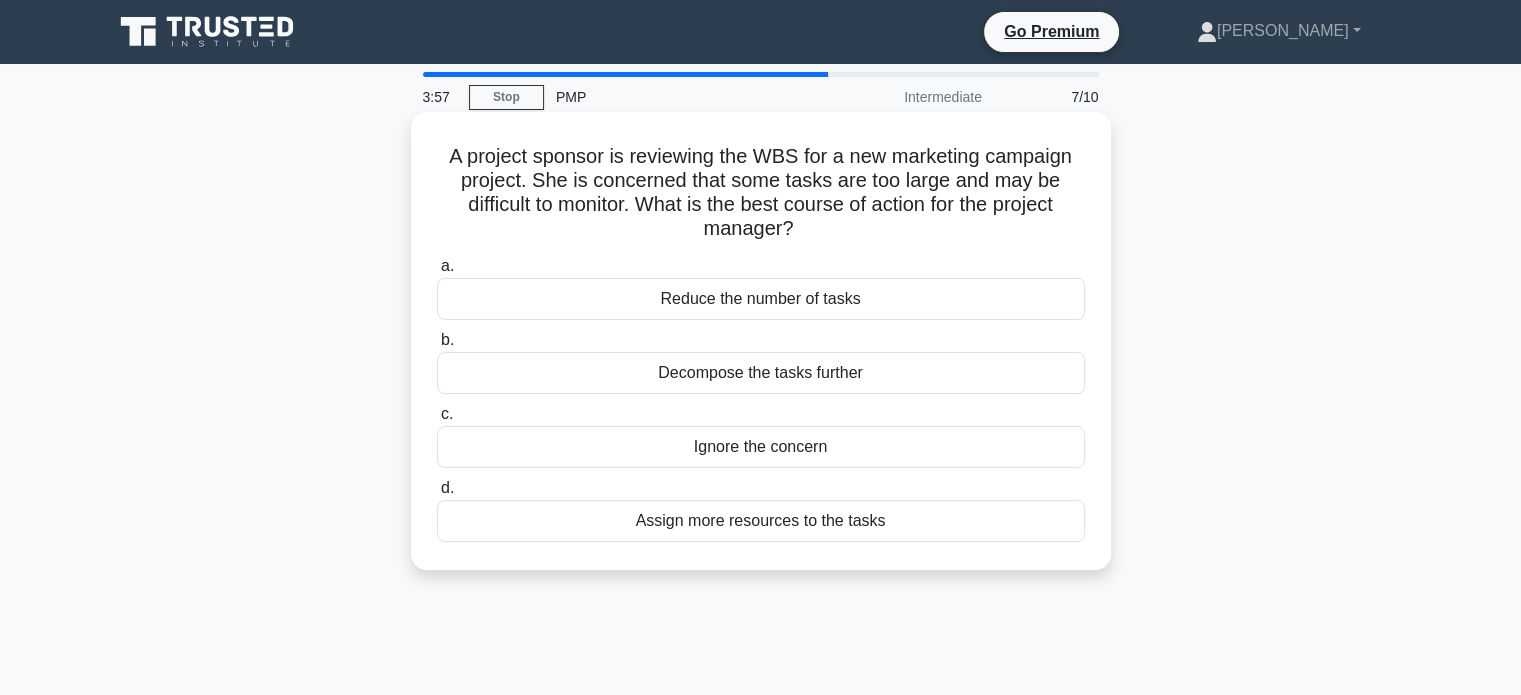 click on "Reduce the number of tasks" at bounding box center [761, 299] 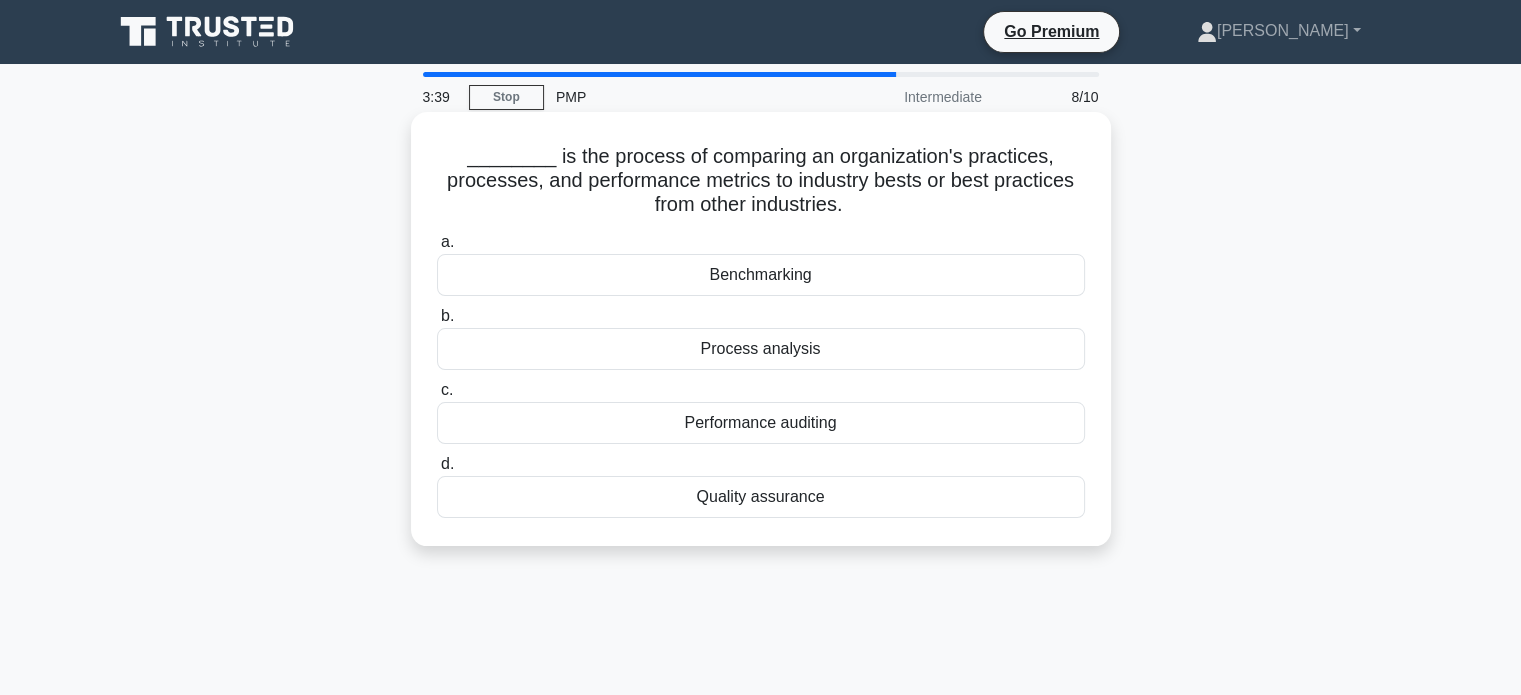 click on "Benchmarking" at bounding box center (761, 275) 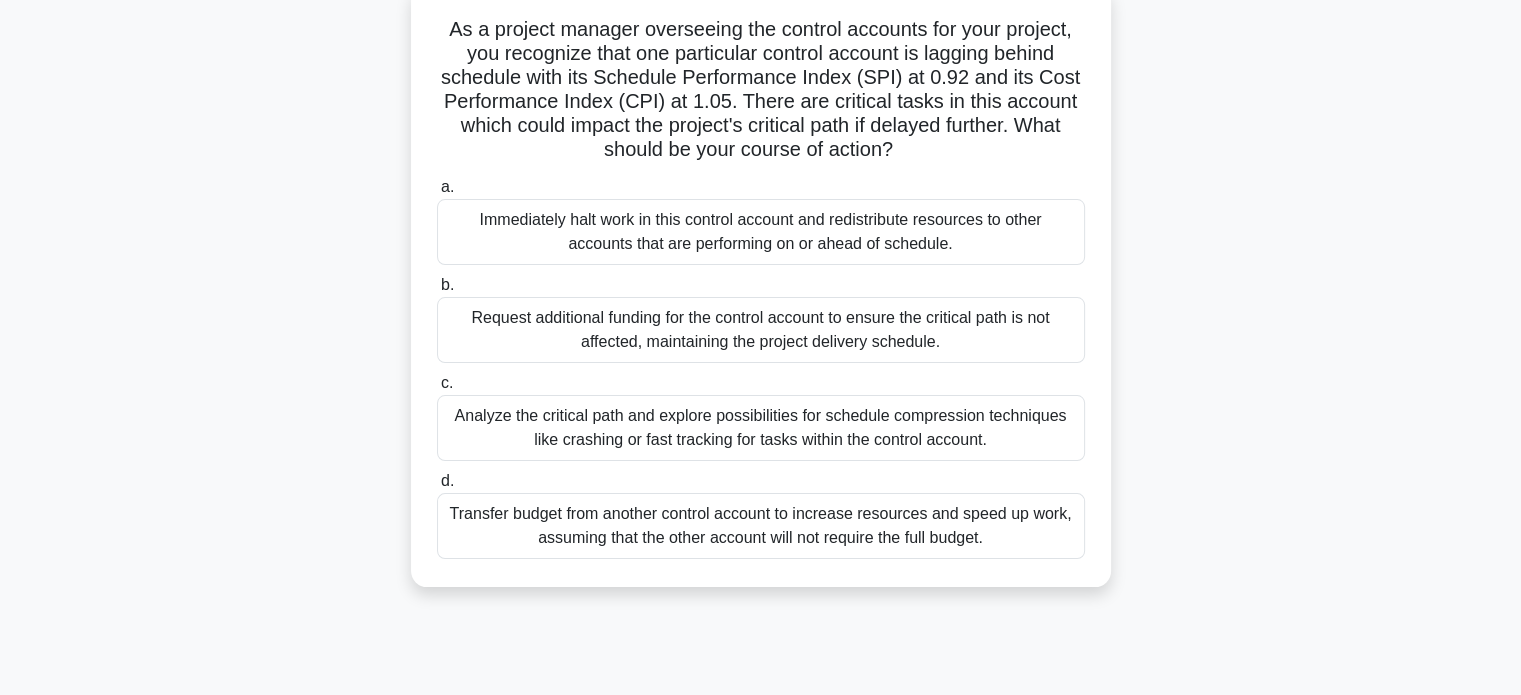 scroll, scrollTop: 130, scrollLeft: 0, axis: vertical 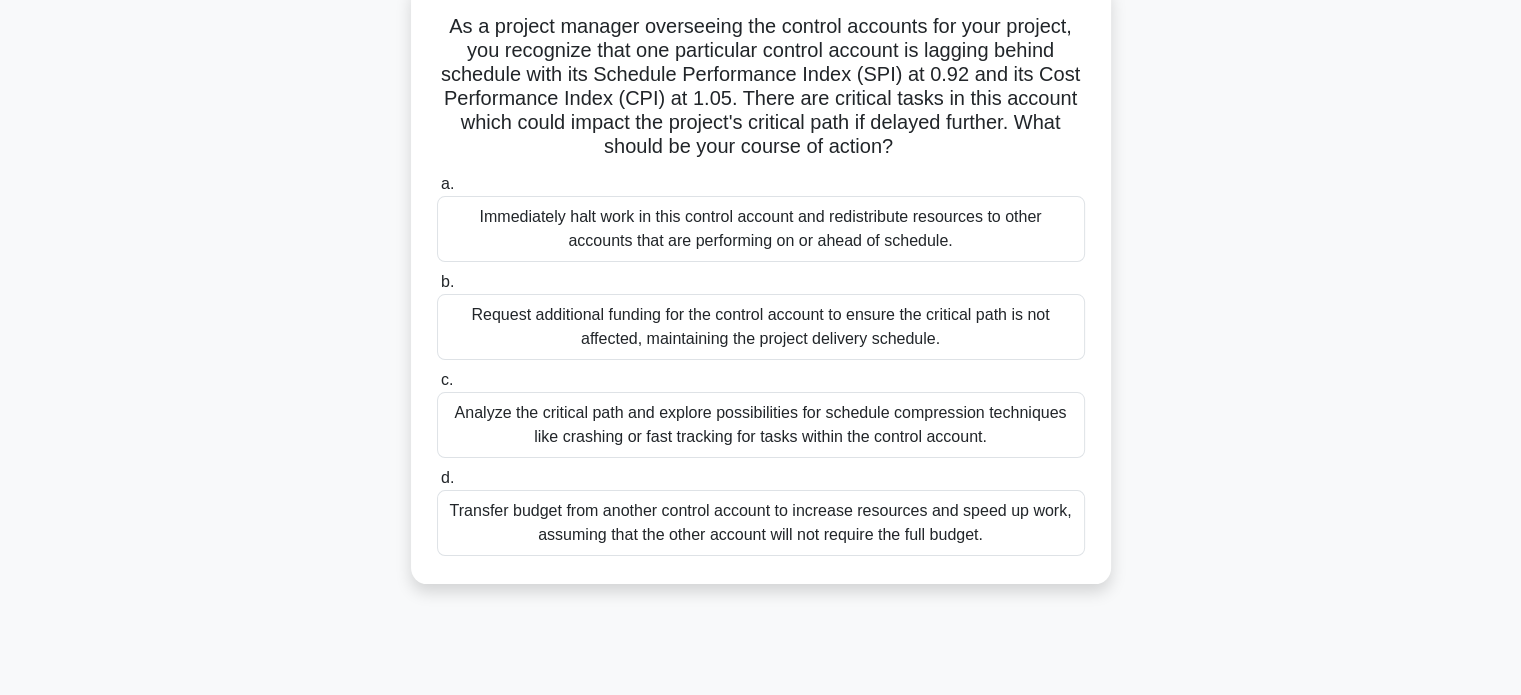click on "Analyze the critical path and explore possibilities for schedule compression techniques like crashing or fast tracking for tasks within the control account." at bounding box center [761, 425] 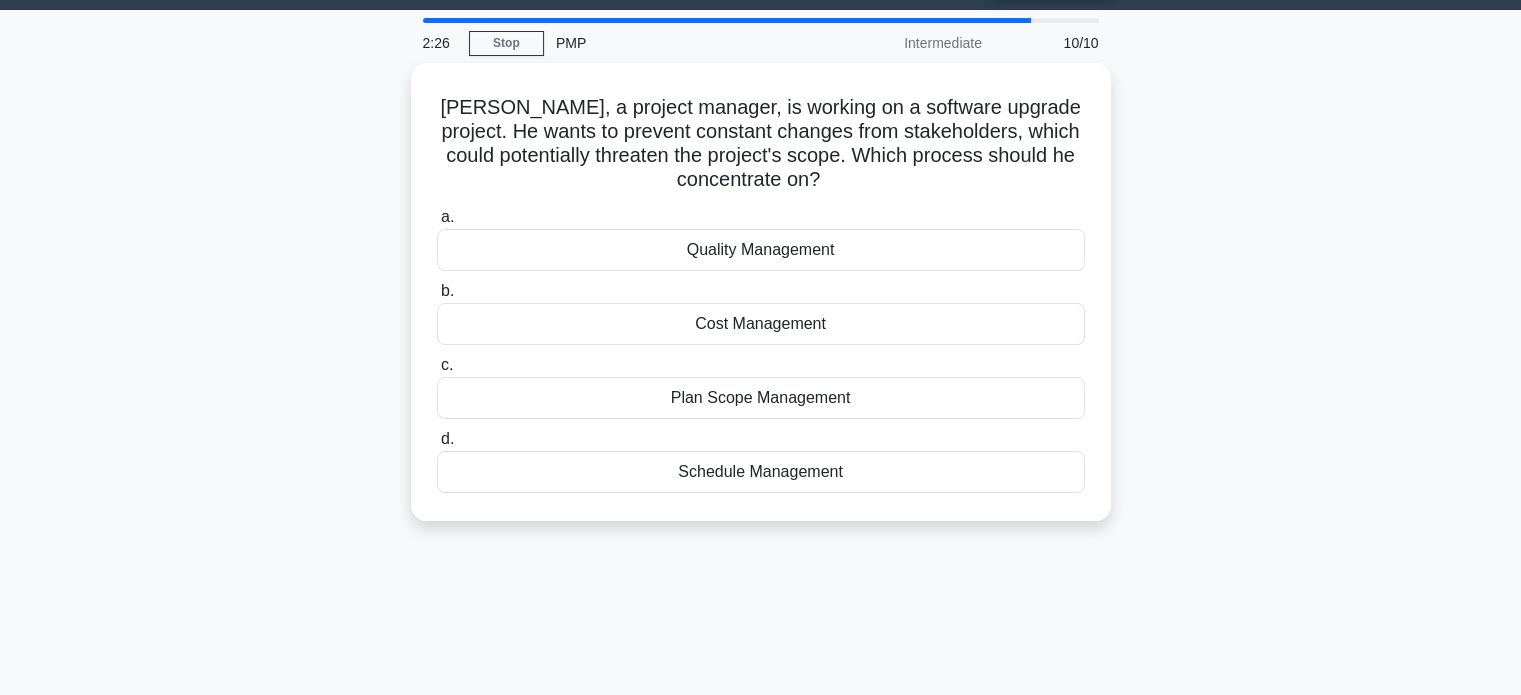 scroll, scrollTop: 0, scrollLeft: 0, axis: both 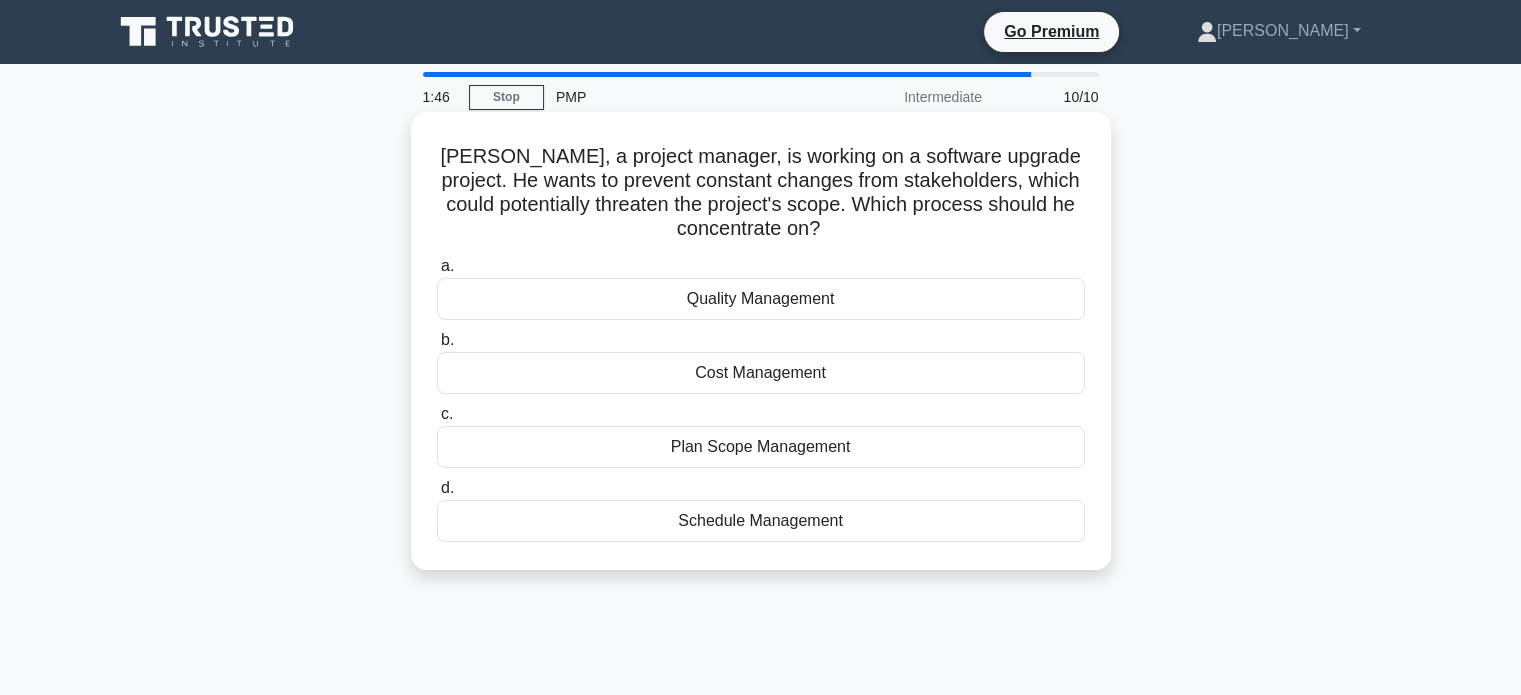 click on "Schedule Management" at bounding box center (761, 521) 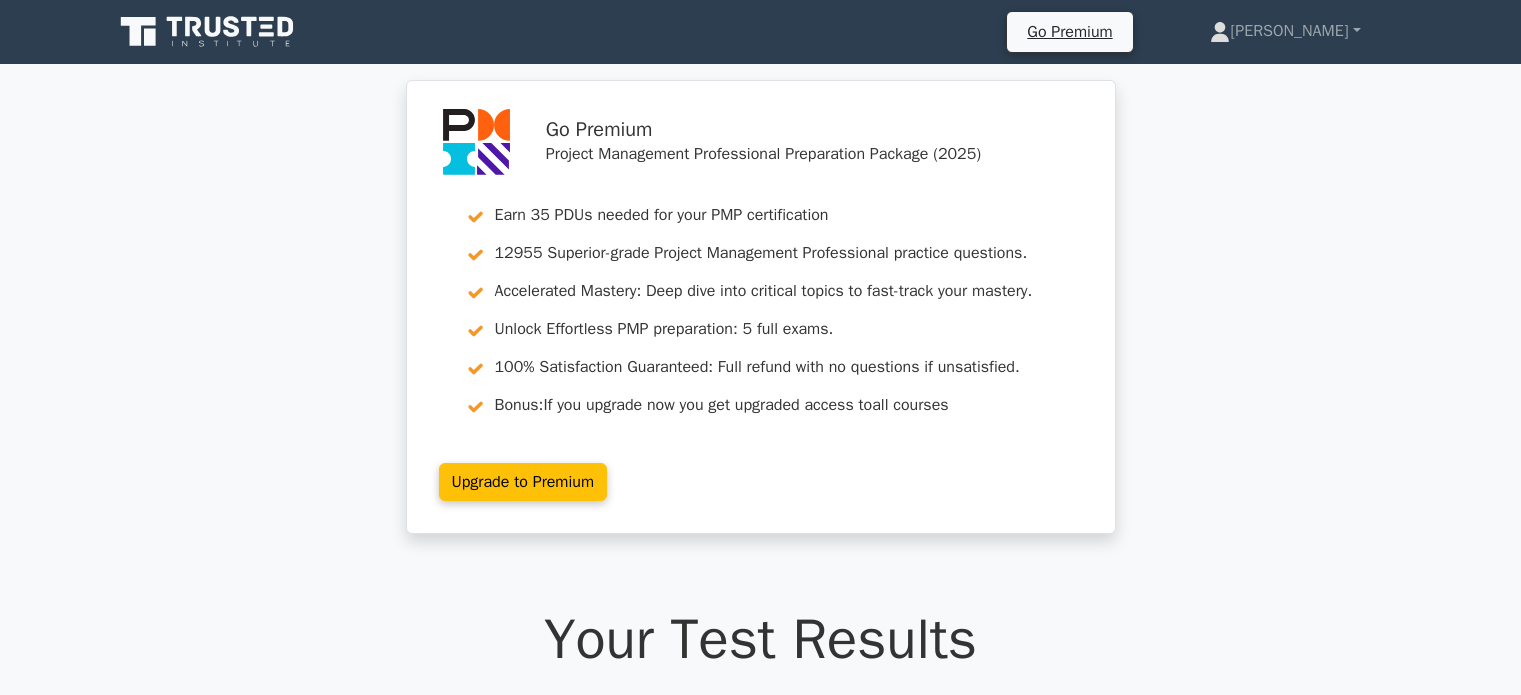 scroll, scrollTop: 0, scrollLeft: 0, axis: both 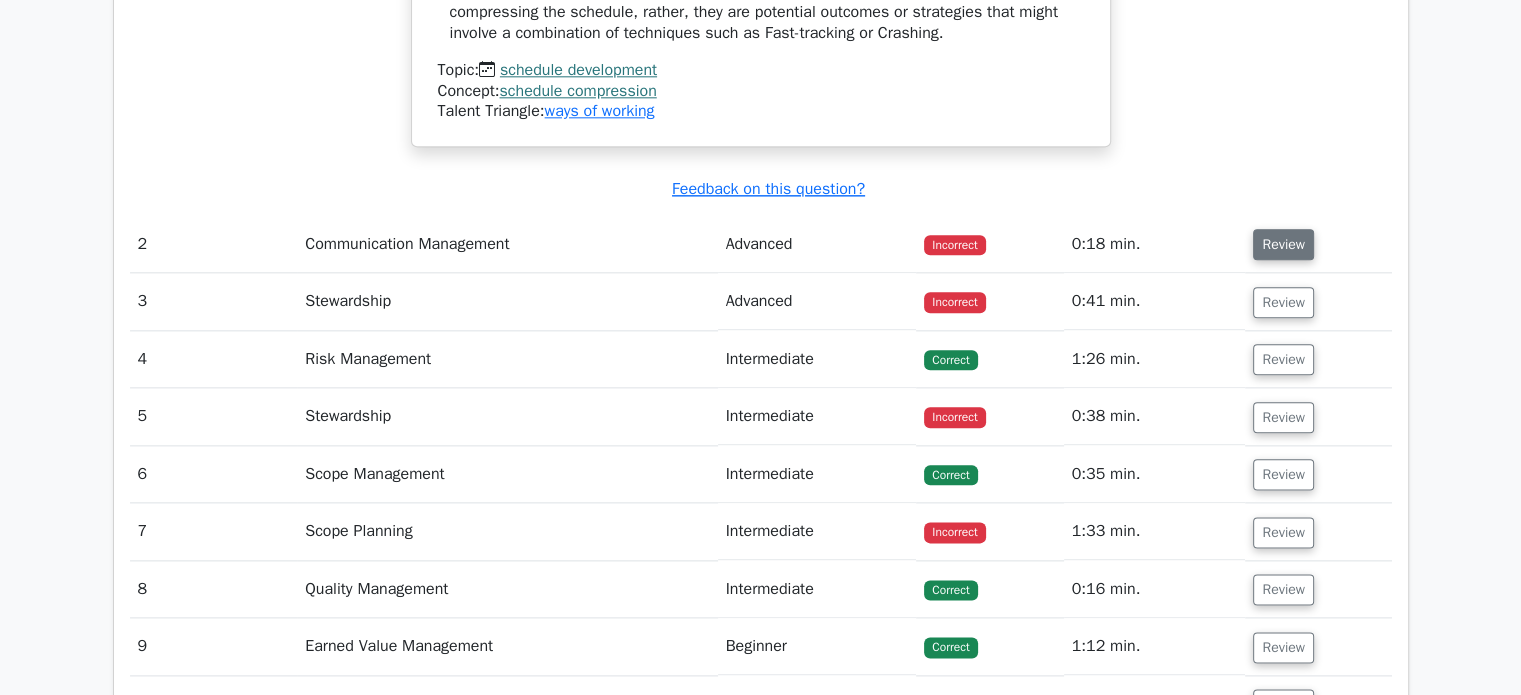 click on "Review" at bounding box center [1283, 244] 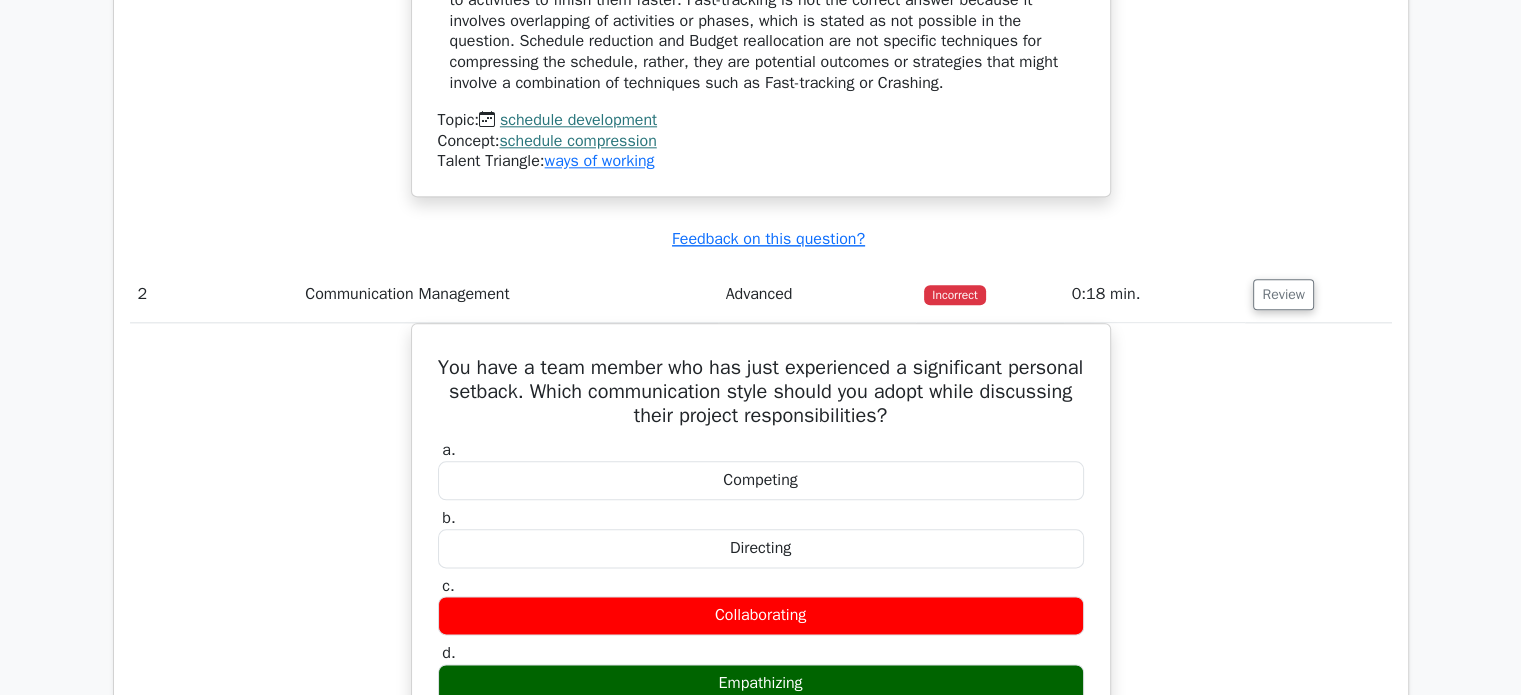 scroll, scrollTop: 2318, scrollLeft: 0, axis: vertical 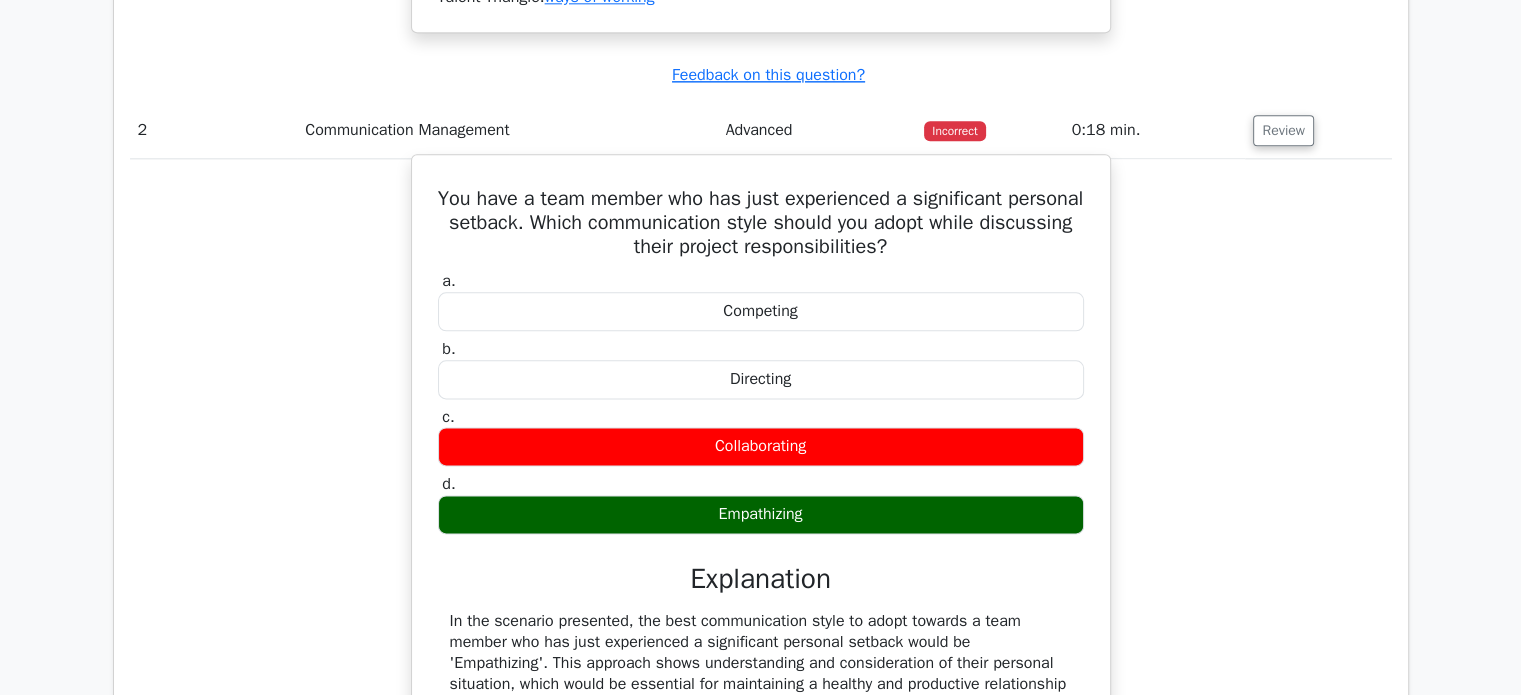 click on "Empathizing" at bounding box center [761, 514] 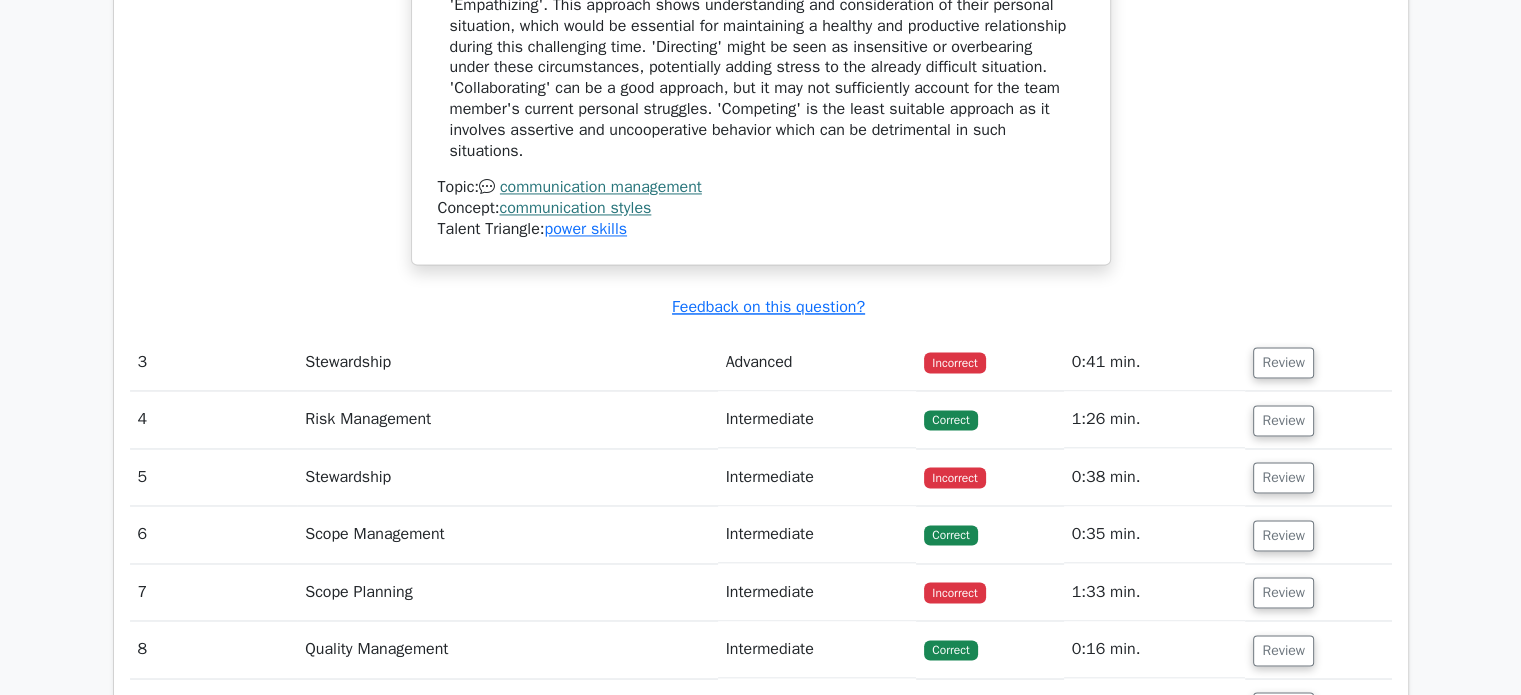 scroll, scrollTop: 3144, scrollLeft: 0, axis: vertical 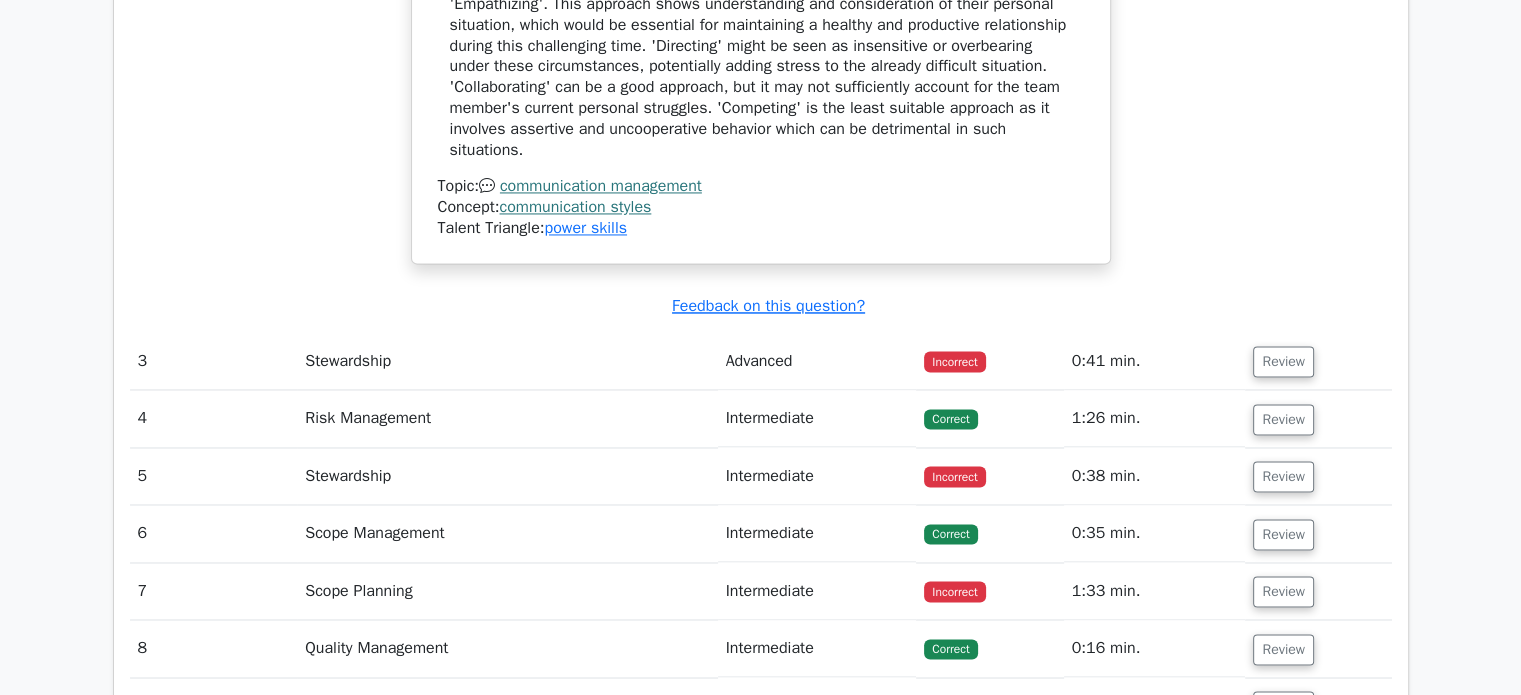 click on "Review" at bounding box center (1318, 361) 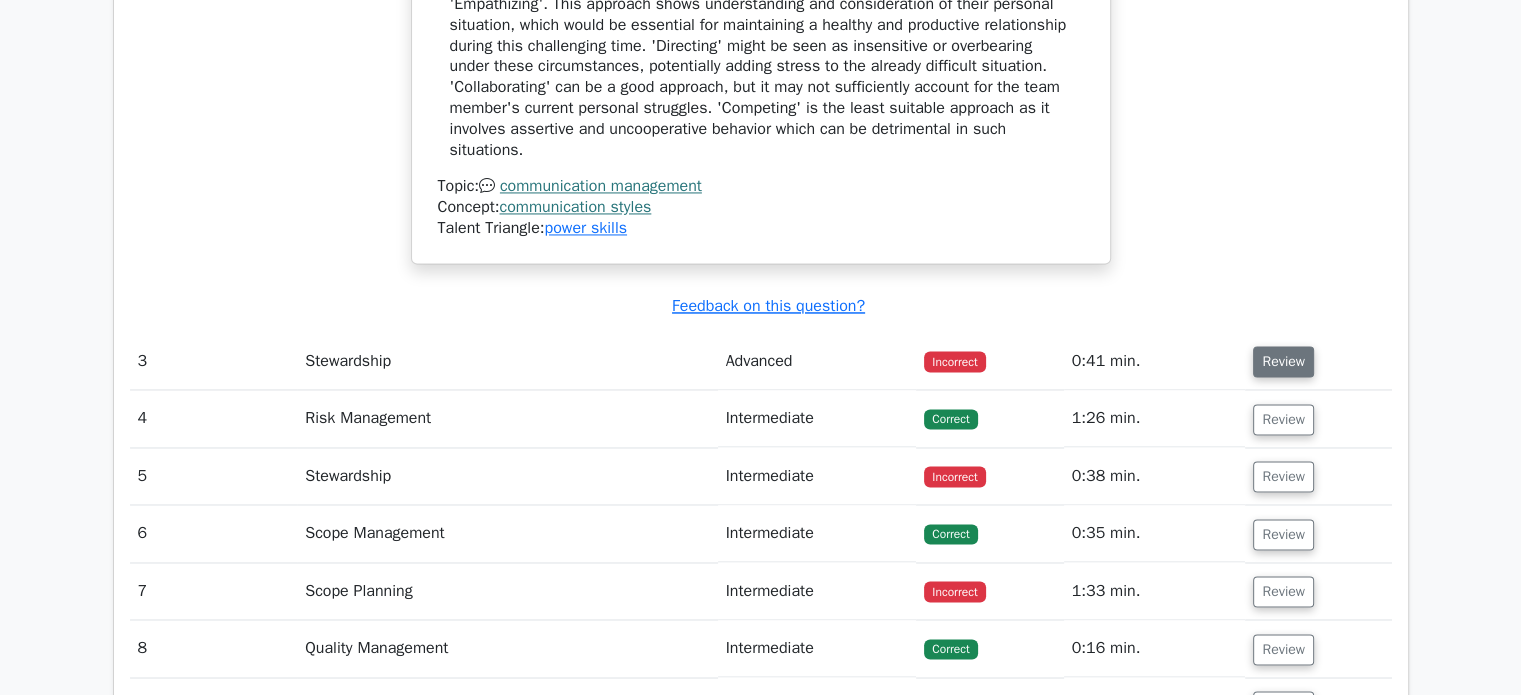 click on "Review" at bounding box center (1283, 361) 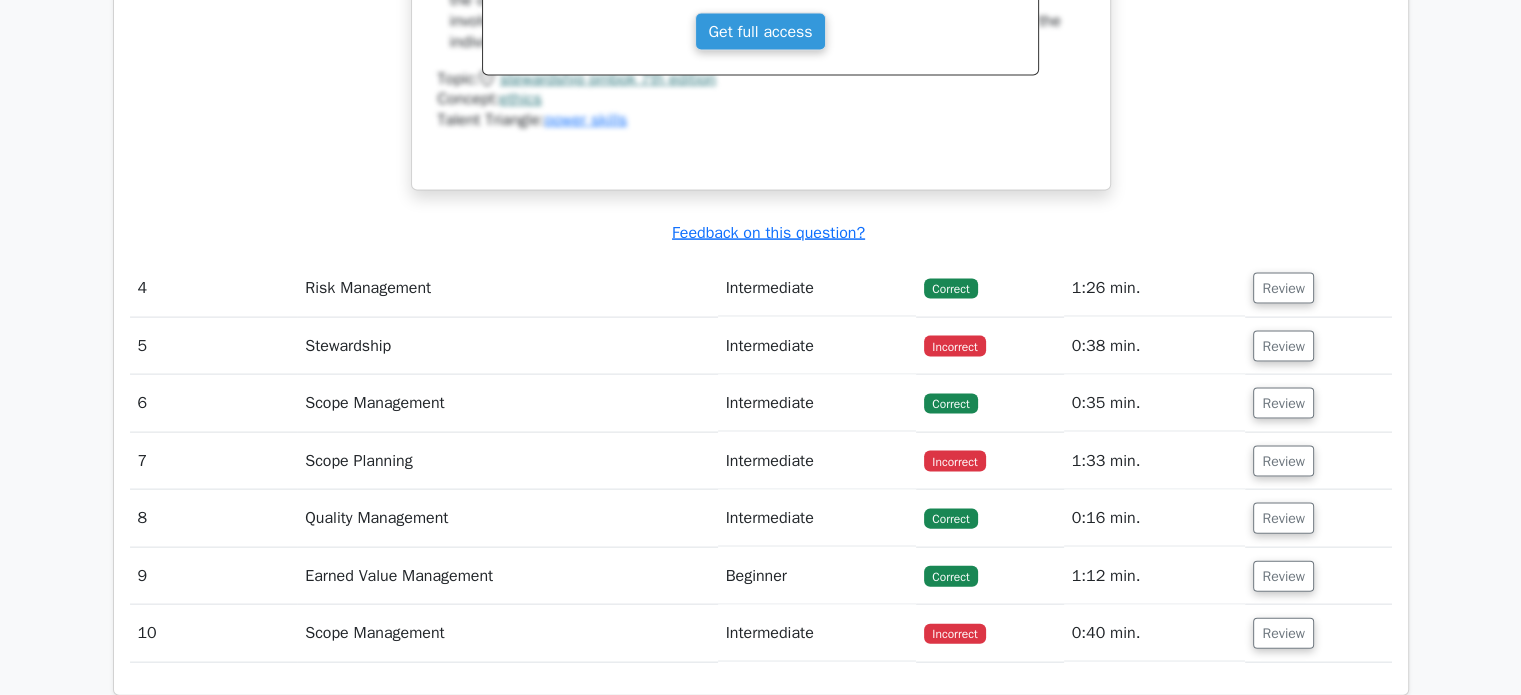 scroll, scrollTop: 4240, scrollLeft: 0, axis: vertical 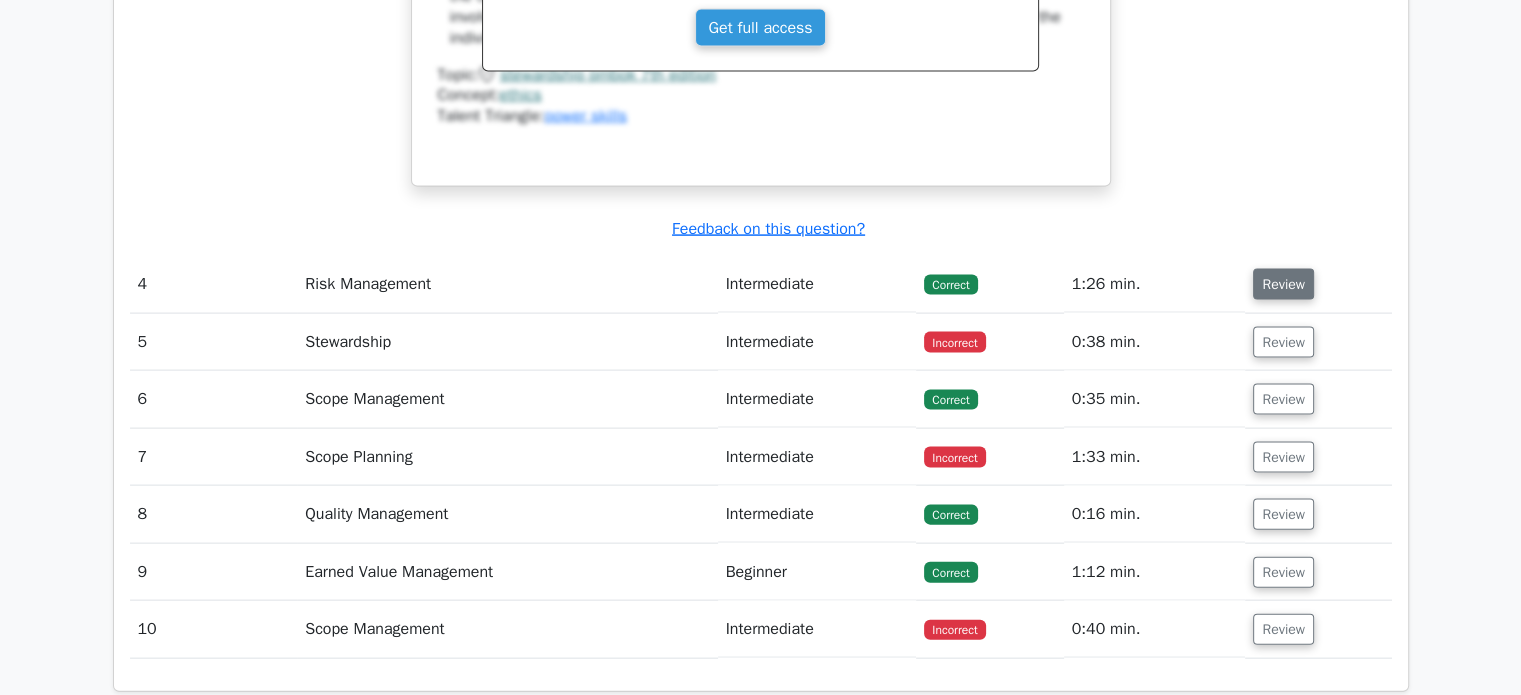 click on "Review" at bounding box center (1283, 284) 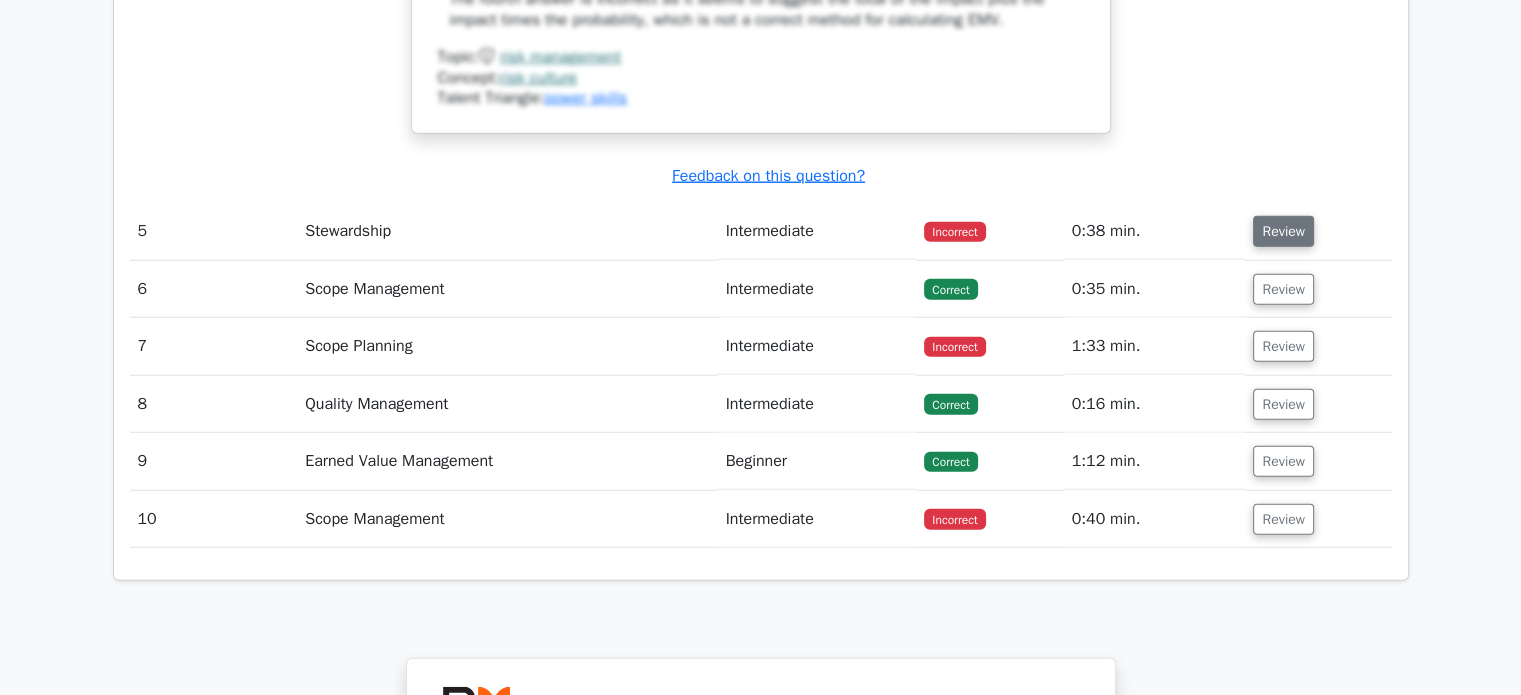 scroll, scrollTop: 5248, scrollLeft: 0, axis: vertical 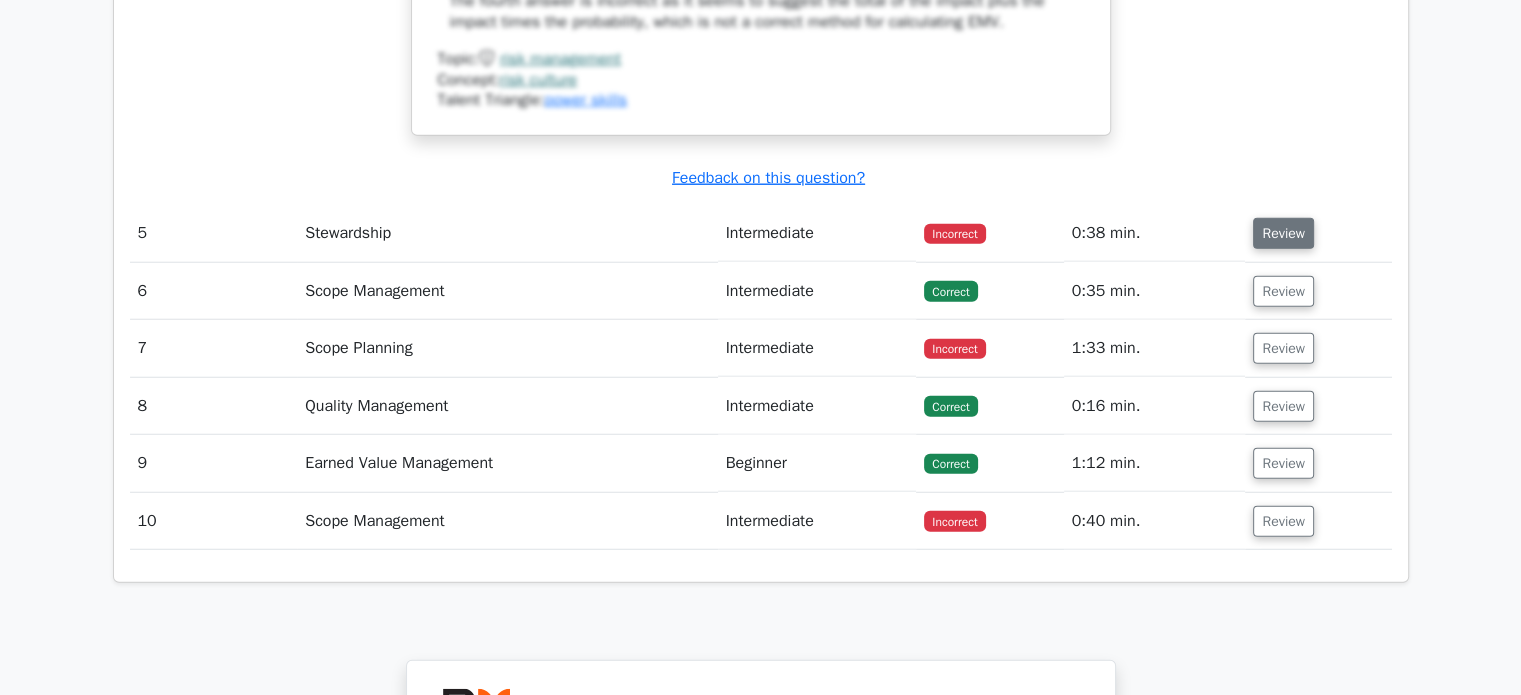 click on "Review" at bounding box center [1283, 233] 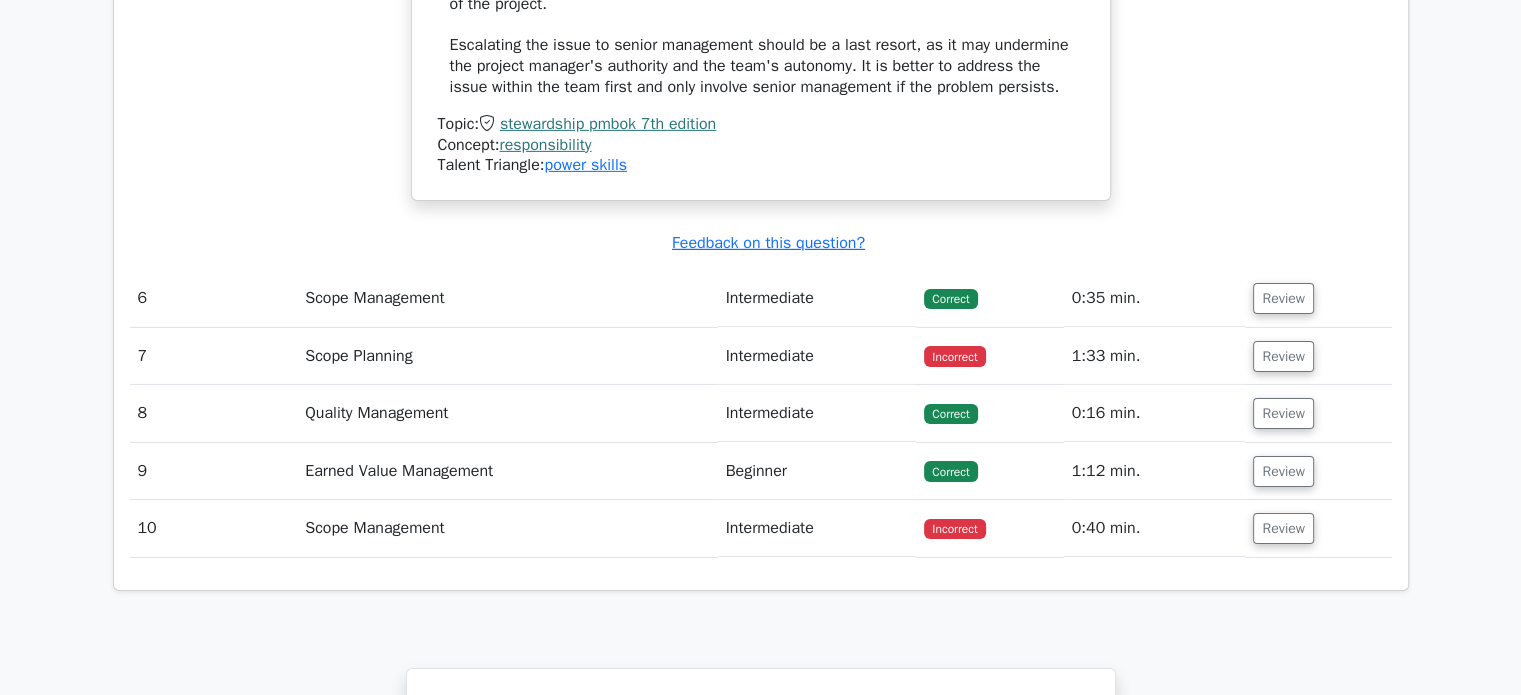 scroll, scrollTop: 6536, scrollLeft: 0, axis: vertical 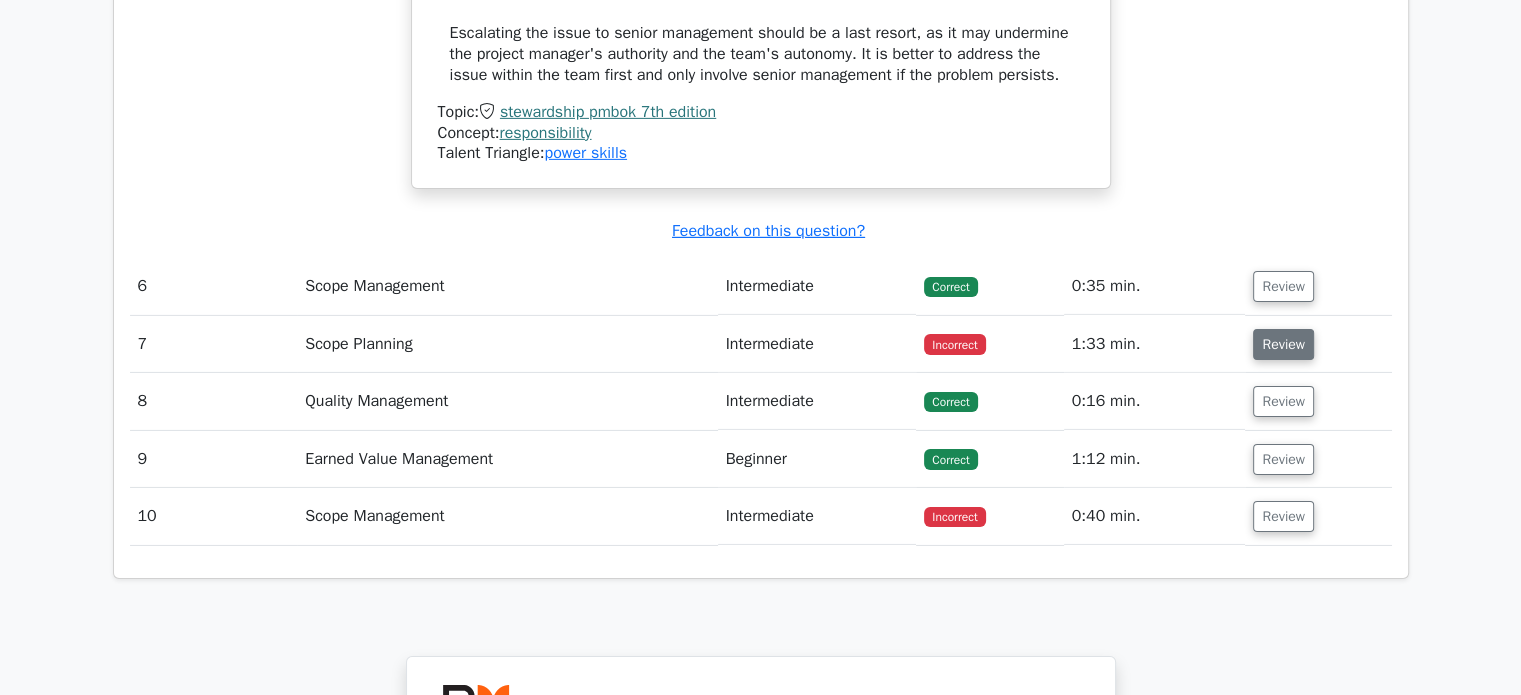 click on "Review" at bounding box center [1283, 344] 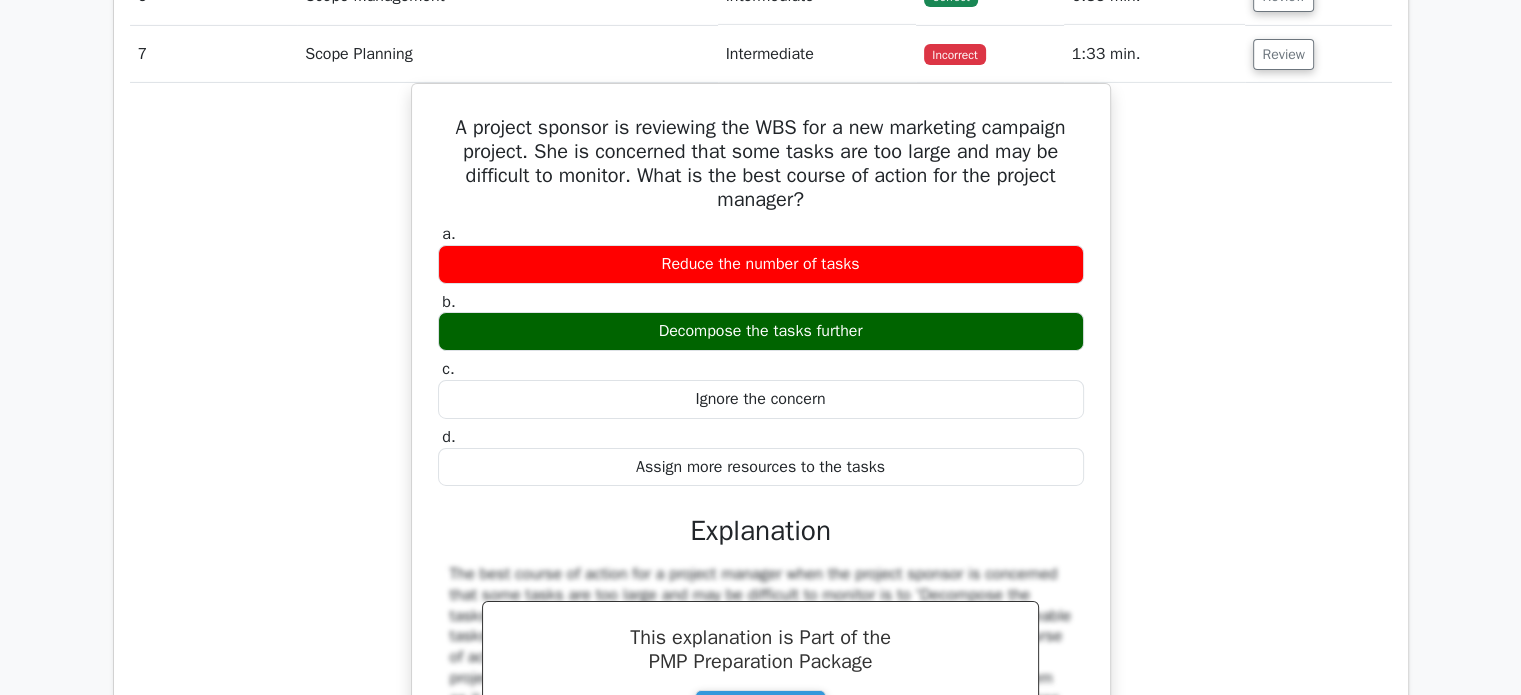 scroll, scrollTop: 6860, scrollLeft: 0, axis: vertical 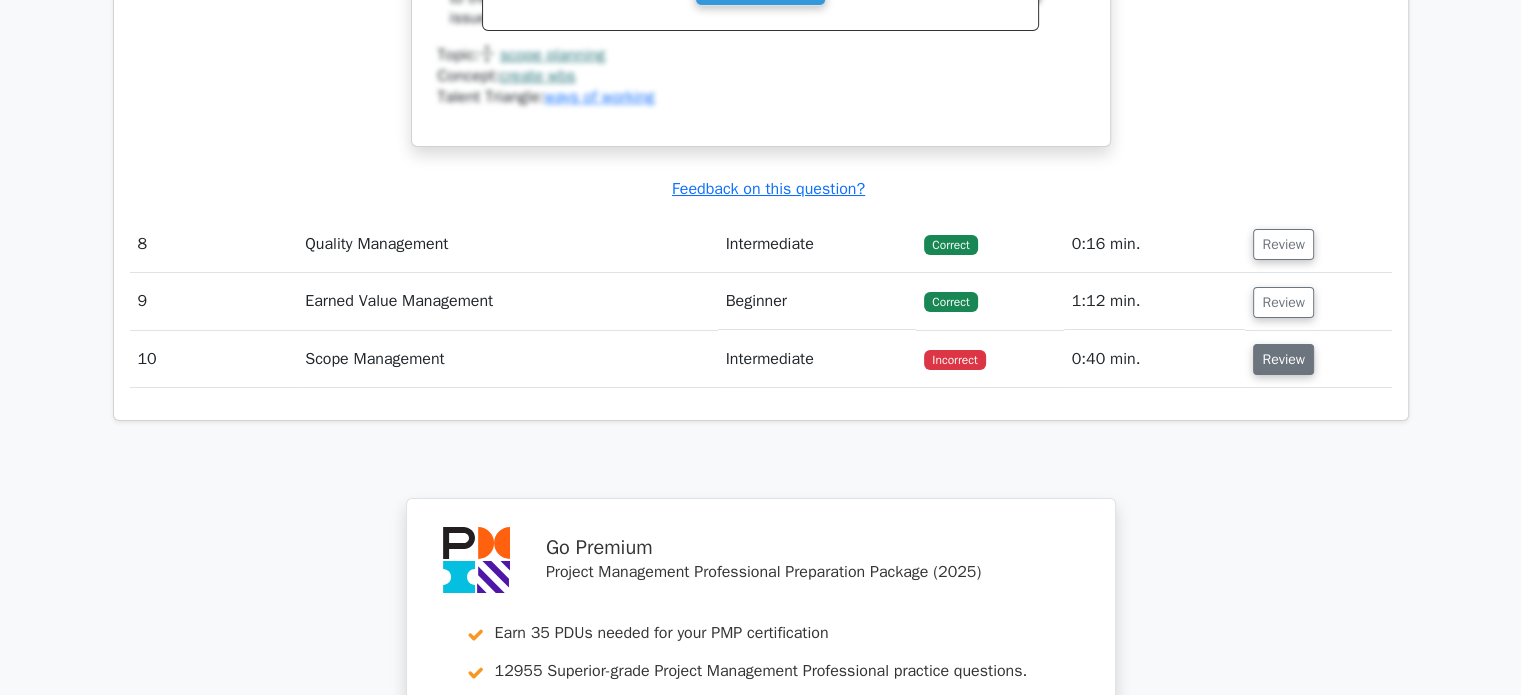 click on "Review" at bounding box center [1283, 359] 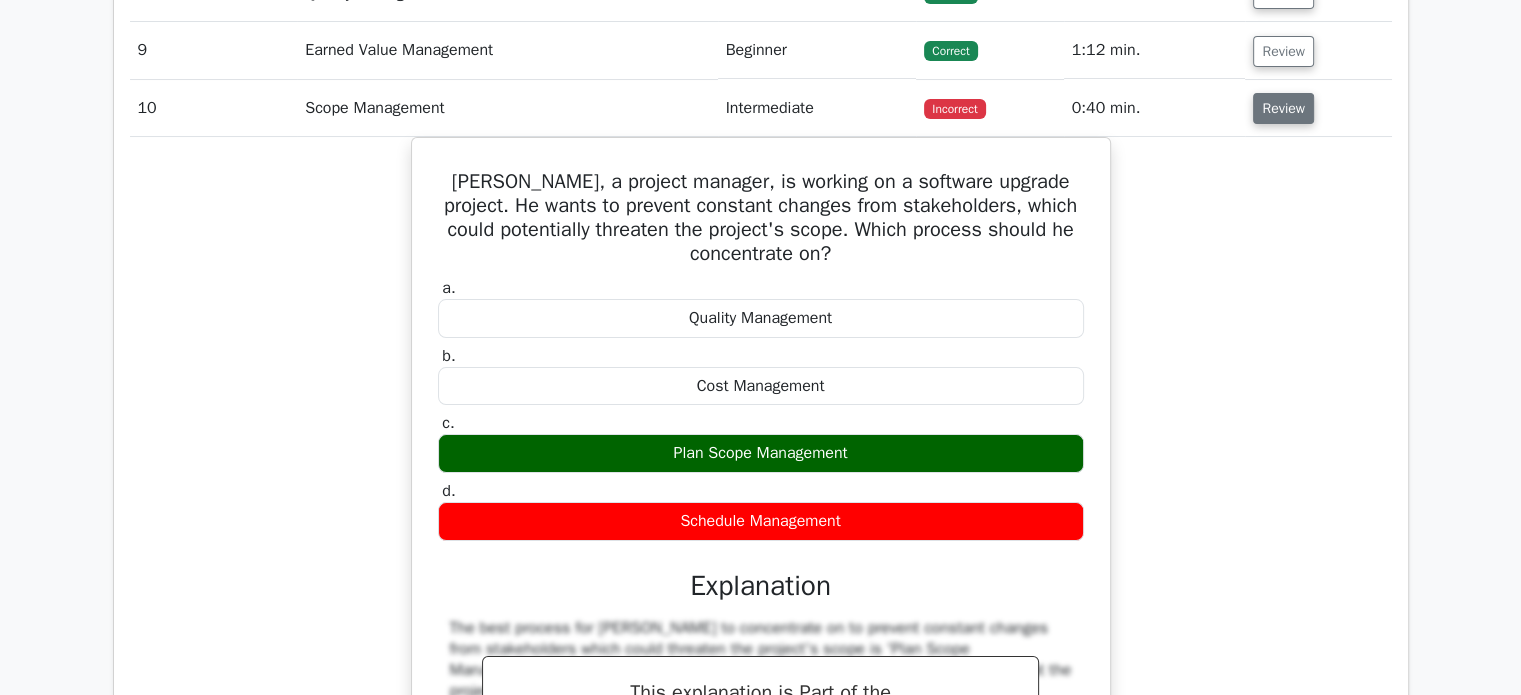 scroll, scrollTop: 7800, scrollLeft: 0, axis: vertical 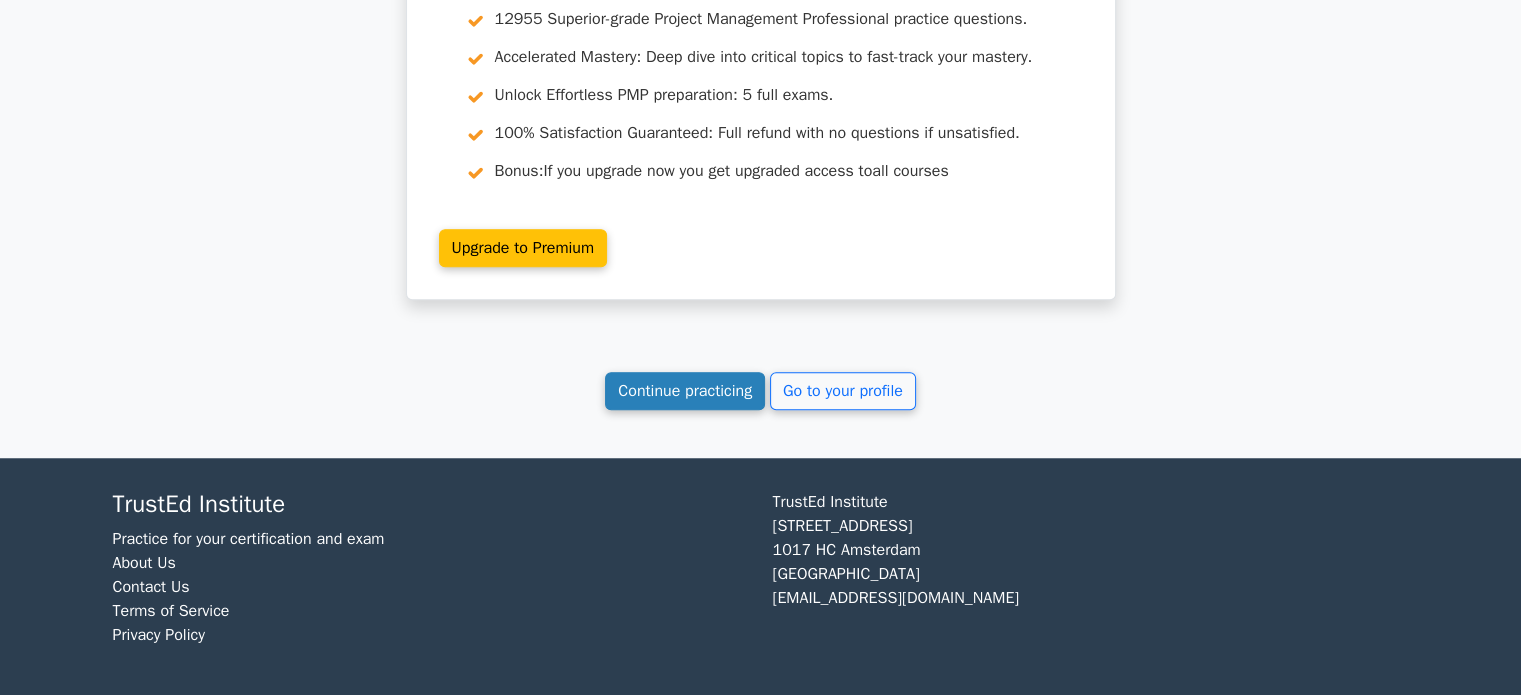 click on "Continue practicing" at bounding box center (685, 391) 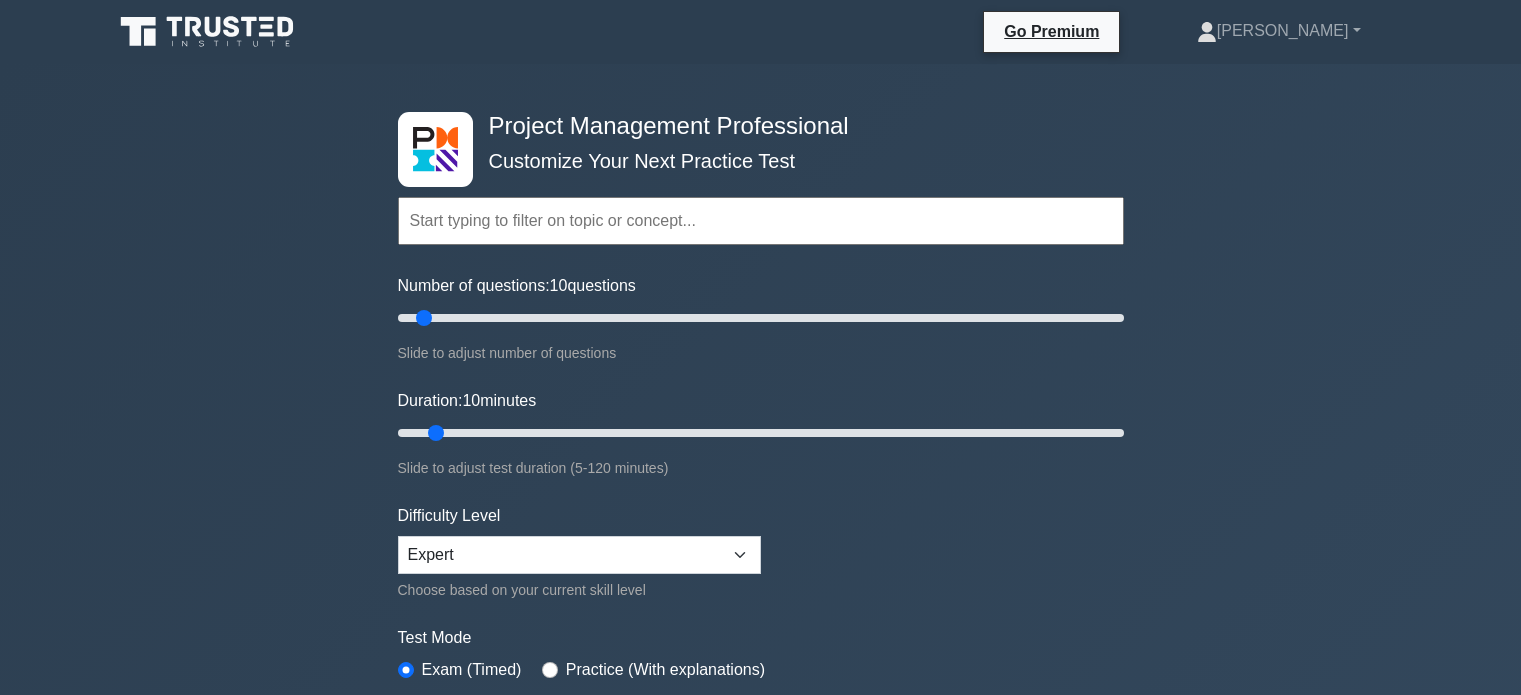 scroll, scrollTop: 0, scrollLeft: 0, axis: both 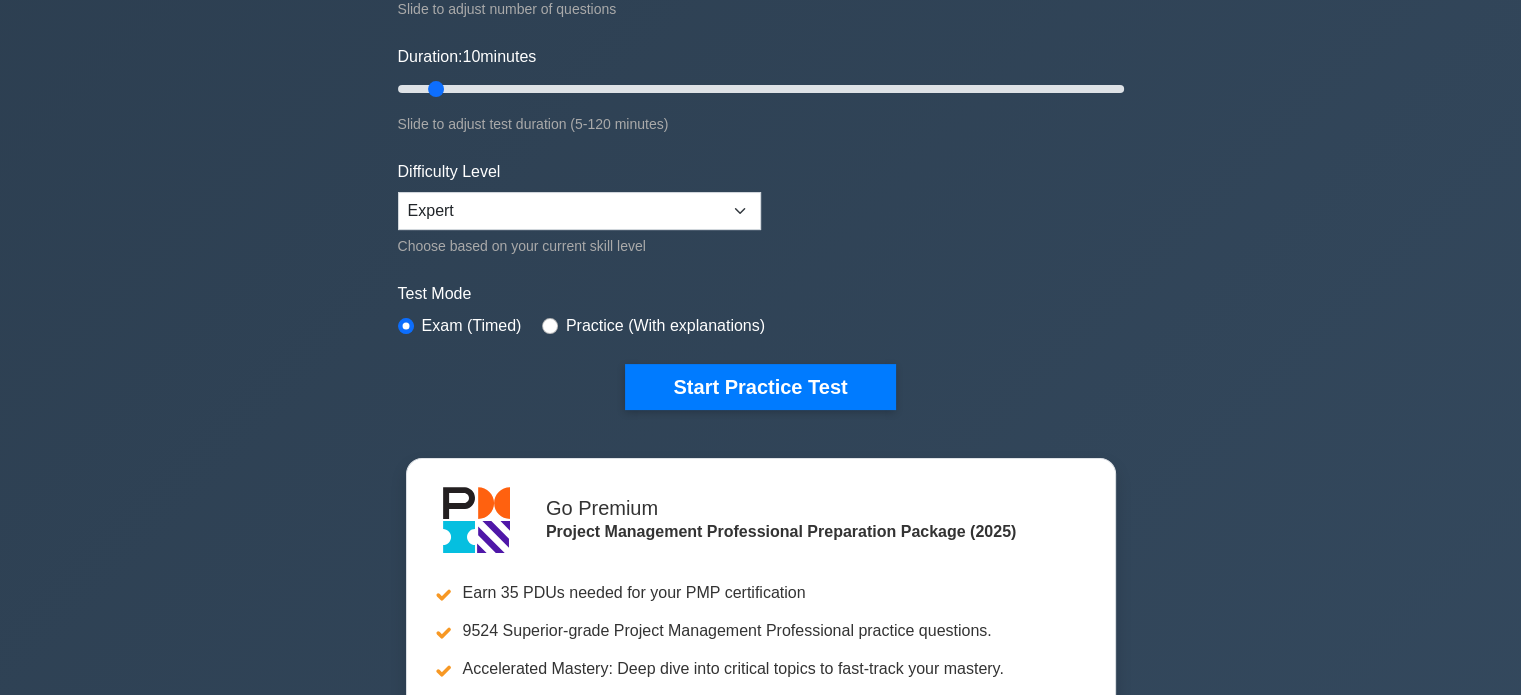 click on "Project Management Professional
Customize Your Next Practice Test
Topics
Scope Management
Time Management
Cost Management
Quality Management
Risk Management
Integration Management
Human Resource Management
Communication Management" at bounding box center (761, 89) 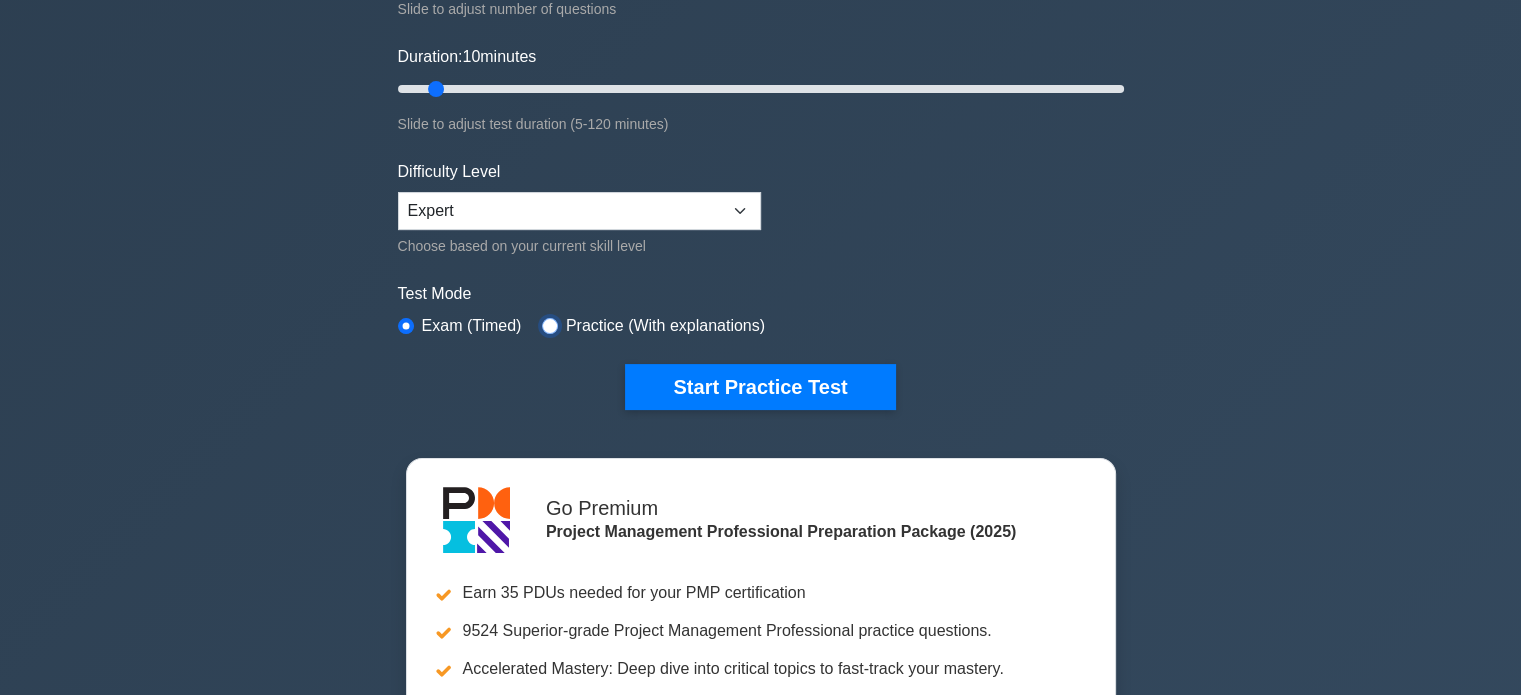 click at bounding box center (550, 326) 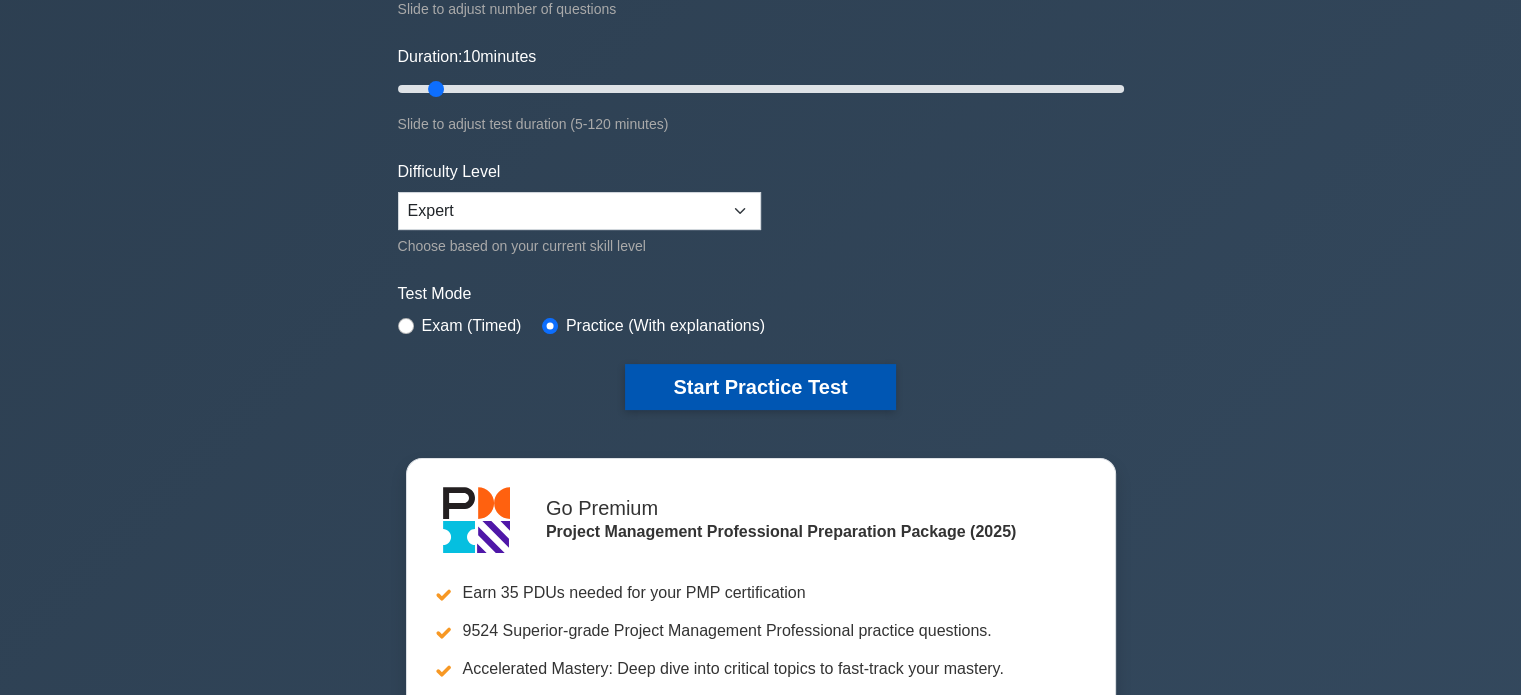 click on "Start Practice Test" at bounding box center [760, 387] 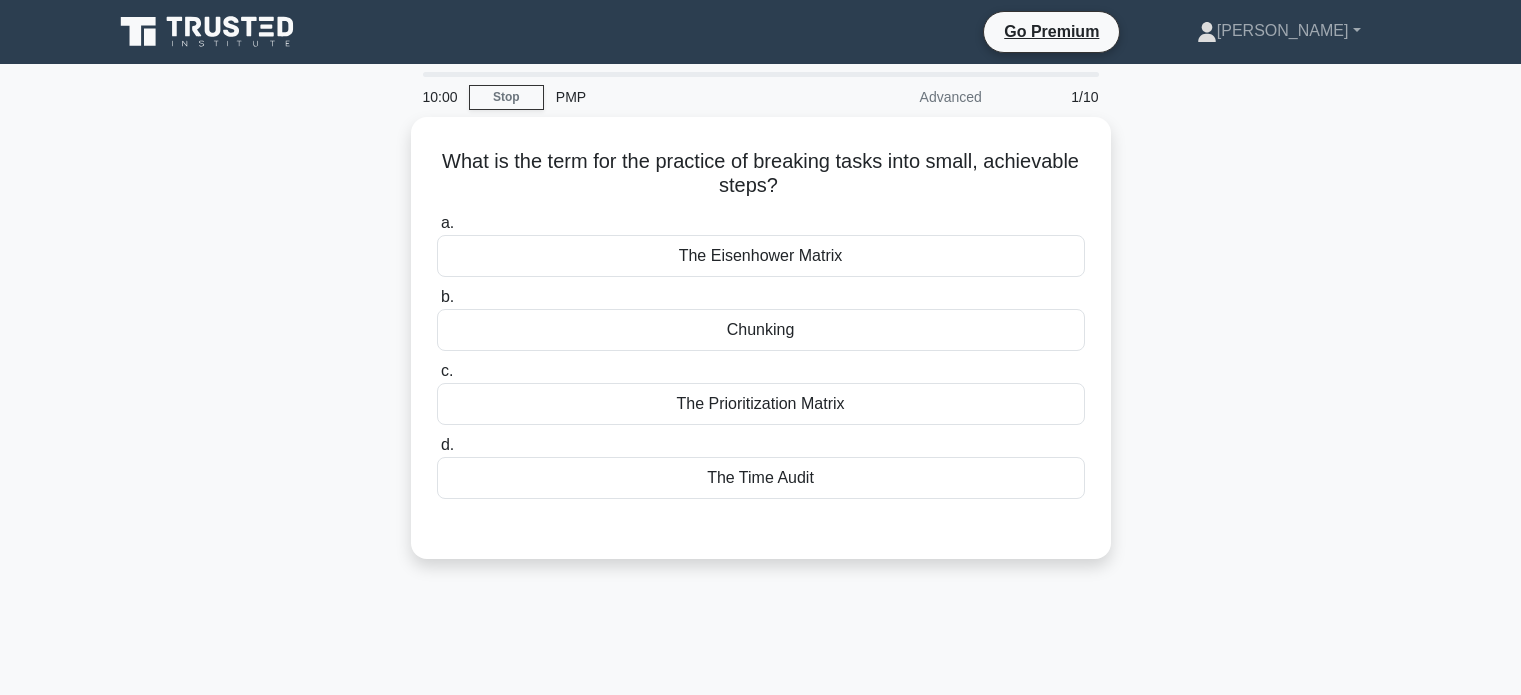 scroll, scrollTop: 0, scrollLeft: 0, axis: both 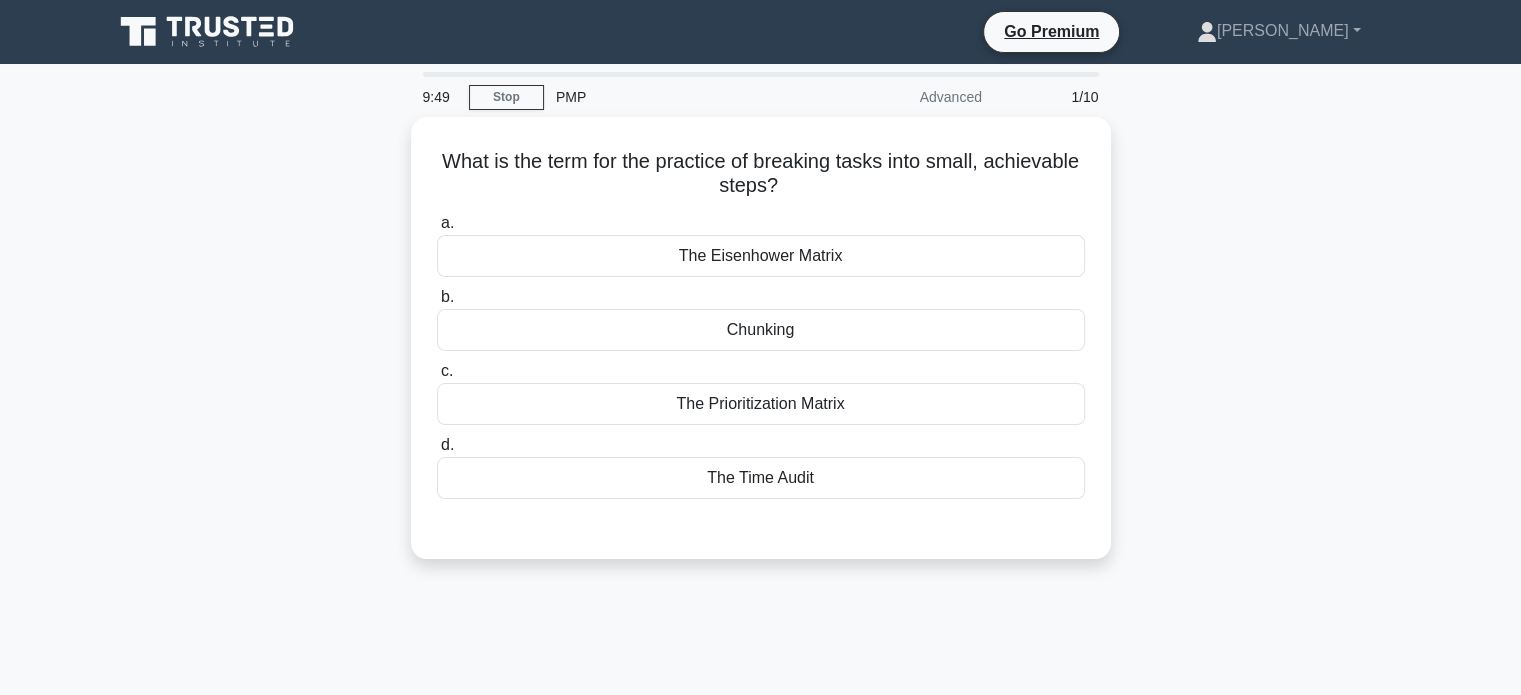 click on "What is the term for the practice of breaking tasks into small, achievable steps?
.spinner_0XTQ{transform-origin:center;animation:spinner_y6GP .75s linear infinite}@keyframes spinner_y6GP{100%{transform:rotate(360deg)}}
a.
The Eisenhower Matrix
b. c. d." at bounding box center (761, 350) 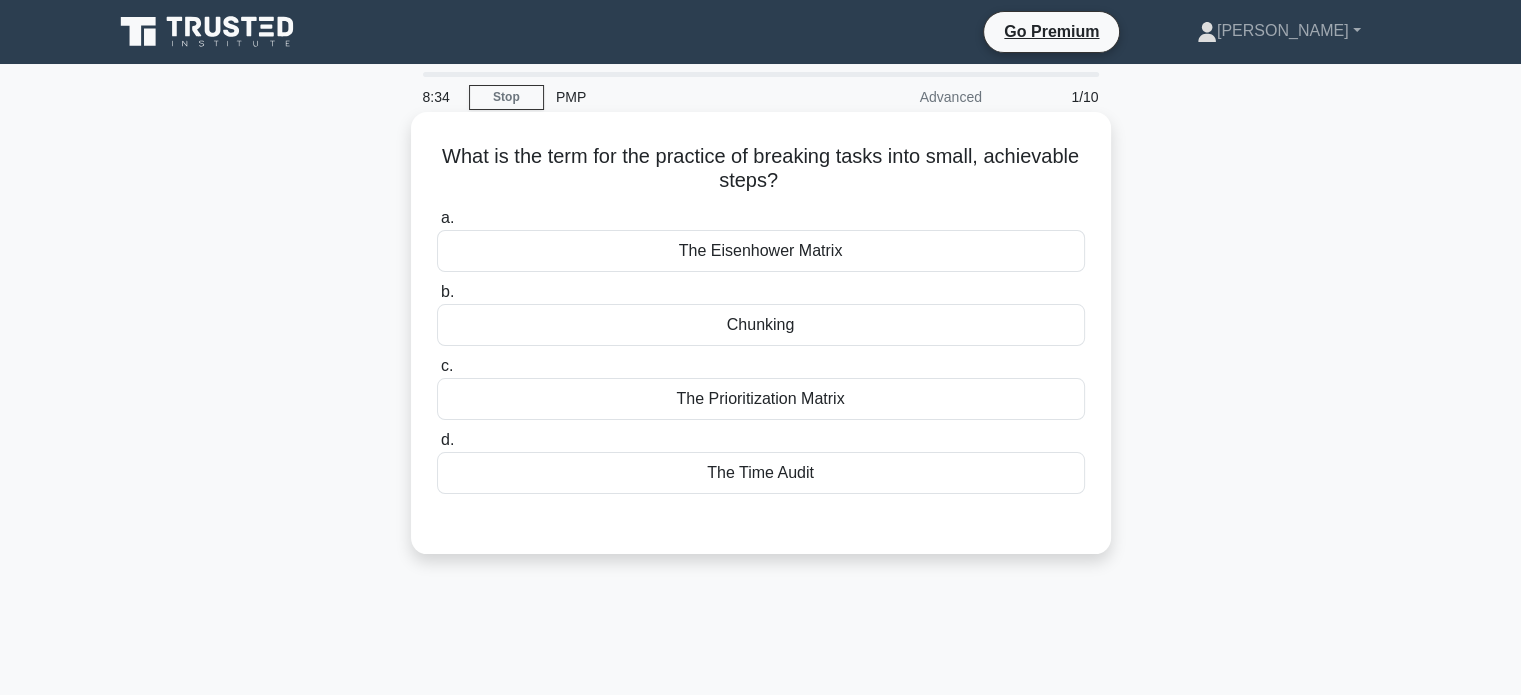 click on "The Prioritization Matrix" at bounding box center (761, 399) 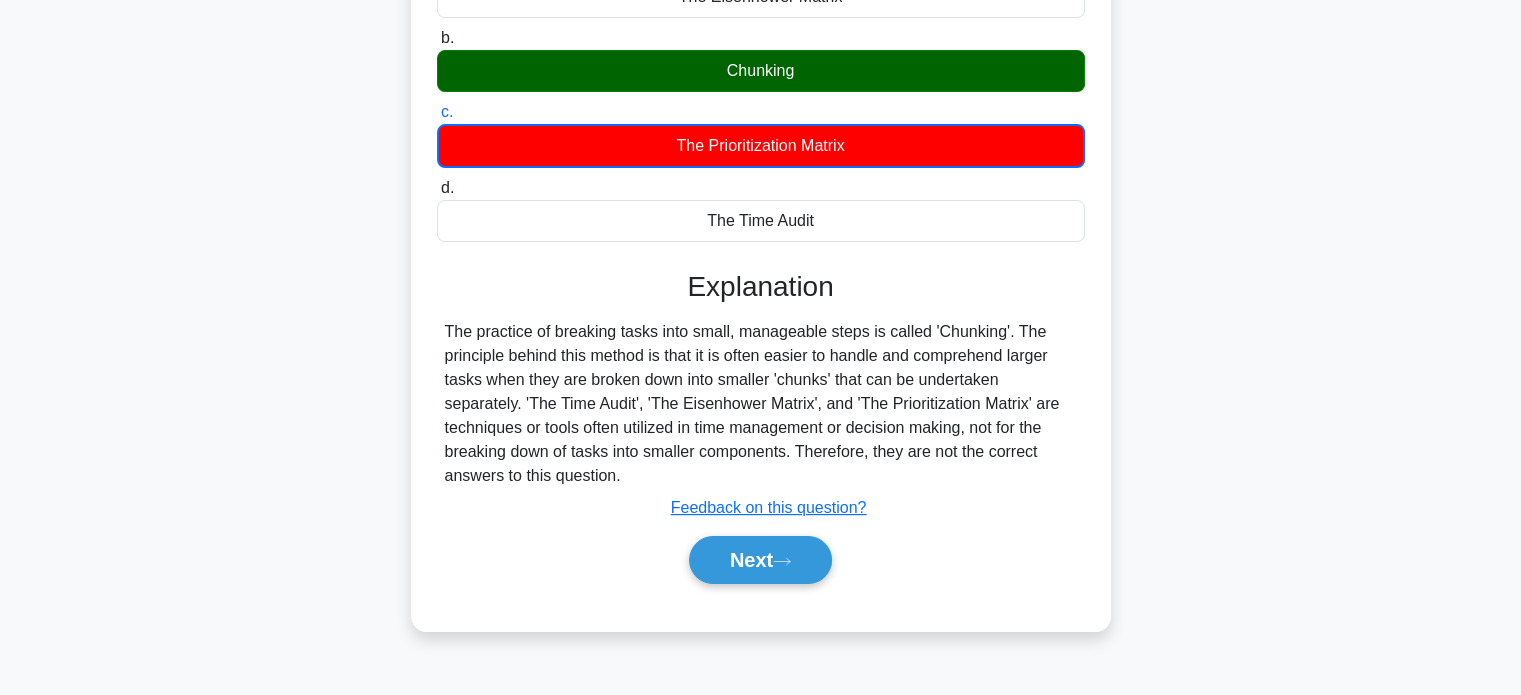 scroll, scrollTop: 293, scrollLeft: 0, axis: vertical 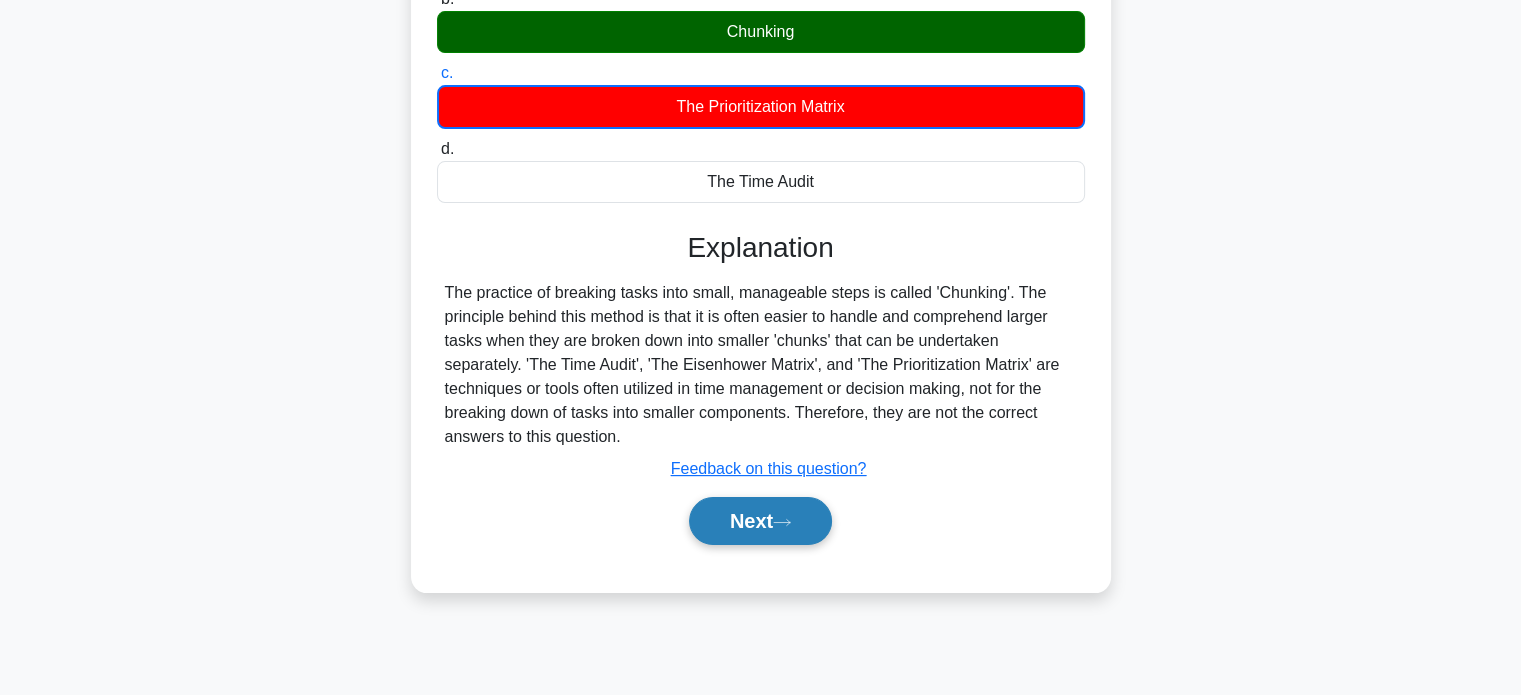 click on "Next" at bounding box center (760, 521) 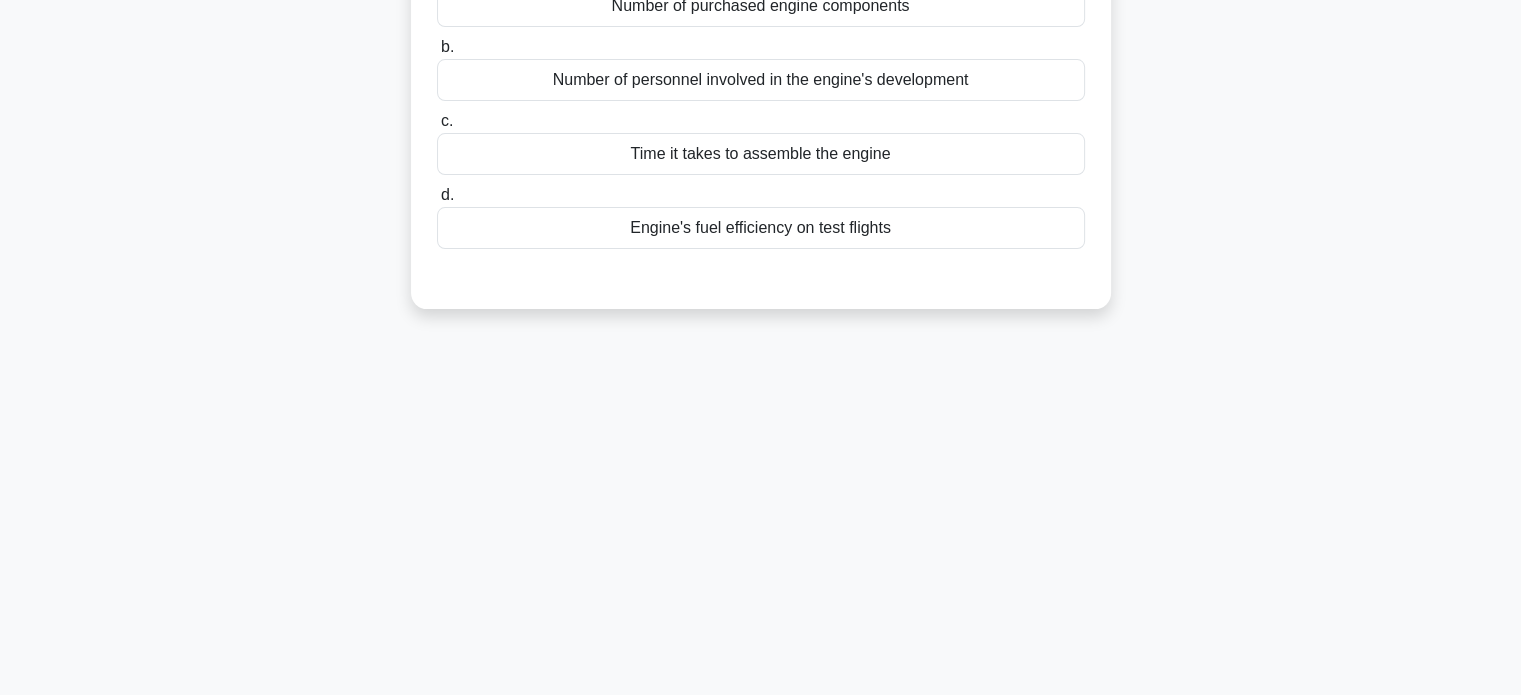 scroll, scrollTop: 0, scrollLeft: 0, axis: both 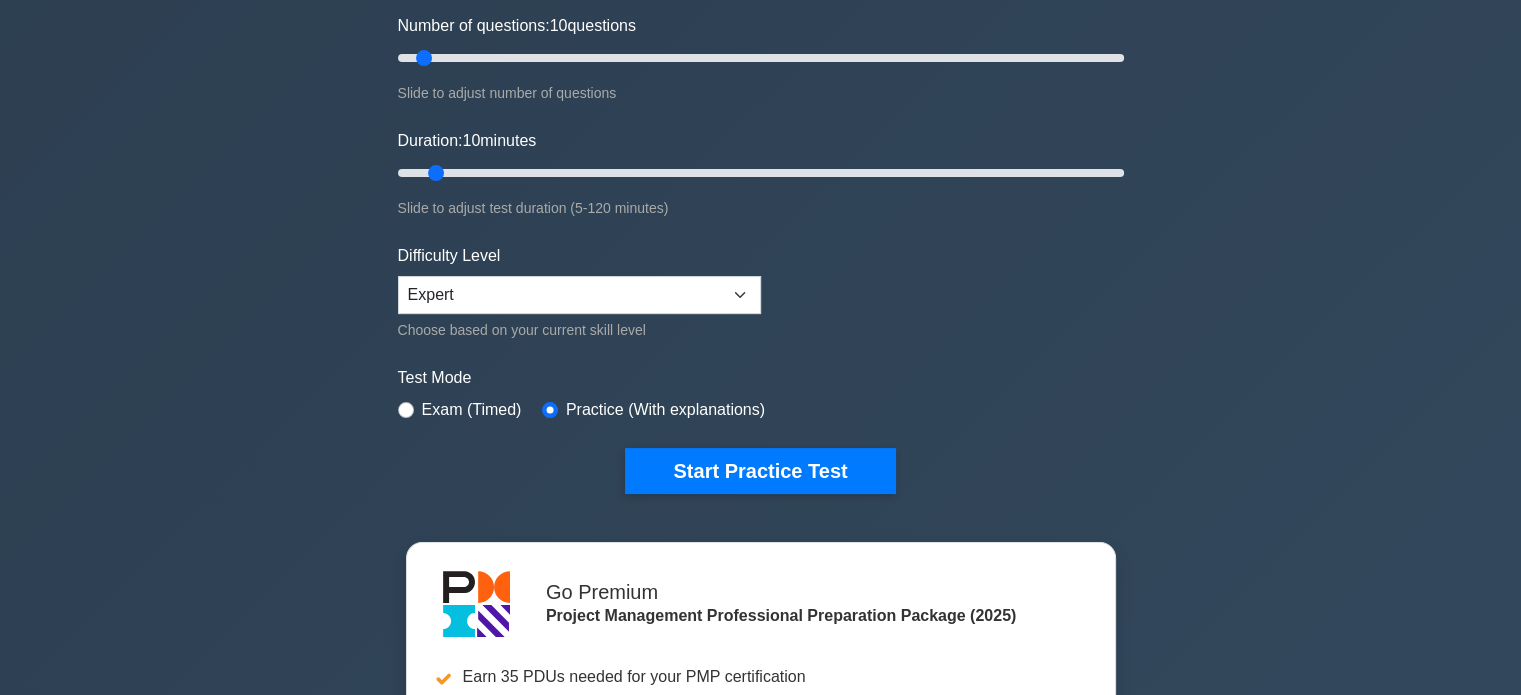 click on "Exam (Timed)" at bounding box center [460, 410] 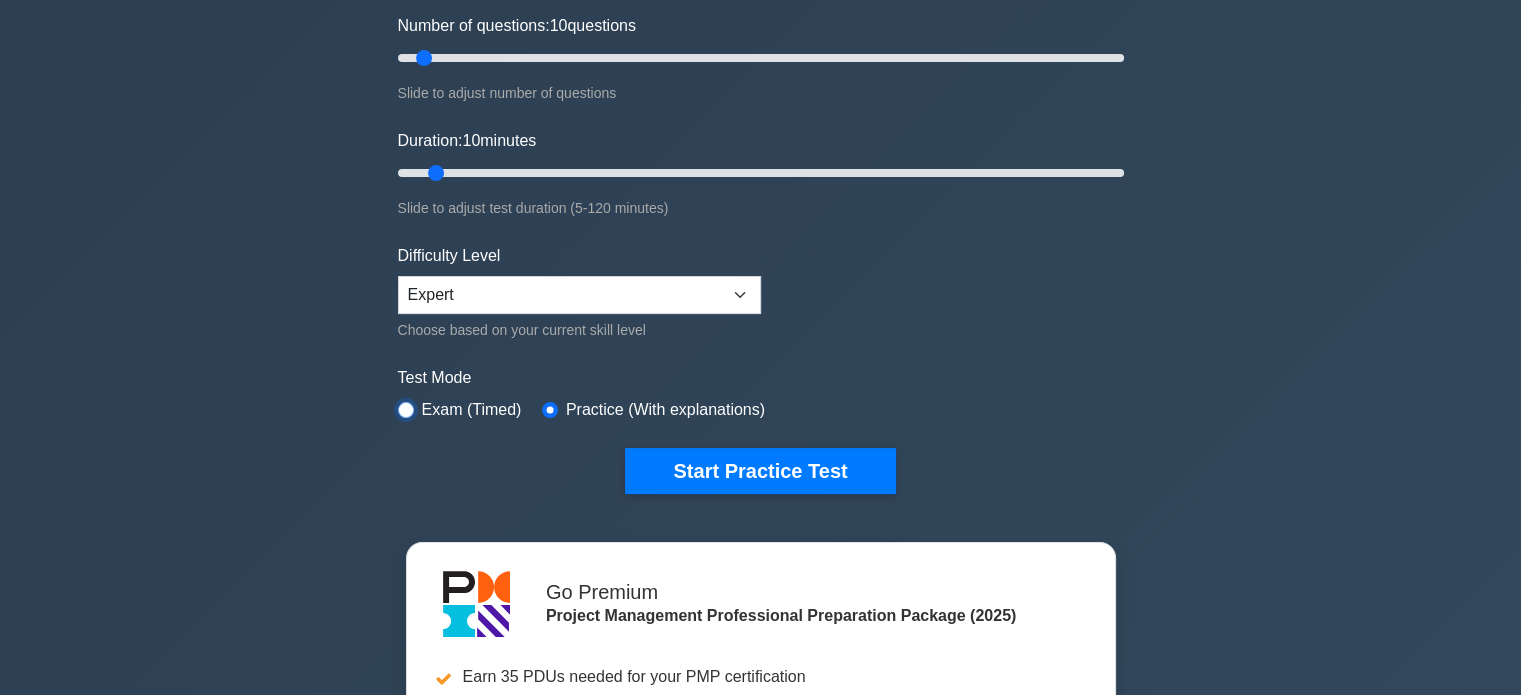 click at bounding box center (406, 410) 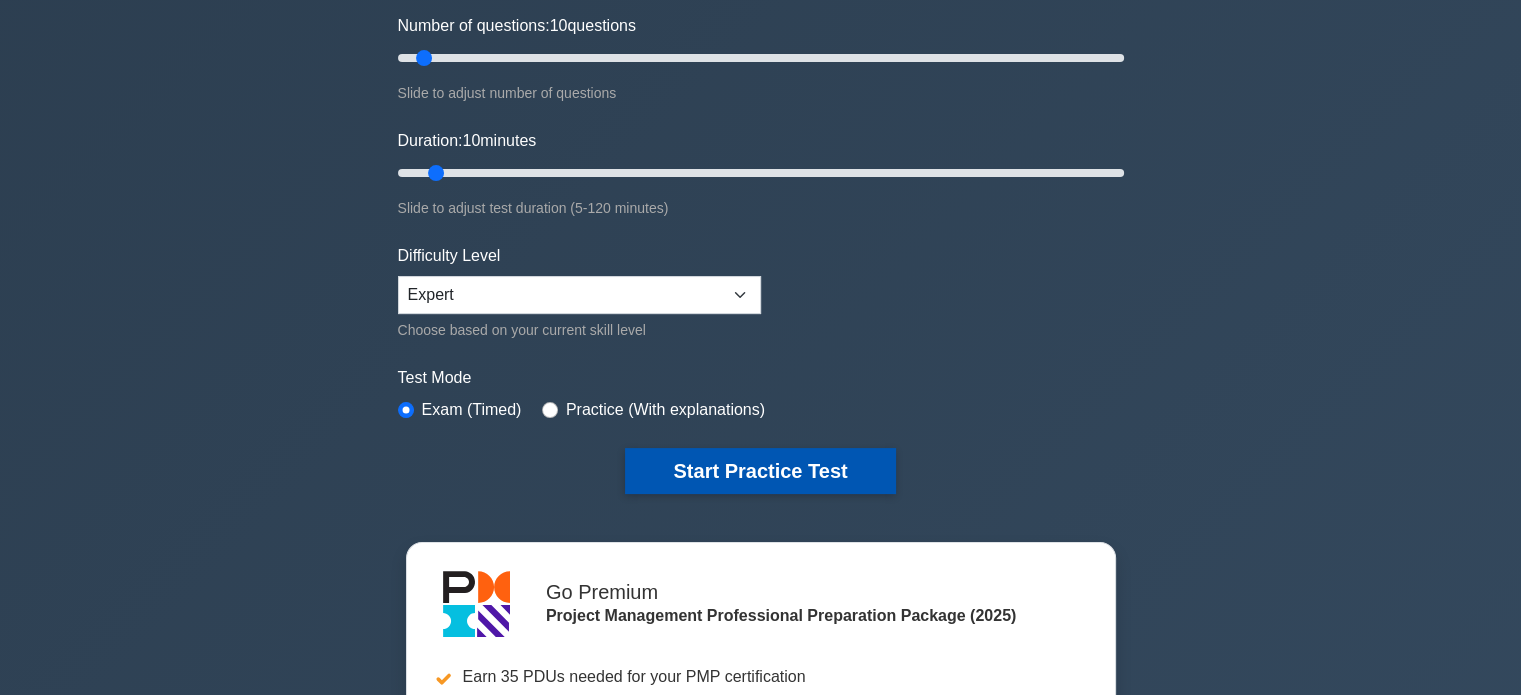 click on "Start Practice Test" at bounding box center [760, 471] 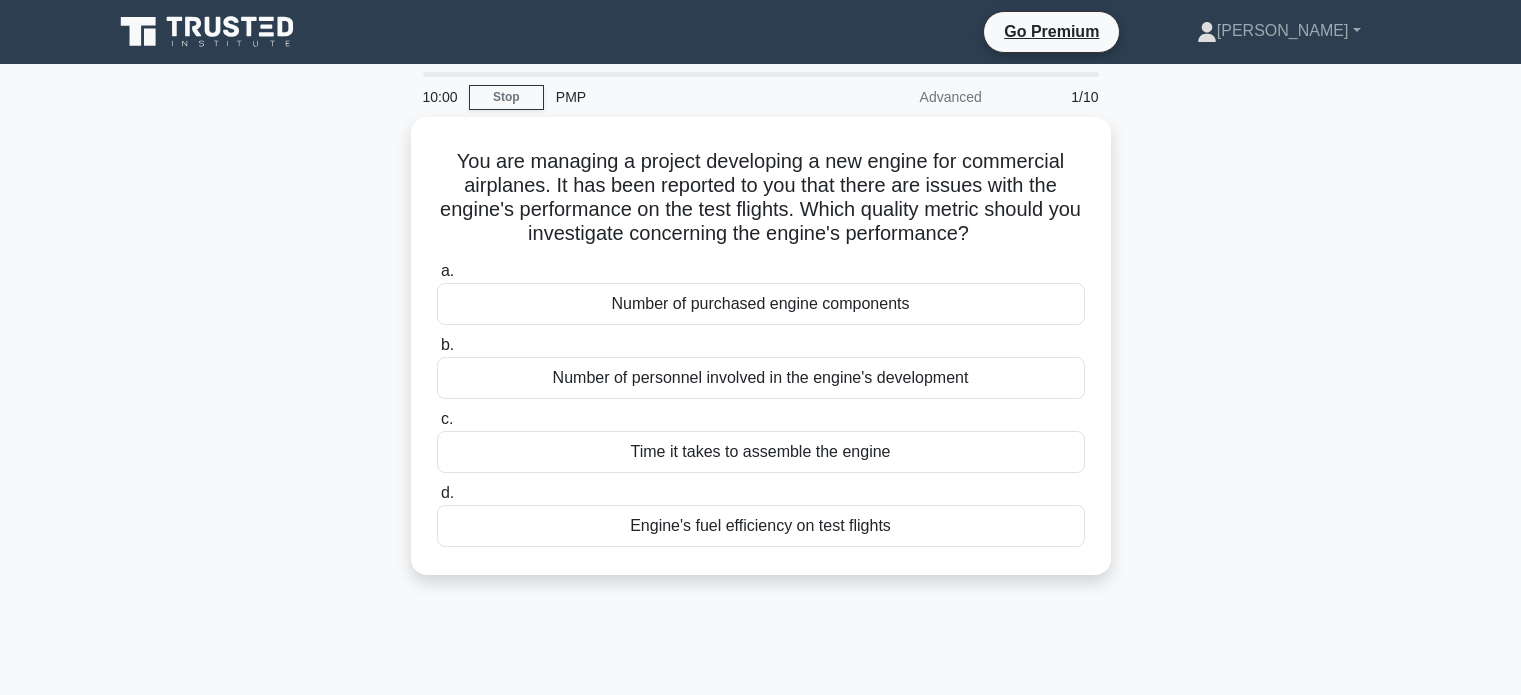 scroll, scrollTop: 0, scrollLeft: 0, axis: both 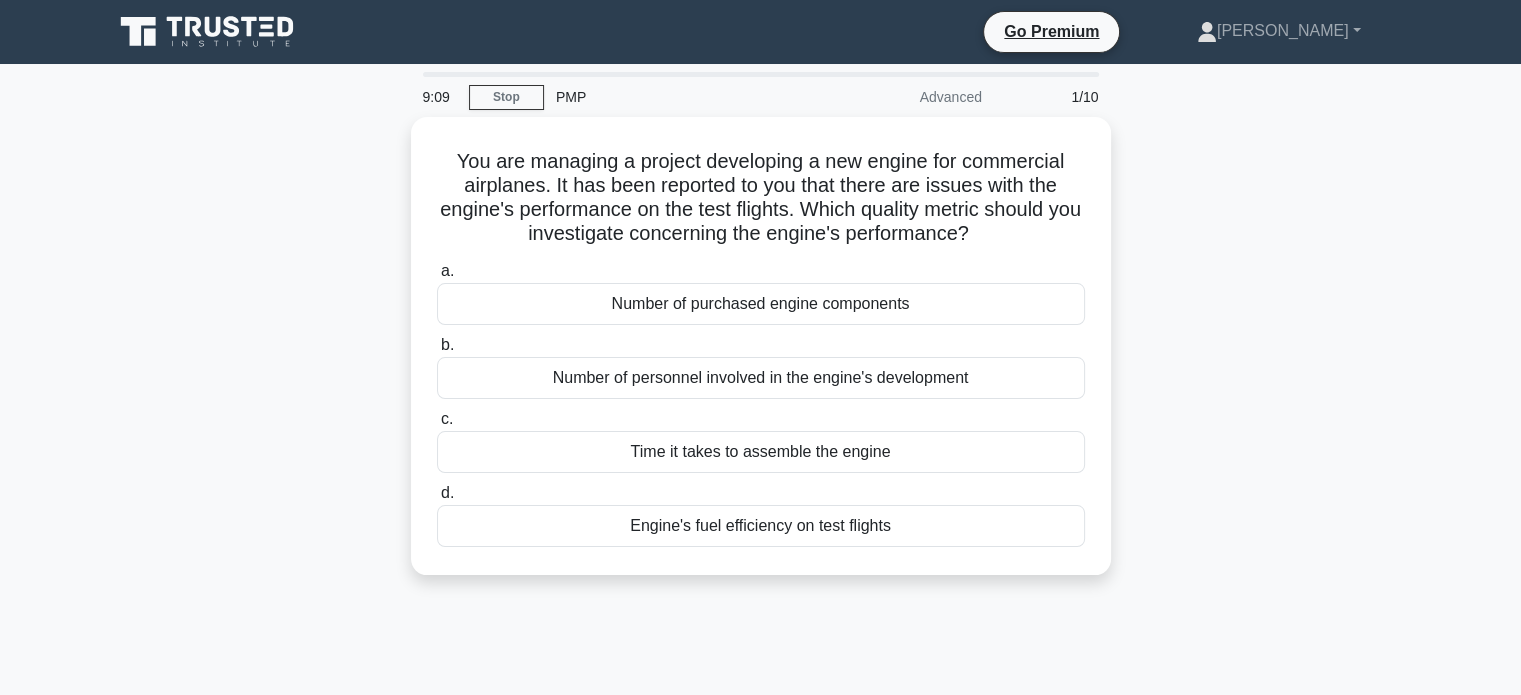 click on "You are managing a project developing a new engine for commercial airplanes. It has been reported to you that there are issues with the engine's performance on the test flights. Which quality metric should you investigate concerning the engine's performance?
.spinner_0XTQ{transform-origin:center;animation:spinner_y6GP .75s linear infinite}@keyframes spinner_y6GP{100%{transform:rotate(360deg)}}
a.
b. c. d." at bounding box center (761, 358) 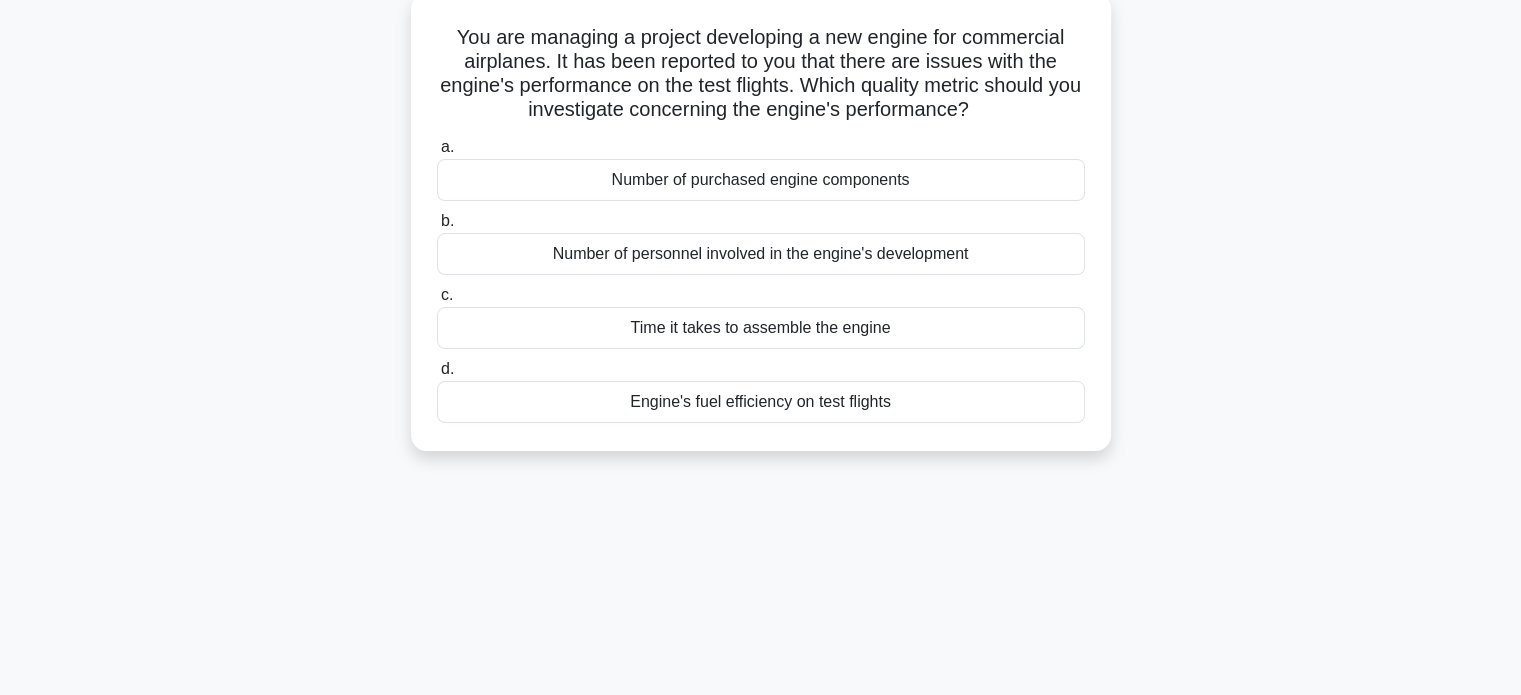 scroll, scrollTop: 0, scrollLeft: 0, axis: both 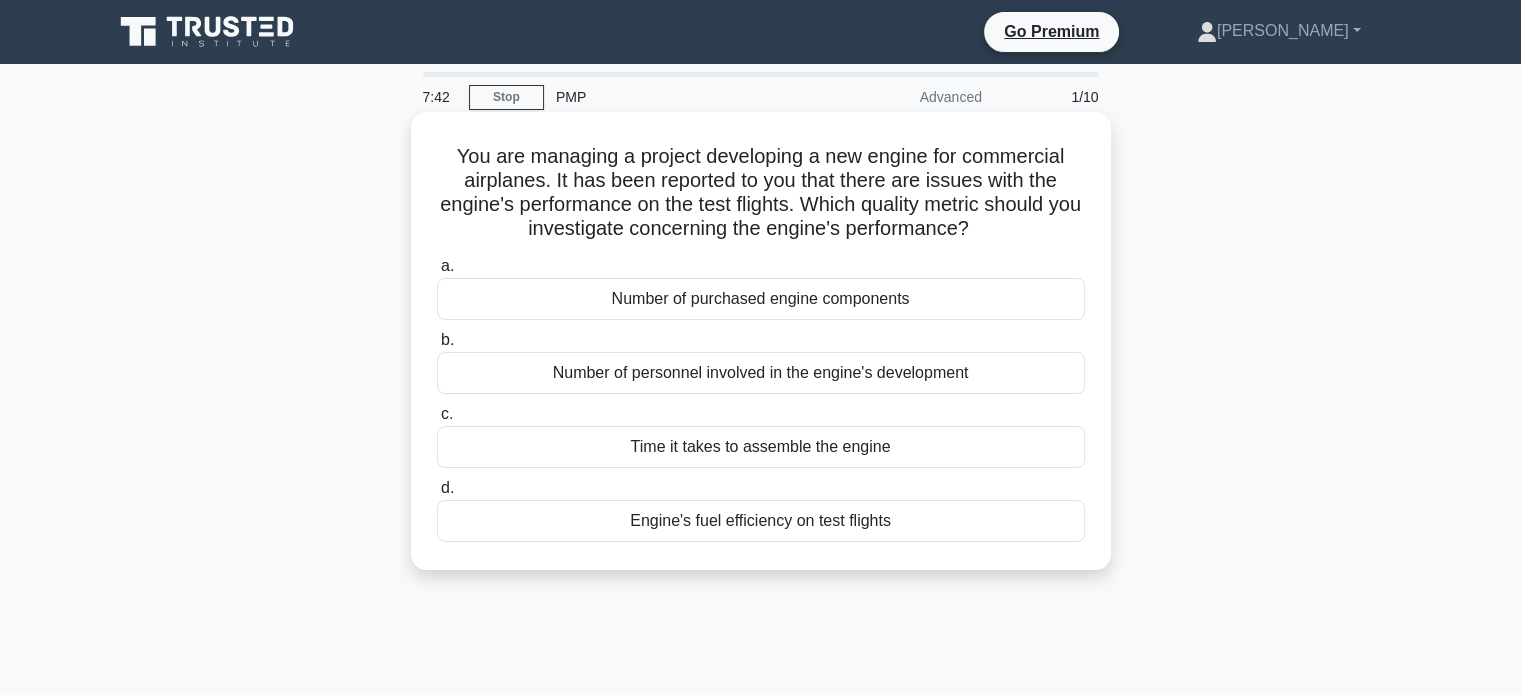click on "Engine's fuel efficiency on test flights" at bounding box center (761, 521) 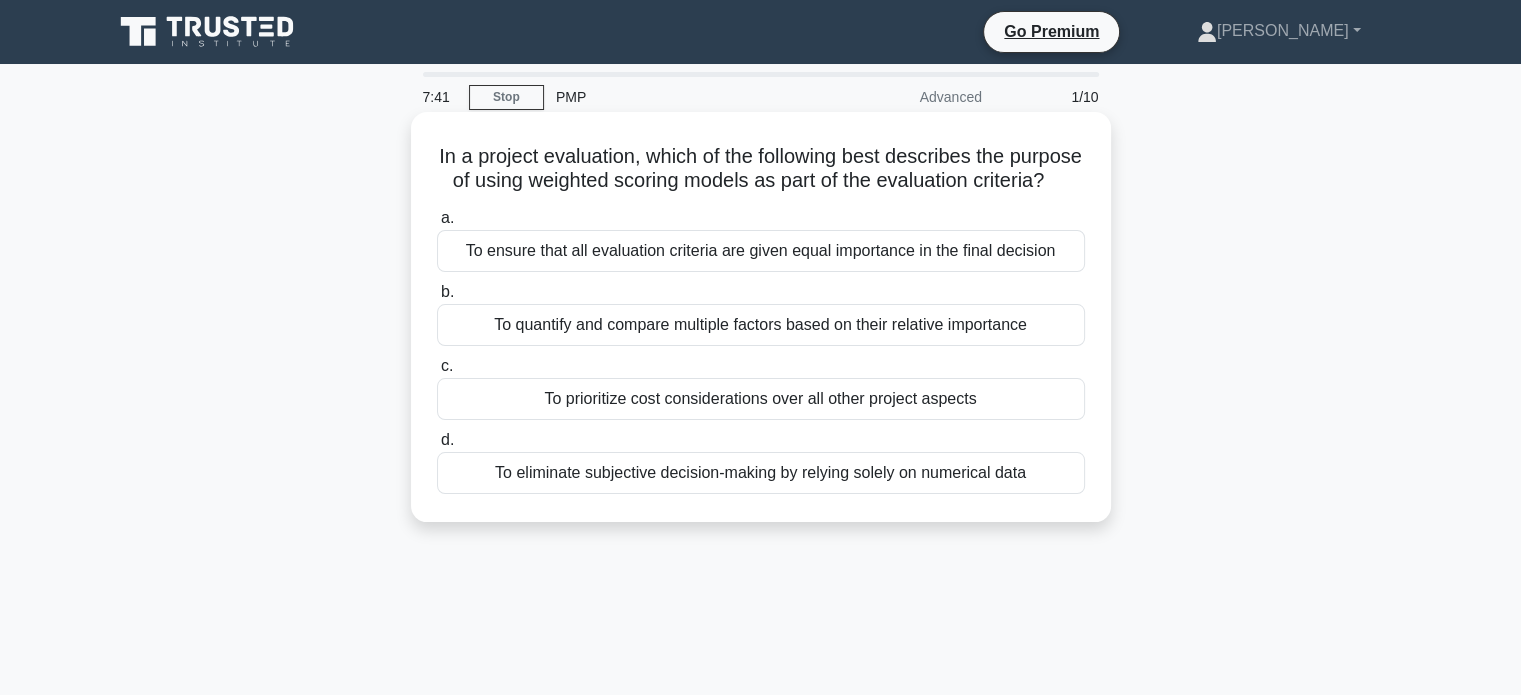 click on "In a project evaluation, which of the following best describes the purpose of using weighted scoring models as part of the evaluation criteria?
.spinner_0XTQ{transform-origin:center;animation:spinner_y6GP .75s linear infinite}@keyframes spinner_y6GP{100%{transform:rotate(360deg)}}
a.
To ensure that all evaluation criteria are given equal importance in the final decision
b. c. d." at bounding box center (761, 317) 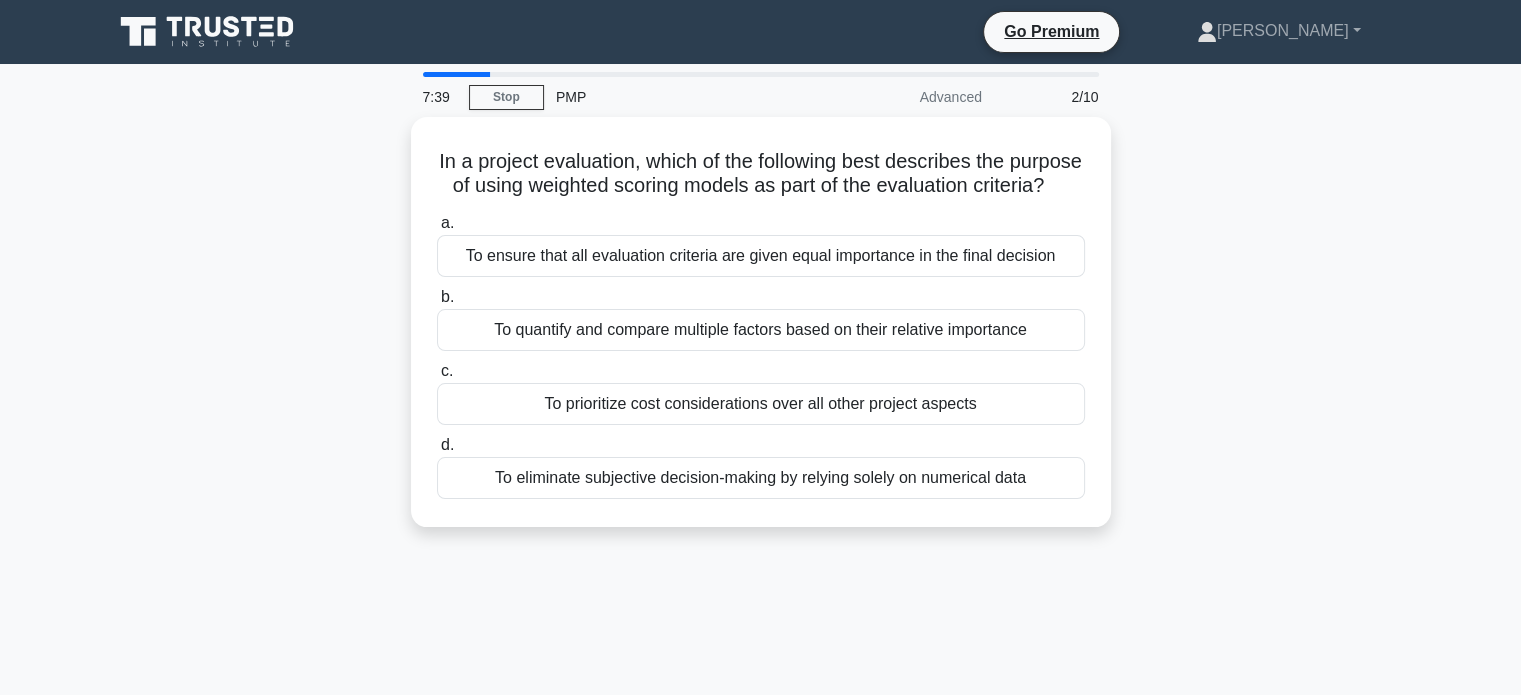 click on "In a project evaluation, which of the following best describes the purpose of using weighted scoring models as part of the evaluation criteria?
.spinner_0XTQ{transform-origin:center;animation:spinner_y6GP .75s linear infinite}@keyframes spinner_y6GP{100%{transform:rotate(360deg)}}
a.
To ensure that all evaluation criteria are given equal importance in the final decision" at bounding box center [761, 334] 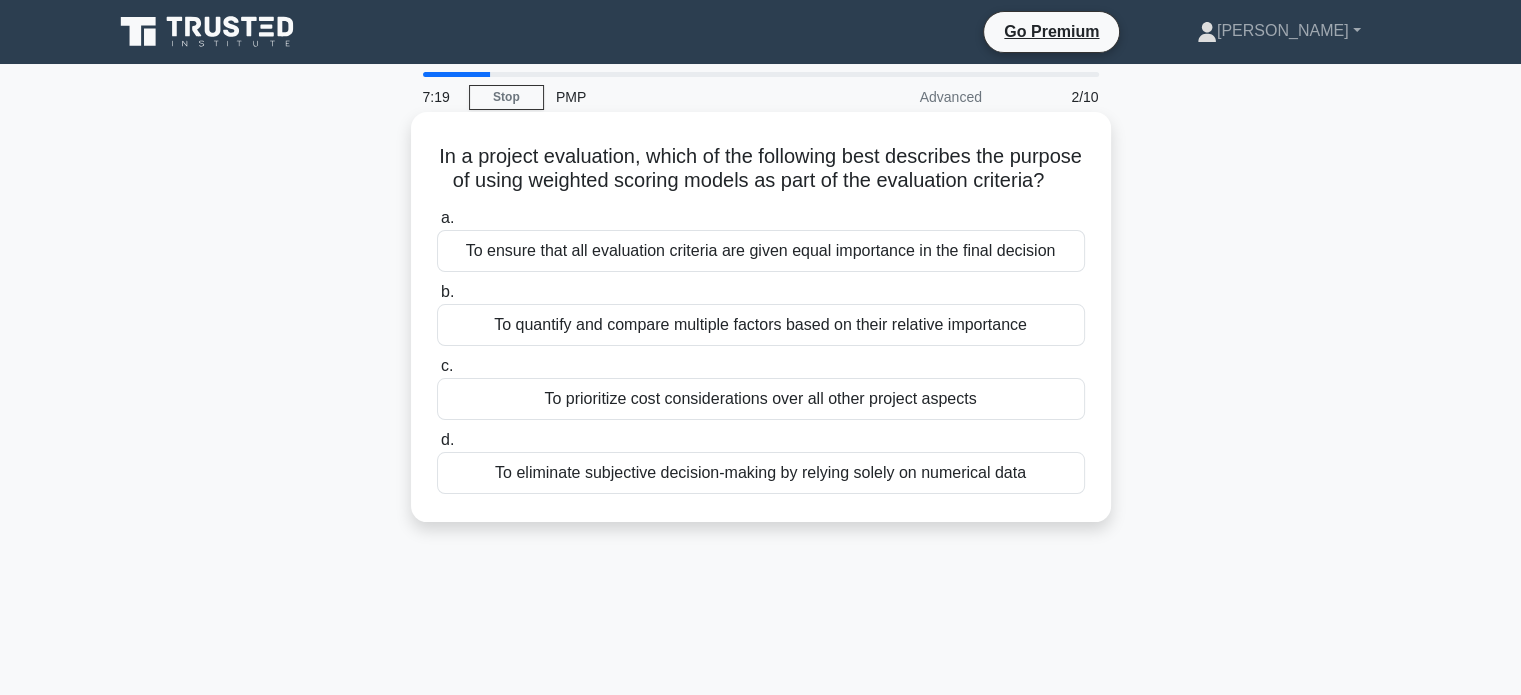 click on "To quantify and compare multiple factors based on their relative importance" at bounding box center (761, 325) 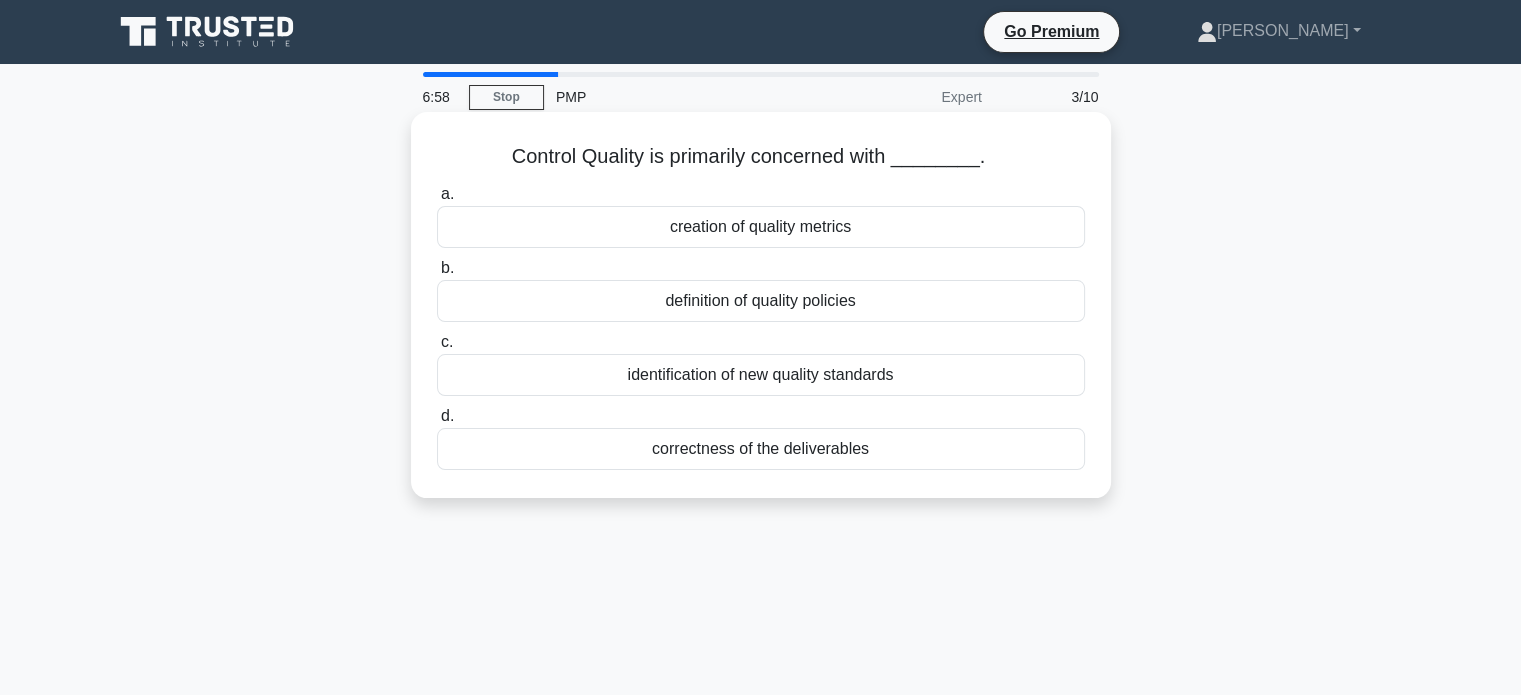 click on "creation of quality metrics" at bounding box center (761, 227) 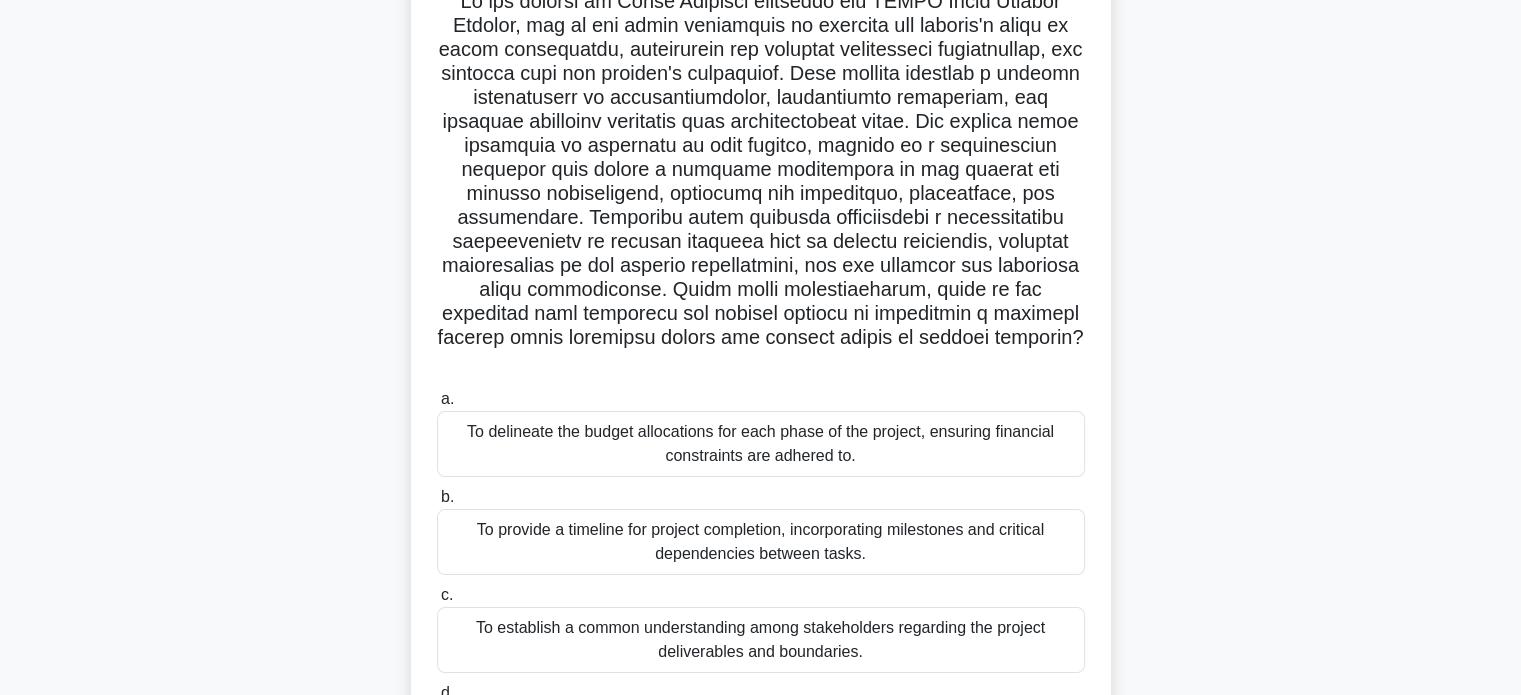 scroll, scrollTop: 162, scrollLeft: 0, axis: vertical 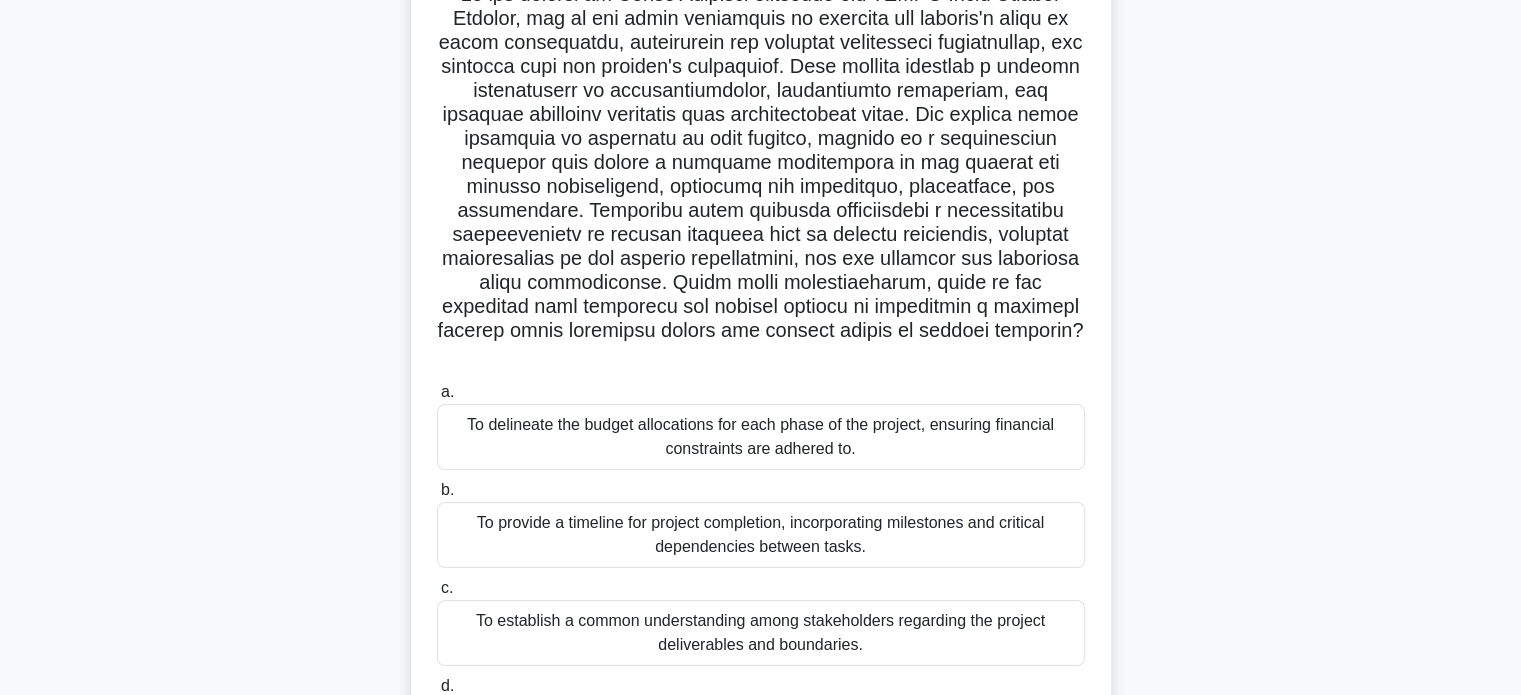 click on "To provide a timeline for project completion, incorporating milestones and critical dependencies between tasks." at bounding box center (761, 535) 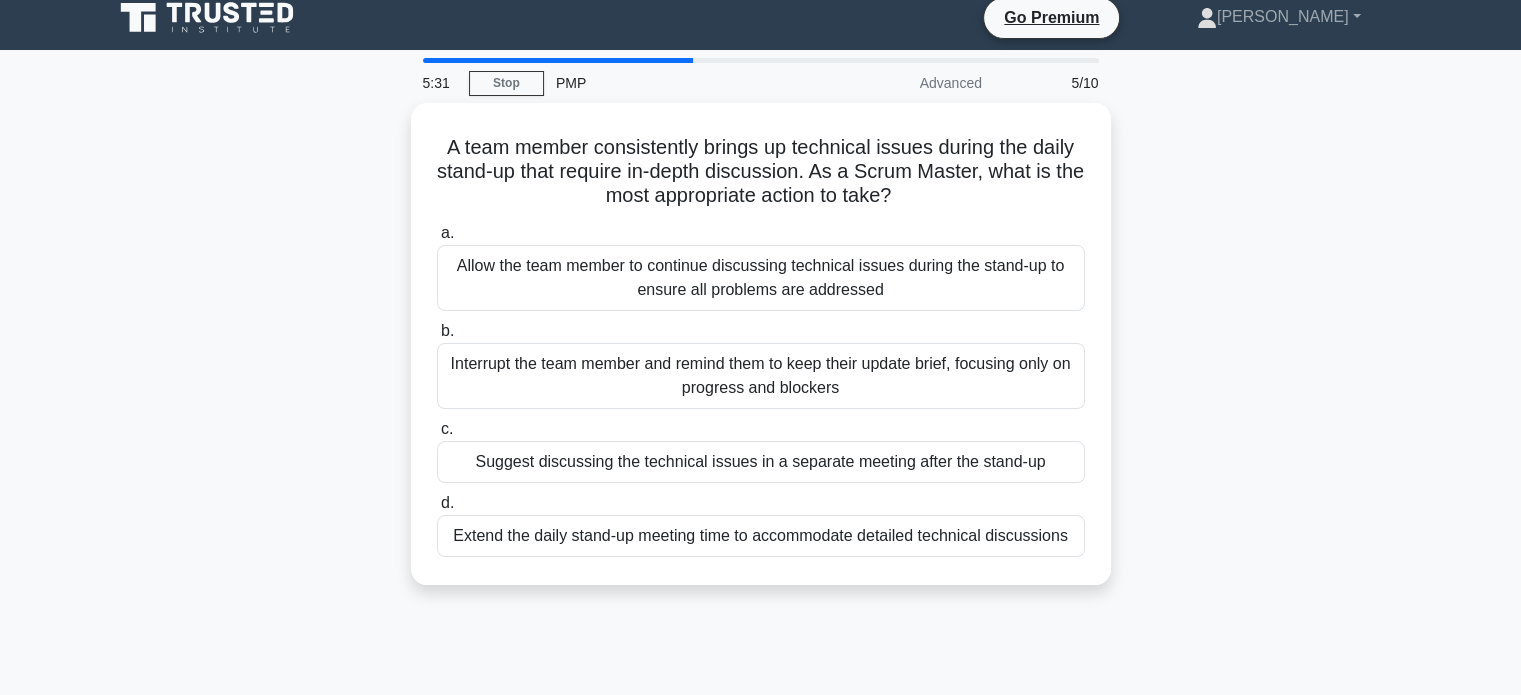 scroll, scrollTop: 0, scrollLeft: 0, axis: both 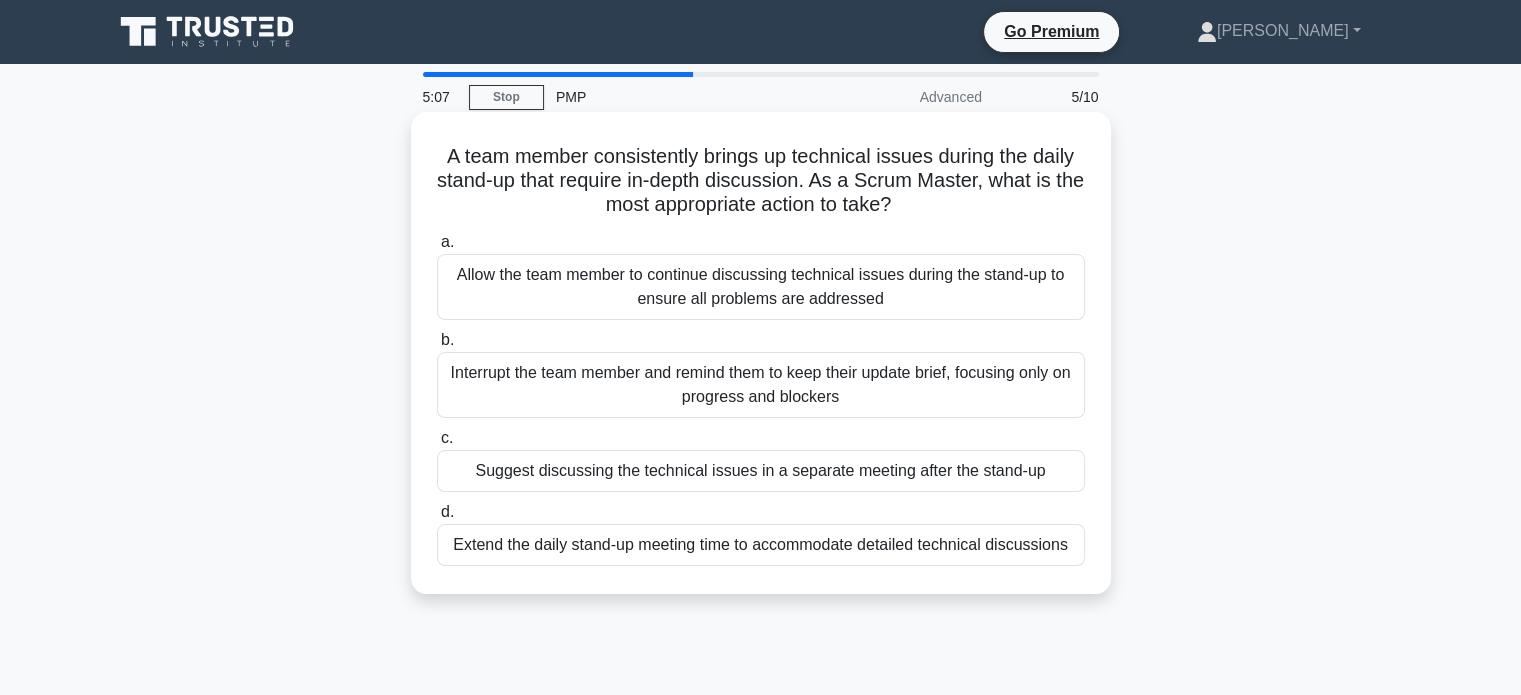 click on "Suggest discussing the technical issues in a separate meeting after the stand-up" at bounding box center (761, 471) 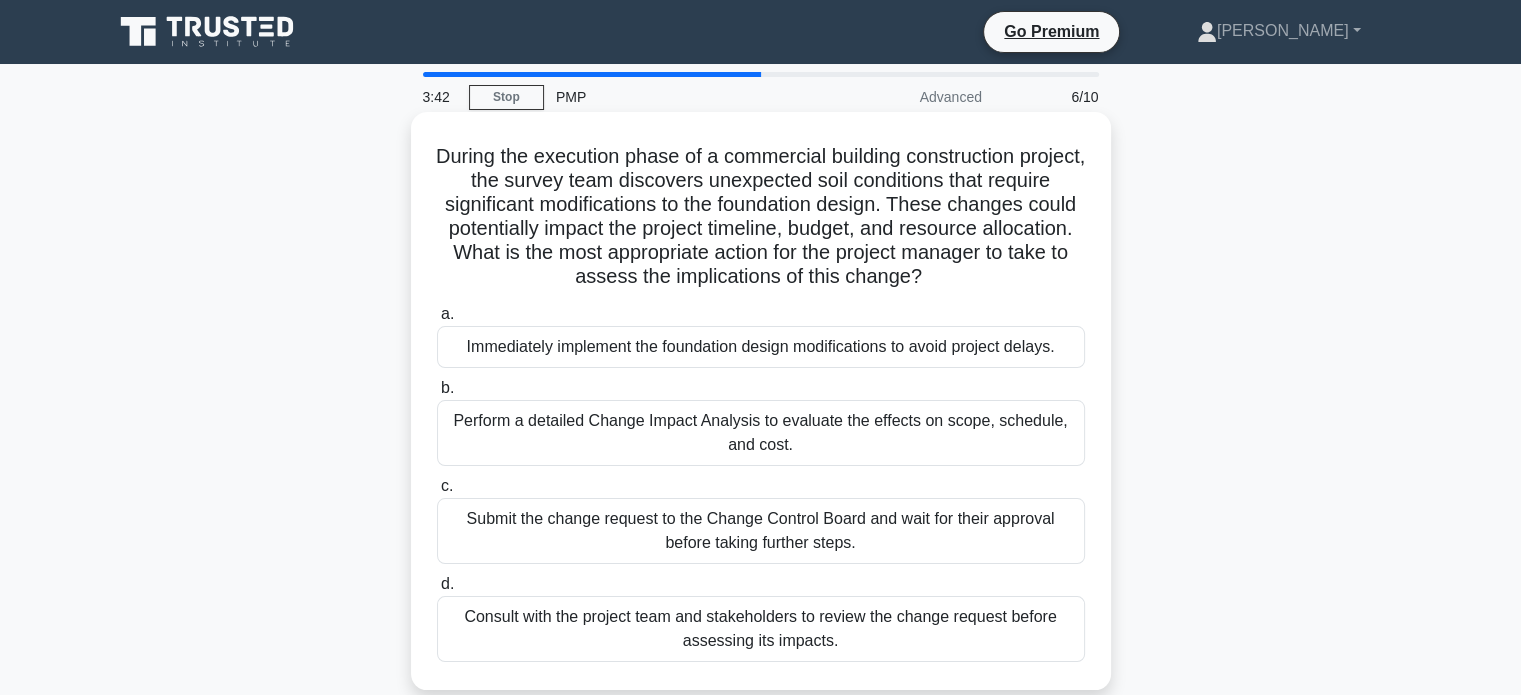 click on "Perform a detailed Change Impact Analysis to evaluate the effects on scope, schedule, and cost." at bounding box center [761, 433] 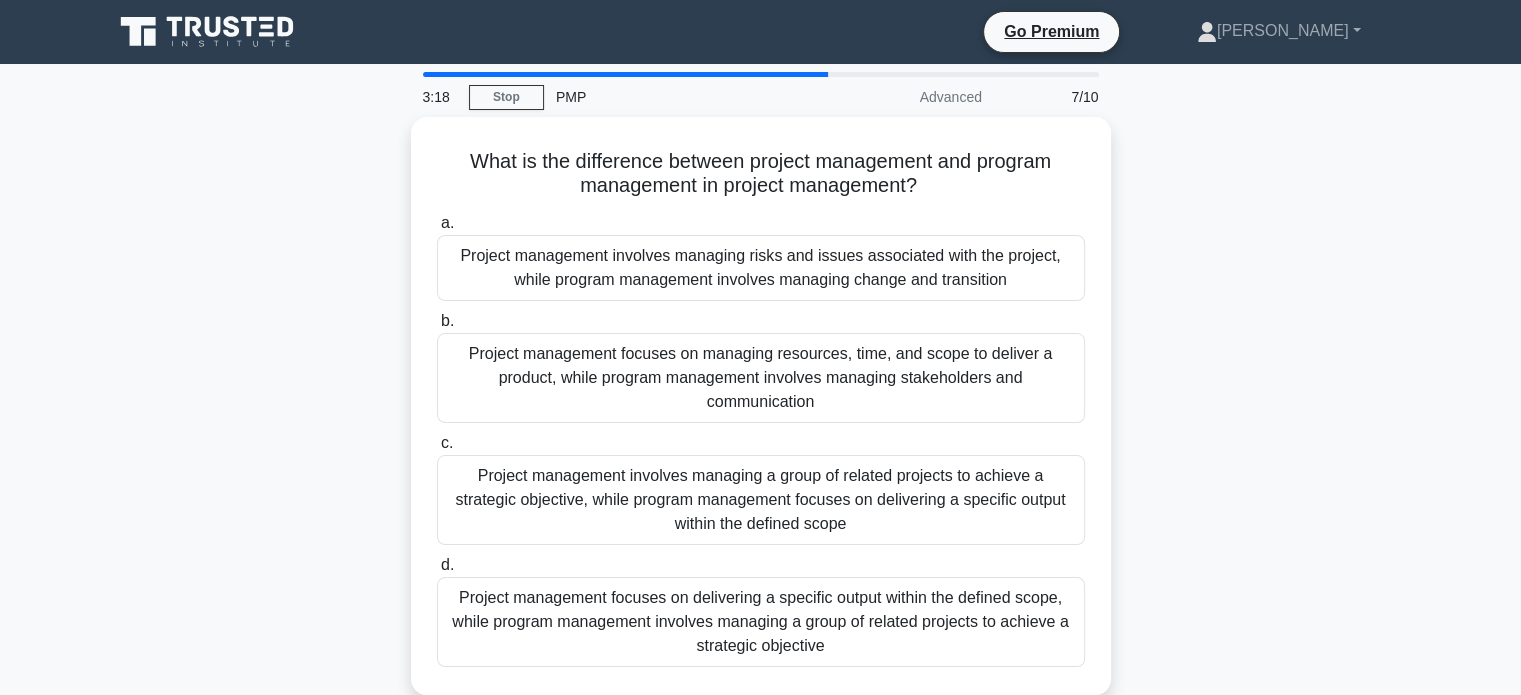 click on "What is the difference between project management and program management in project management?
.spinner_0XTQ{transform-origin:center;animation:spinner_y6GP .75s linear infinite}@keyframes spinner_y6GP{100%{transform:rotate(360deg)}}
a.
Project management involves managing risks and issues associated with the project, while program management involves managing change and transition
b. c. d." at bounding box center (761, 418) 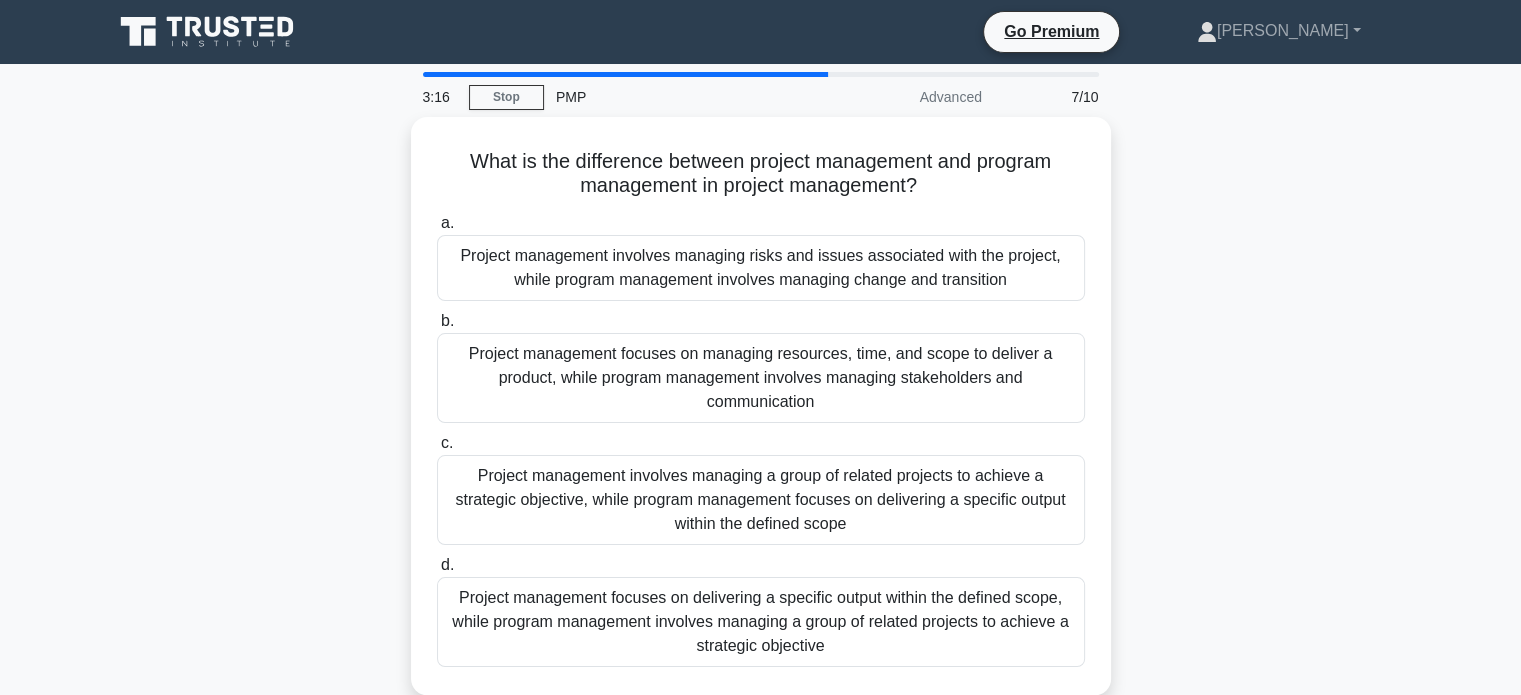 scroll, scrollTop: 15, scrollLeft: 0, axis: vertical 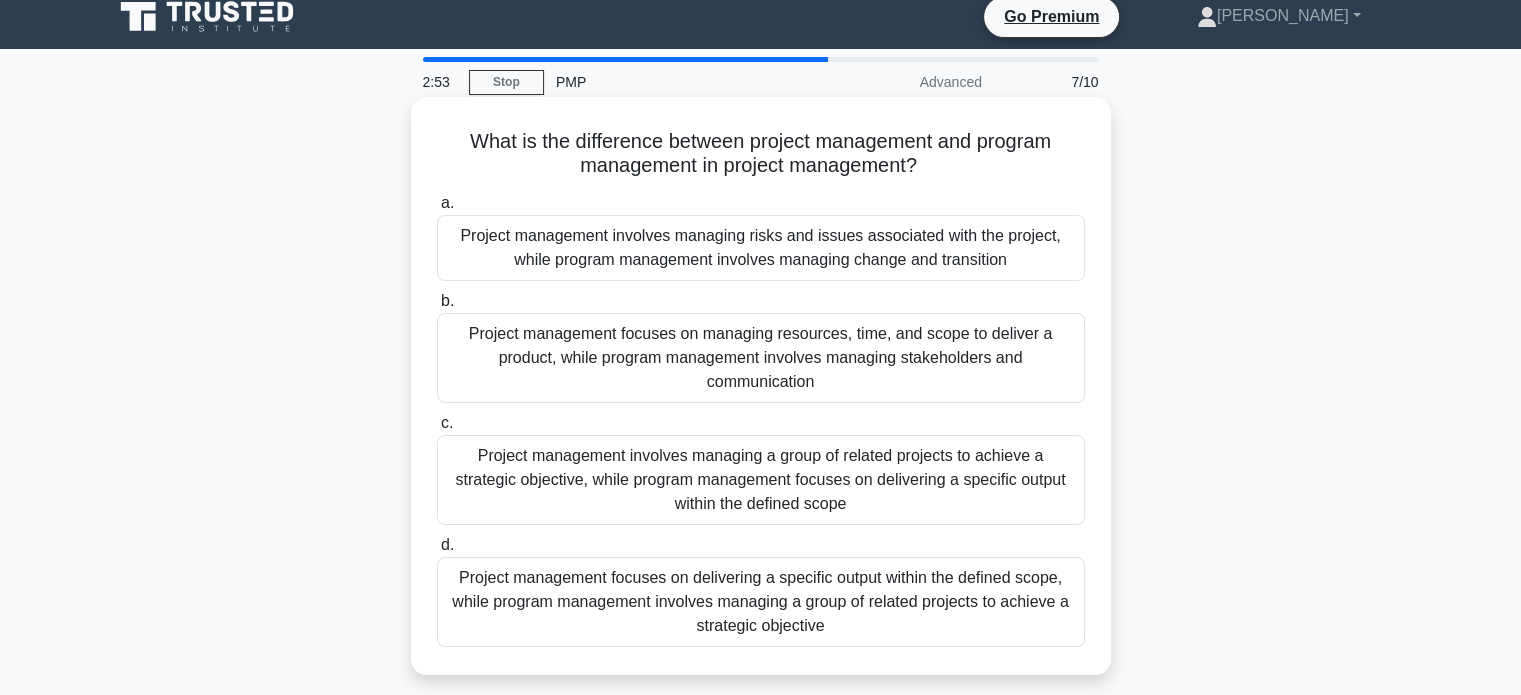 click on "Project management involves managing a group of related projects to achieve a strategic objective, while program management focuses on delivering a specific output within the defined scope" at bounding box center (761, 480) 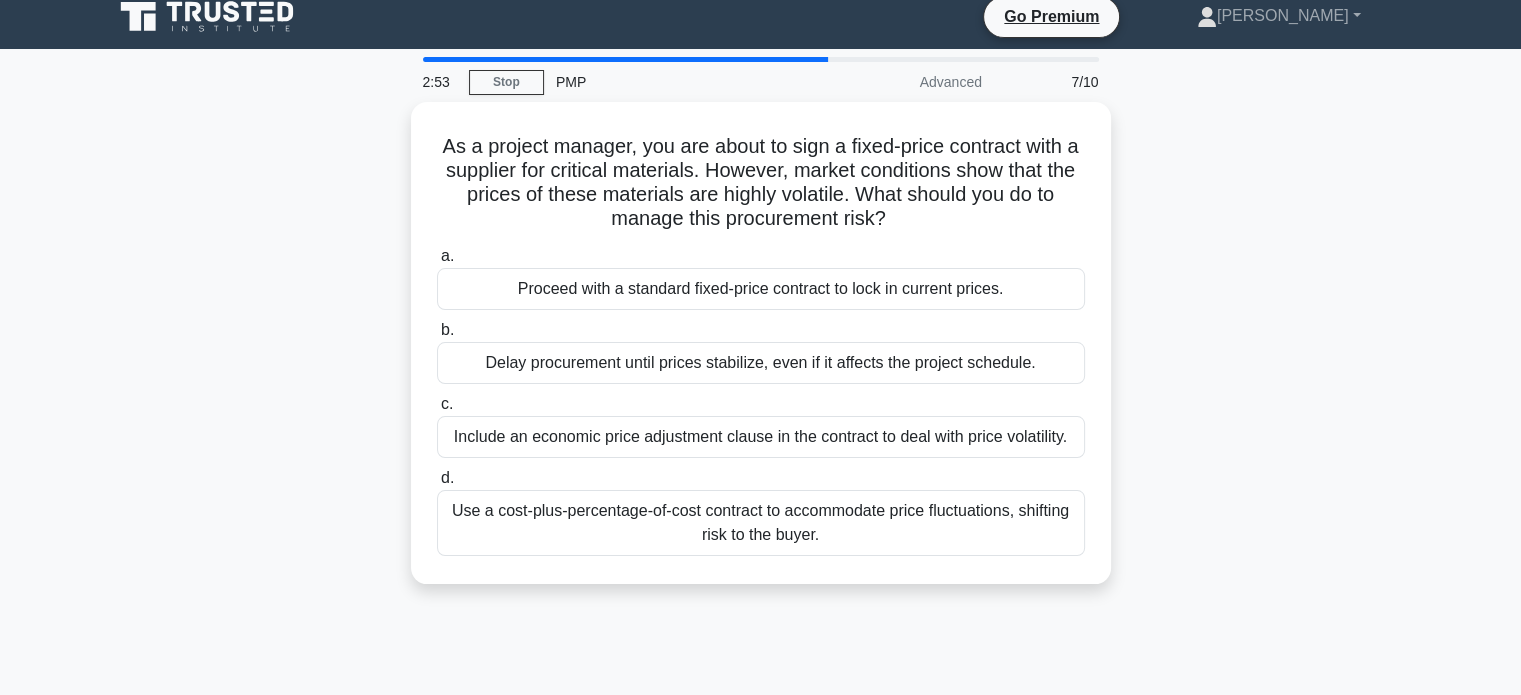 scroll, scrollTop: 0, scrollLeft: 0, axis: both 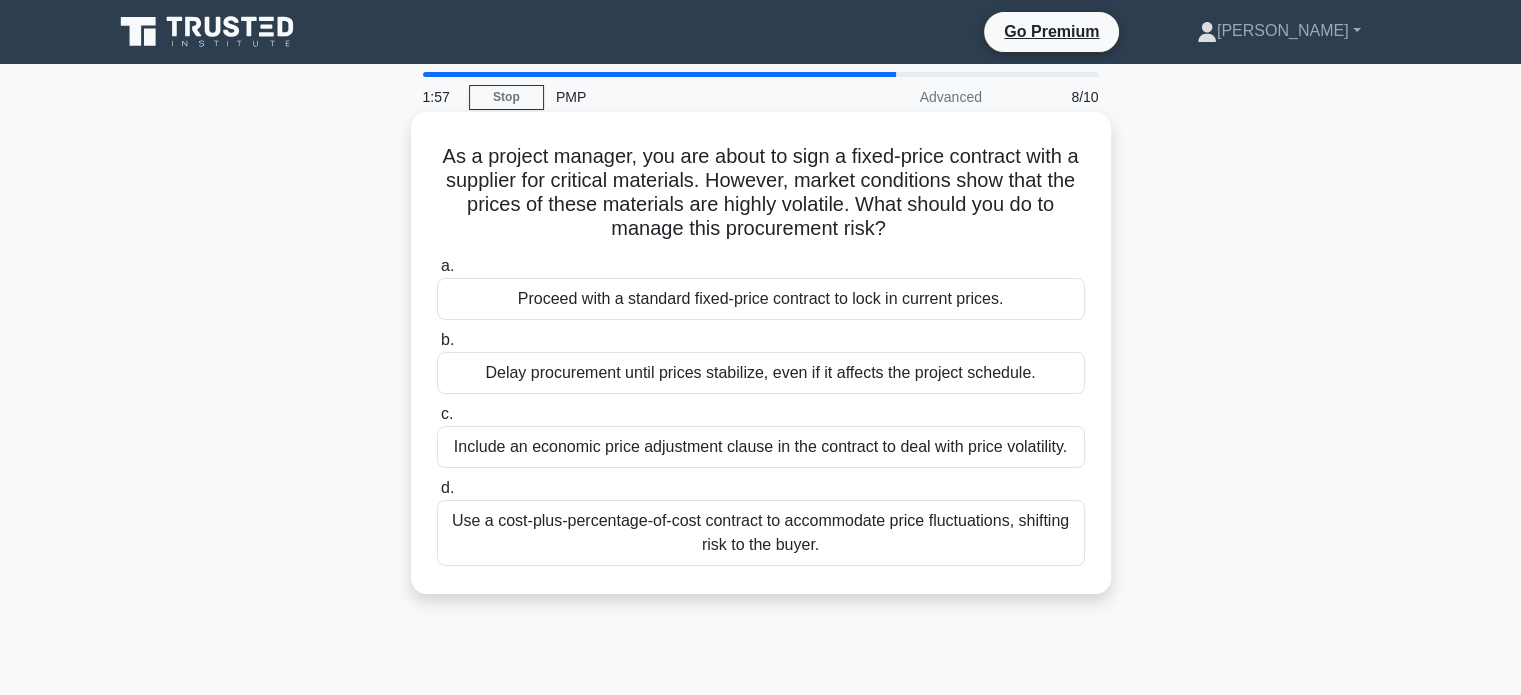 click on "Include an economic price adjustment clause in the contract to deal with price volatility." at bounding box center [761, 447] 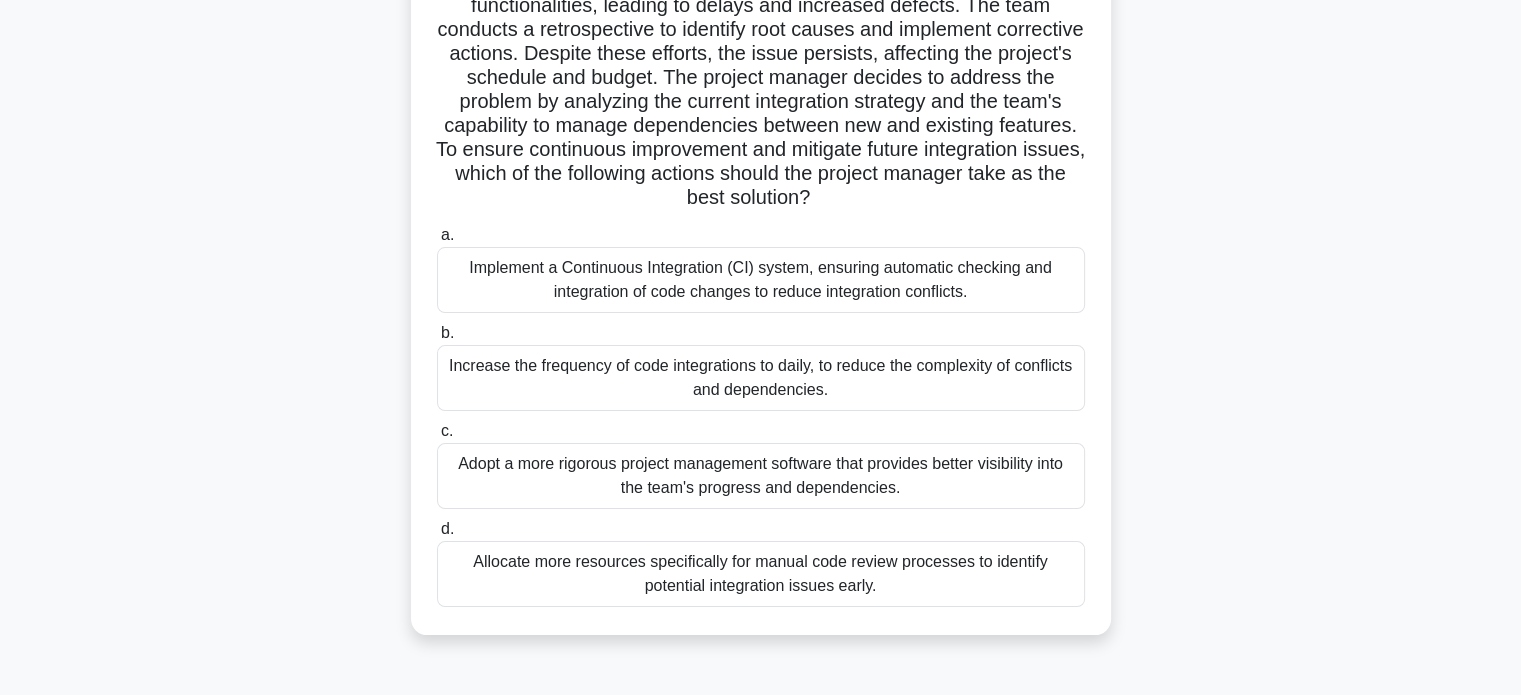 scroll, scrollTop: 260, scrollLeft: 0, axis: vertical 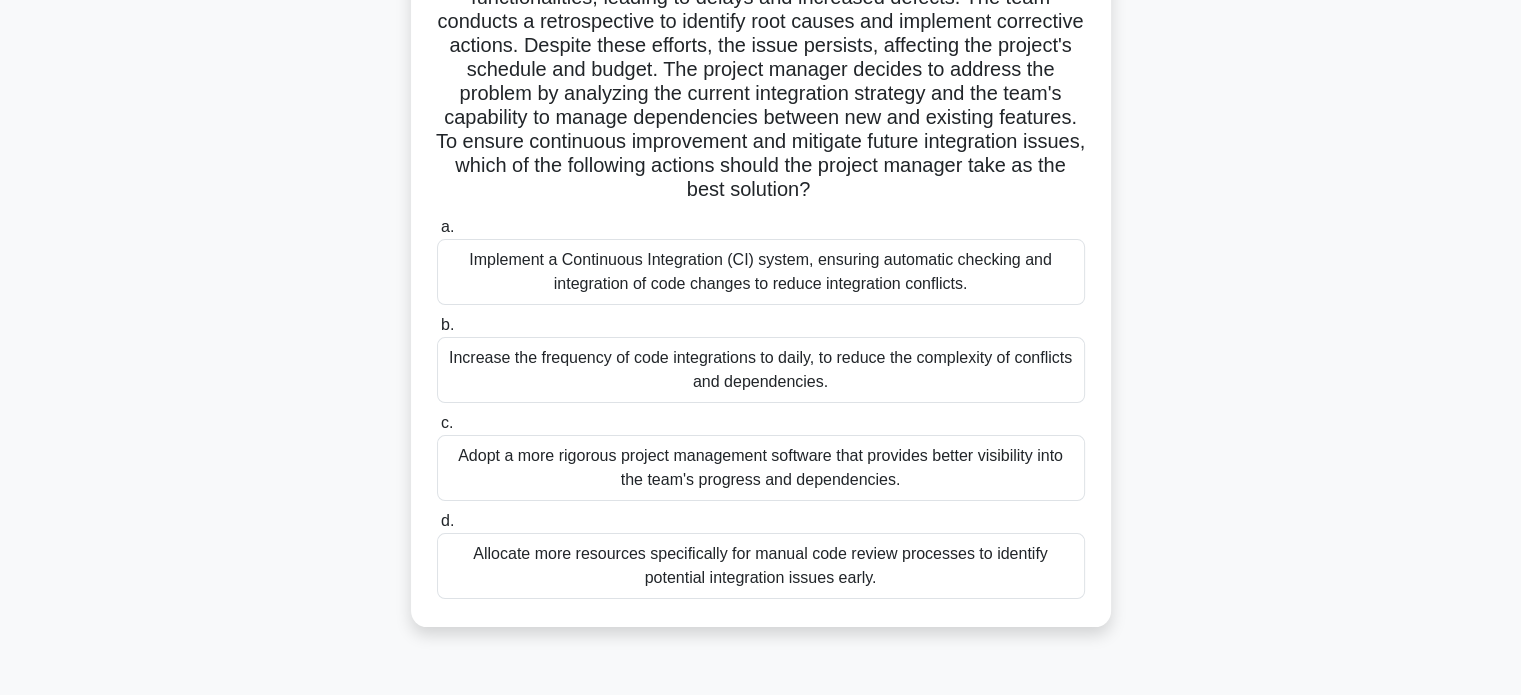 click on "Adopt a more rigorous project management software that provides better visibility into the team's progress and dependencies." at bounding box center [761, 468] 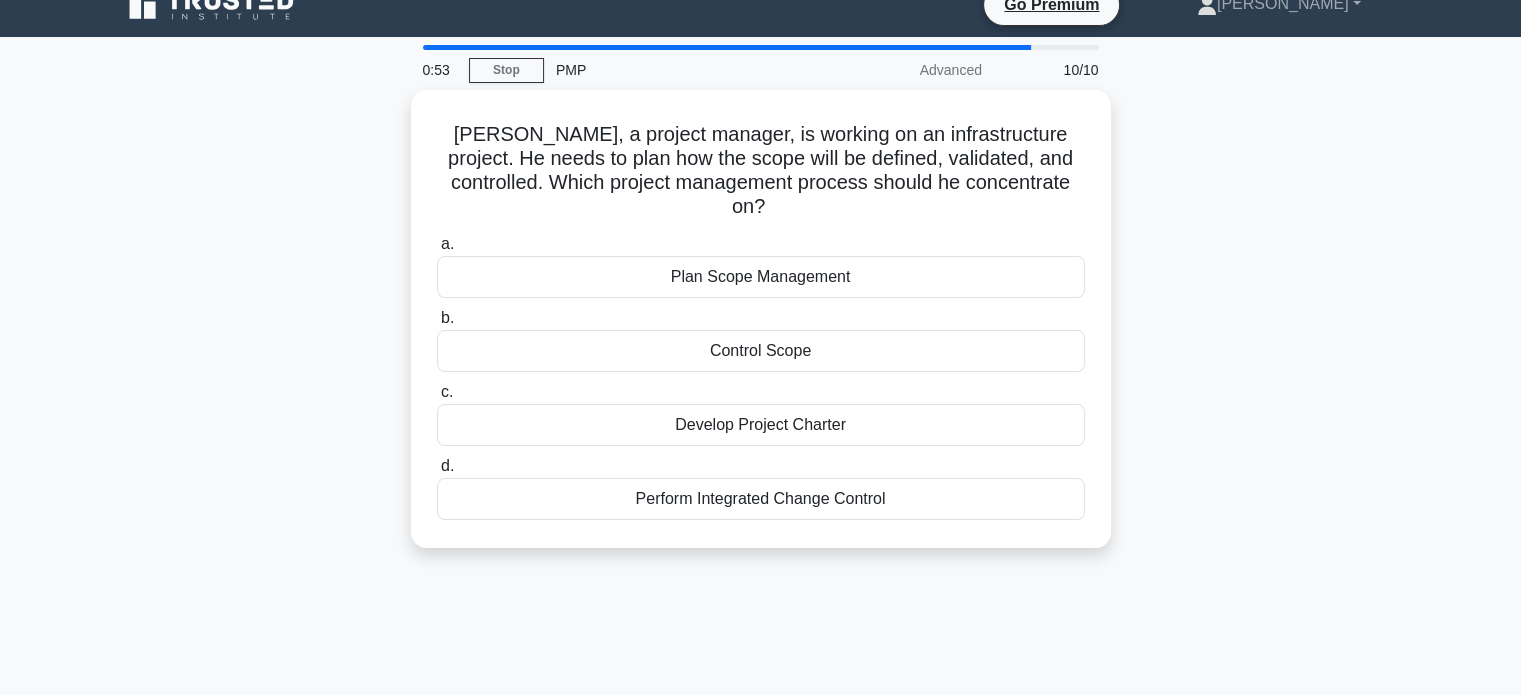 scroll, scrollTop: 0, scrollLeft: 0, axis: both 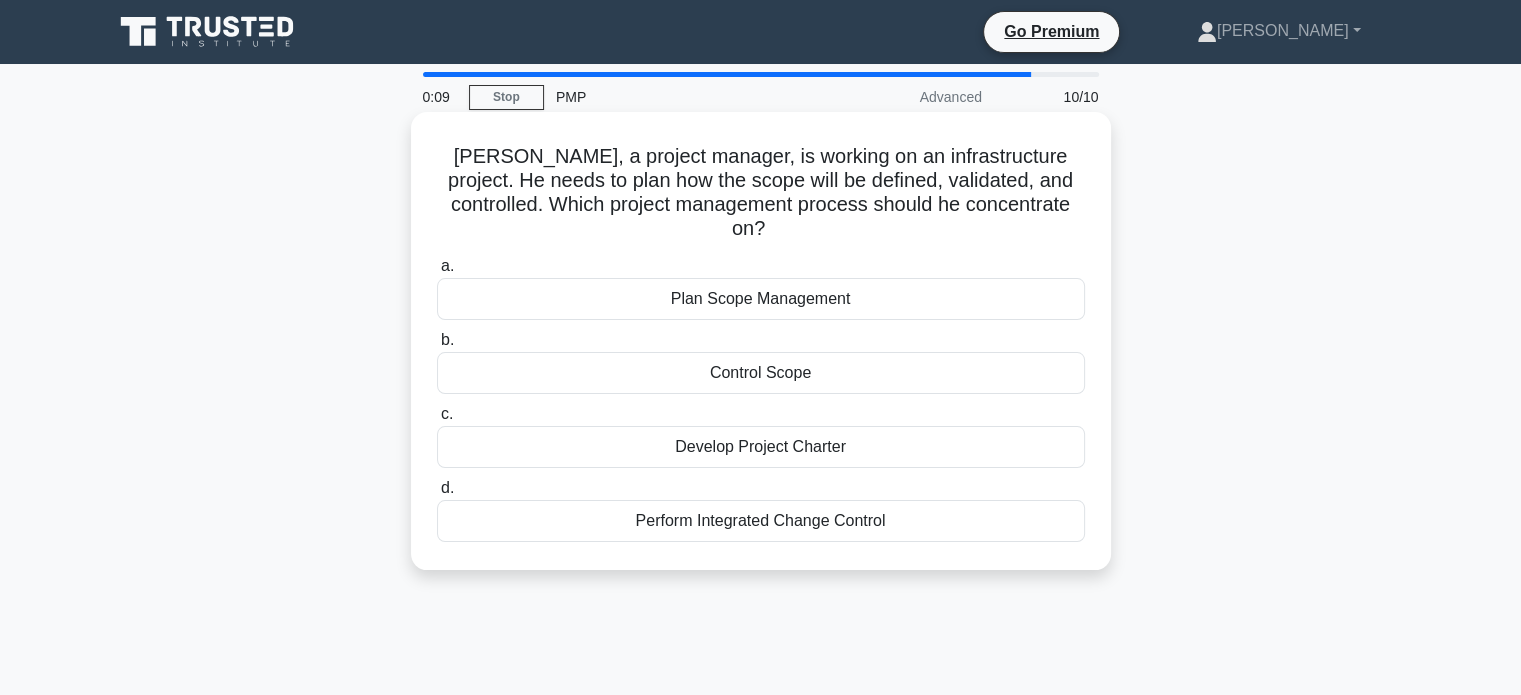 click on "Develop Project Charter" at bounding box center (761, 447) 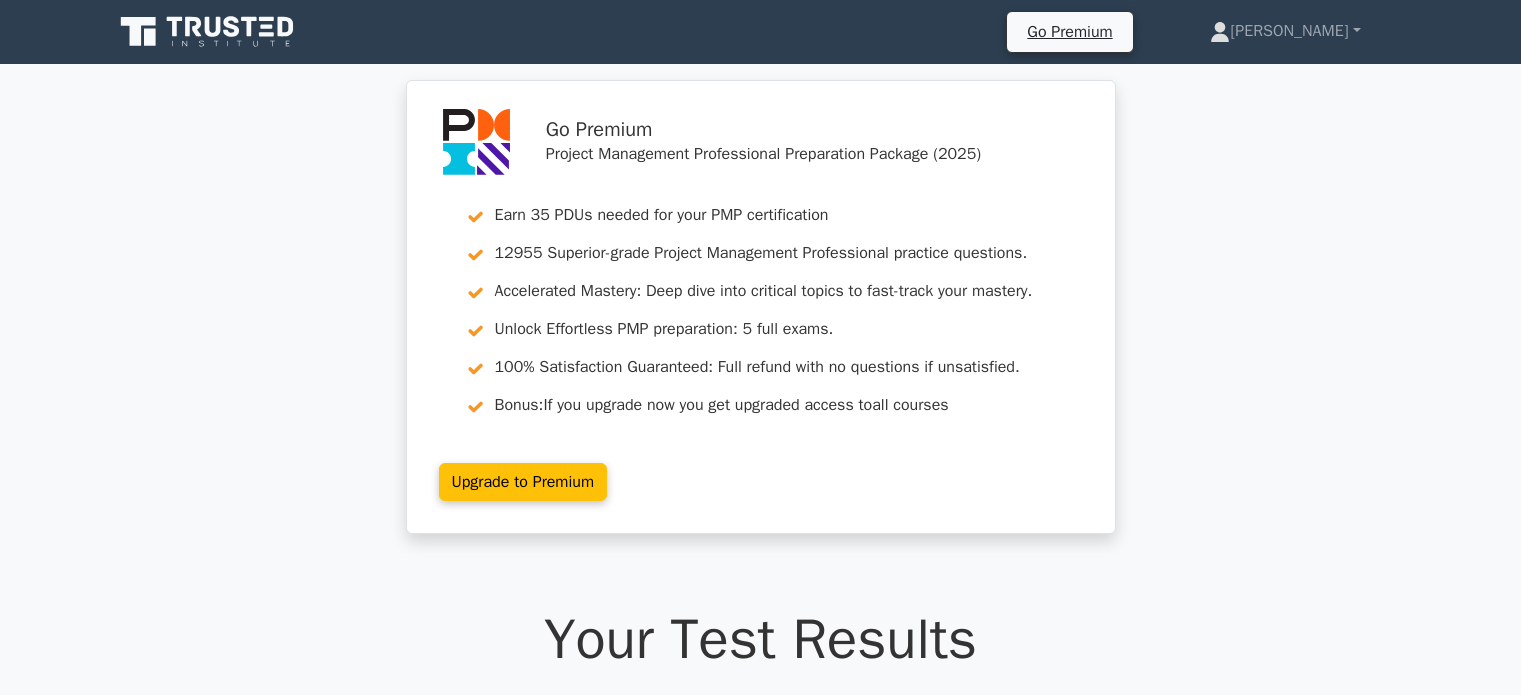 scroll, scrollTop: 0, scrollLeft: 0, axis: both 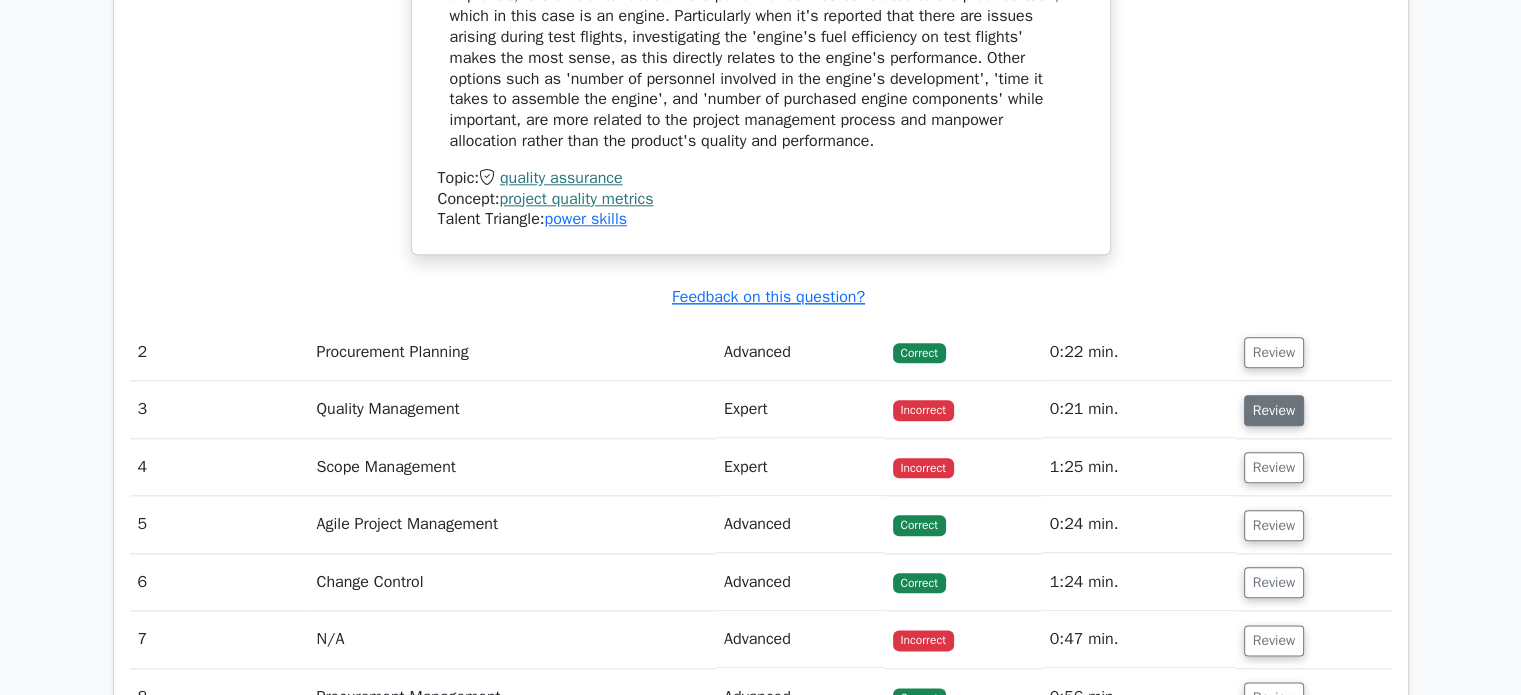 click on "Review" at bounding box center (1274, 410) 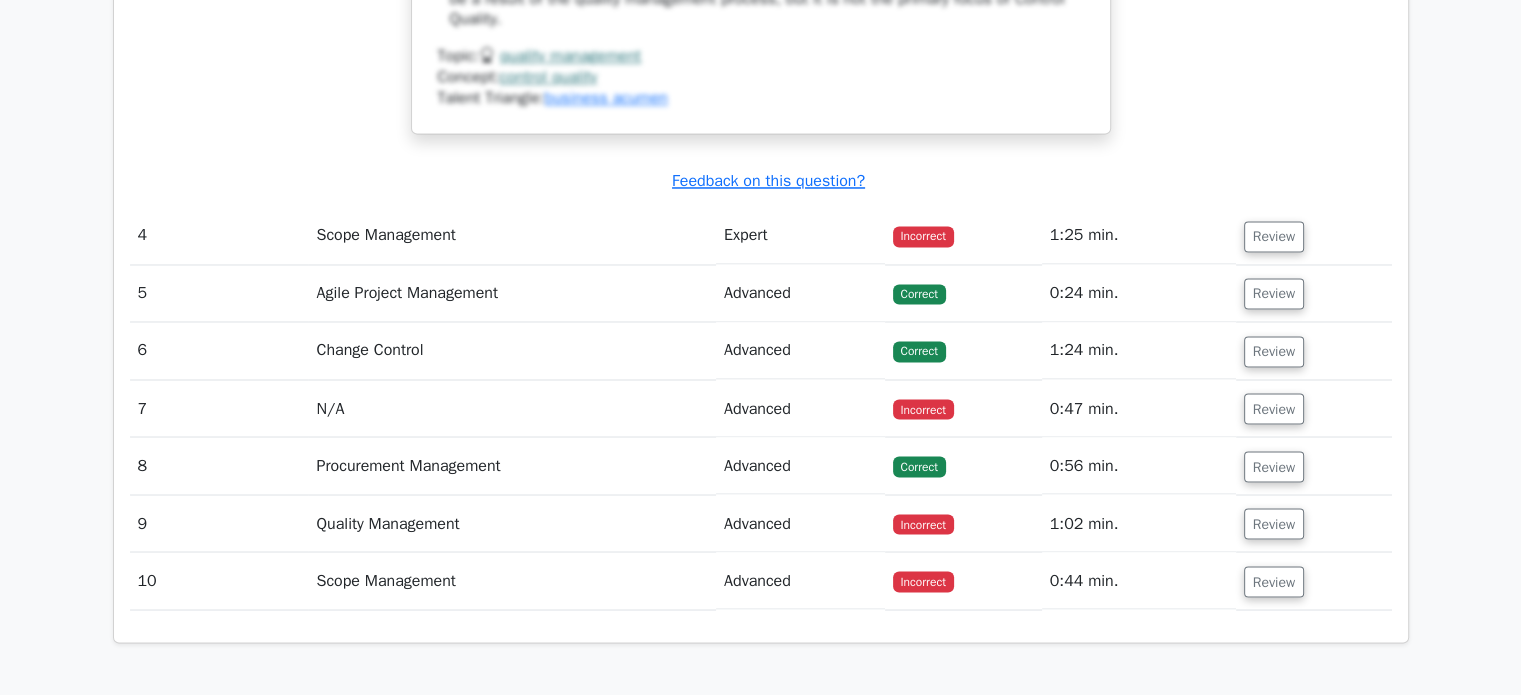 scroll, scrollTop: 3426, scrollLeft: 0, axis: vertical 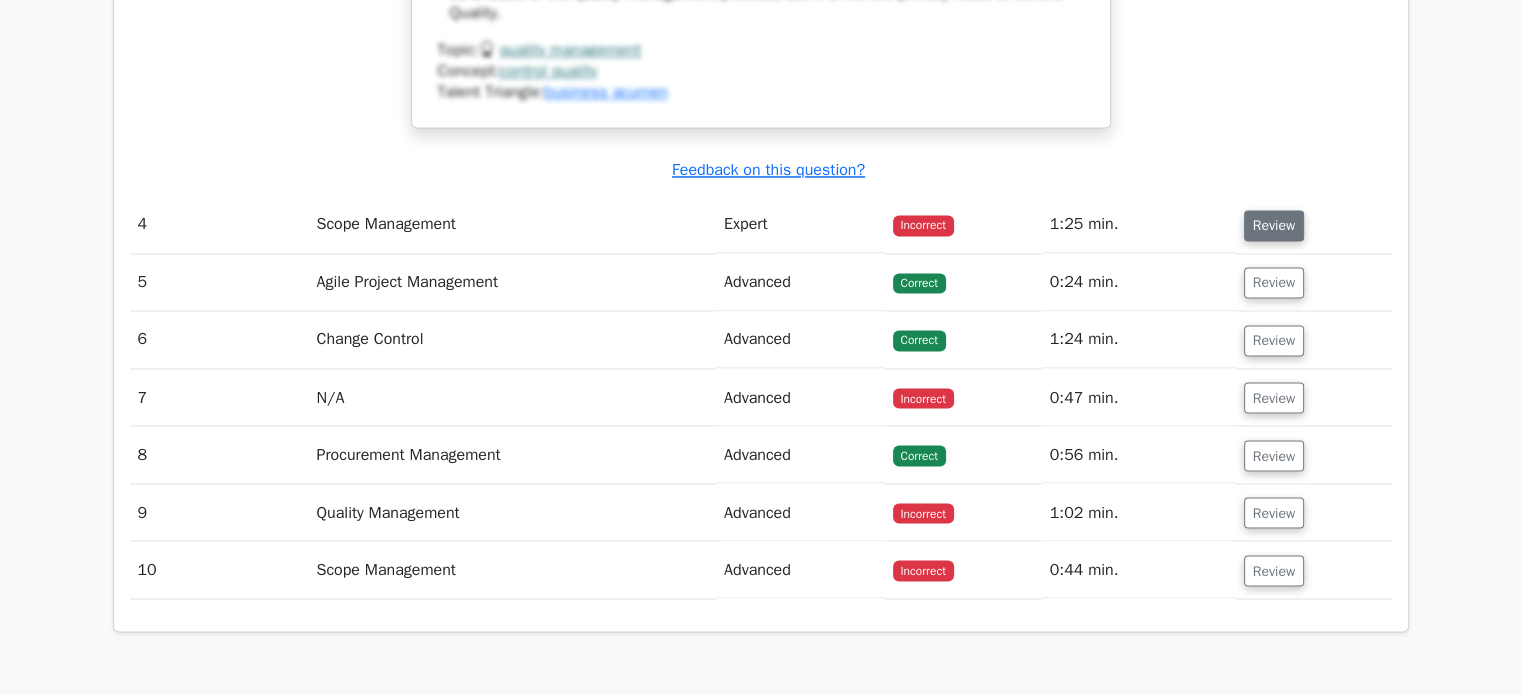 click on "Review" at bounding box center [1274, 225] 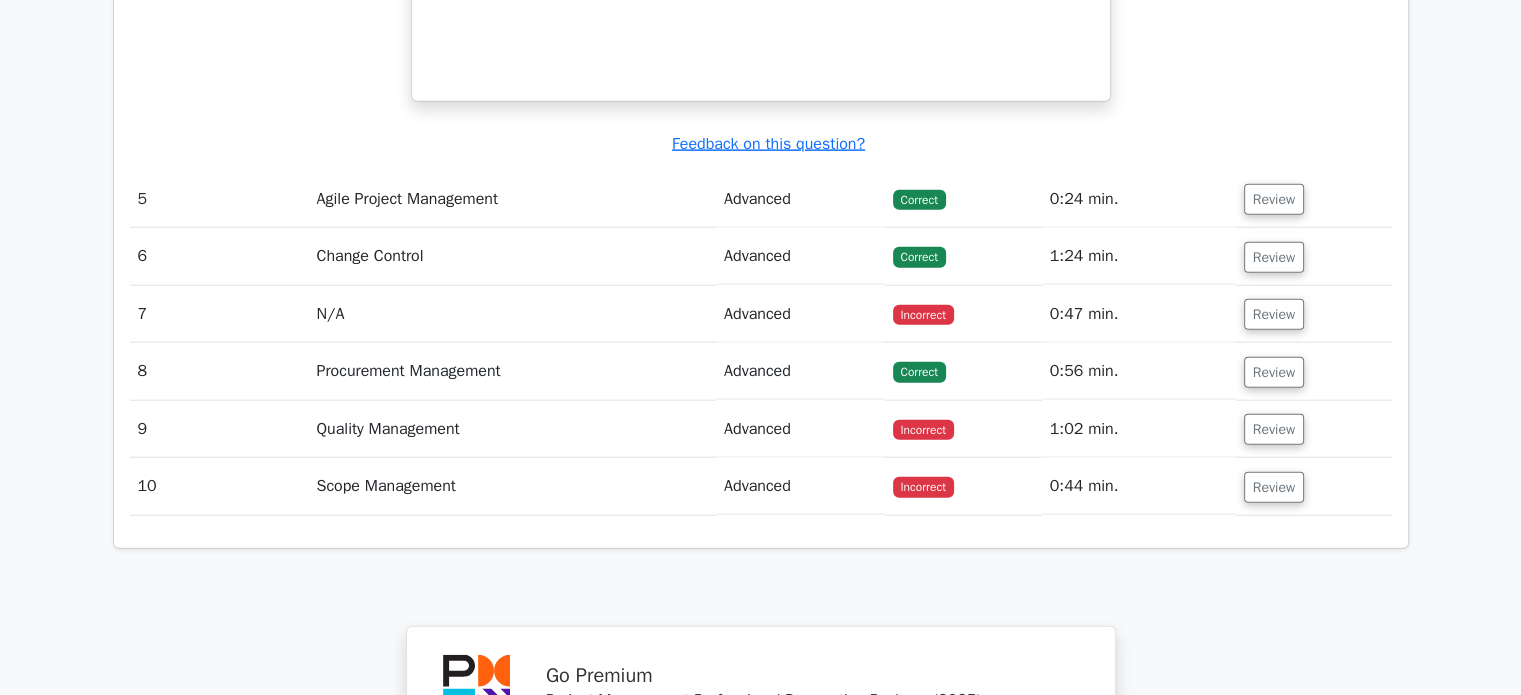 scroll, scrollTop: 4712, scrollLeft: 0, axis: vertical 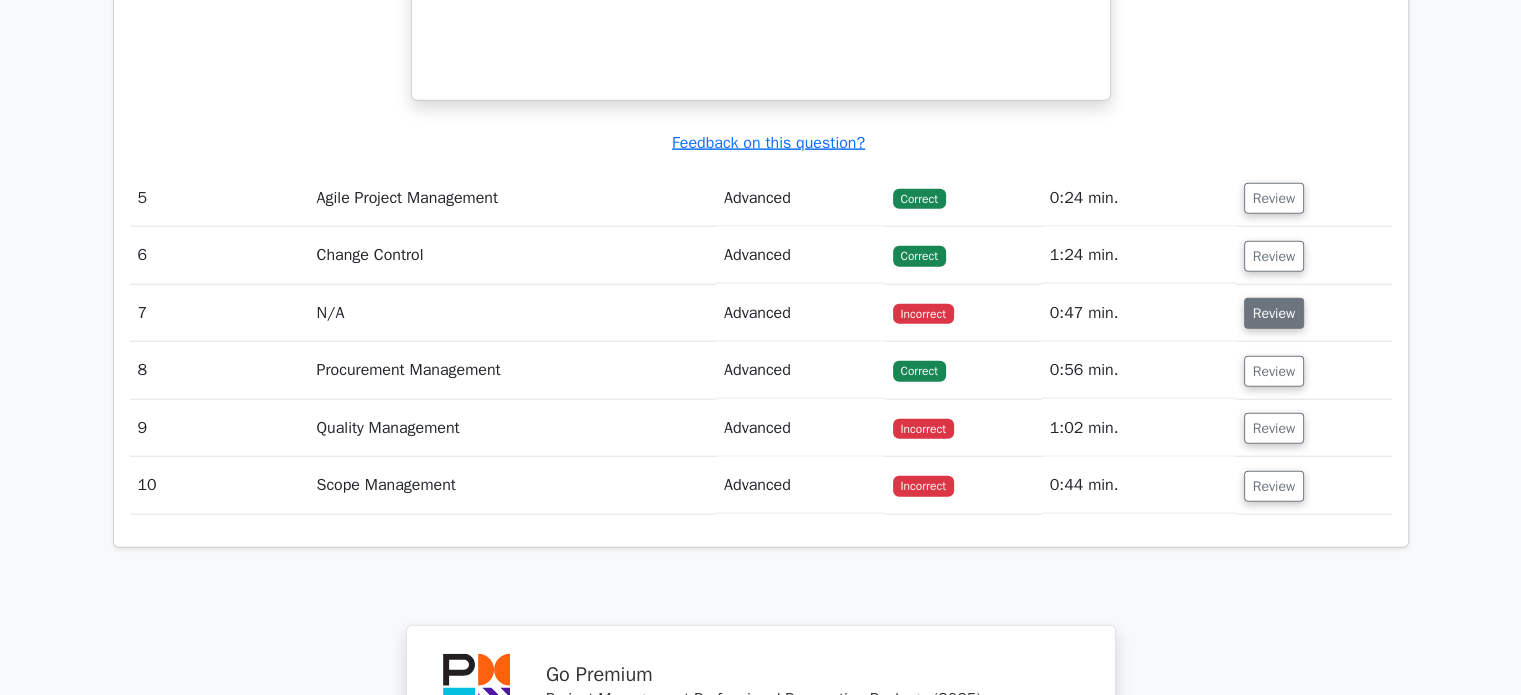 click on "Review" at bounding box center (1274, 313) 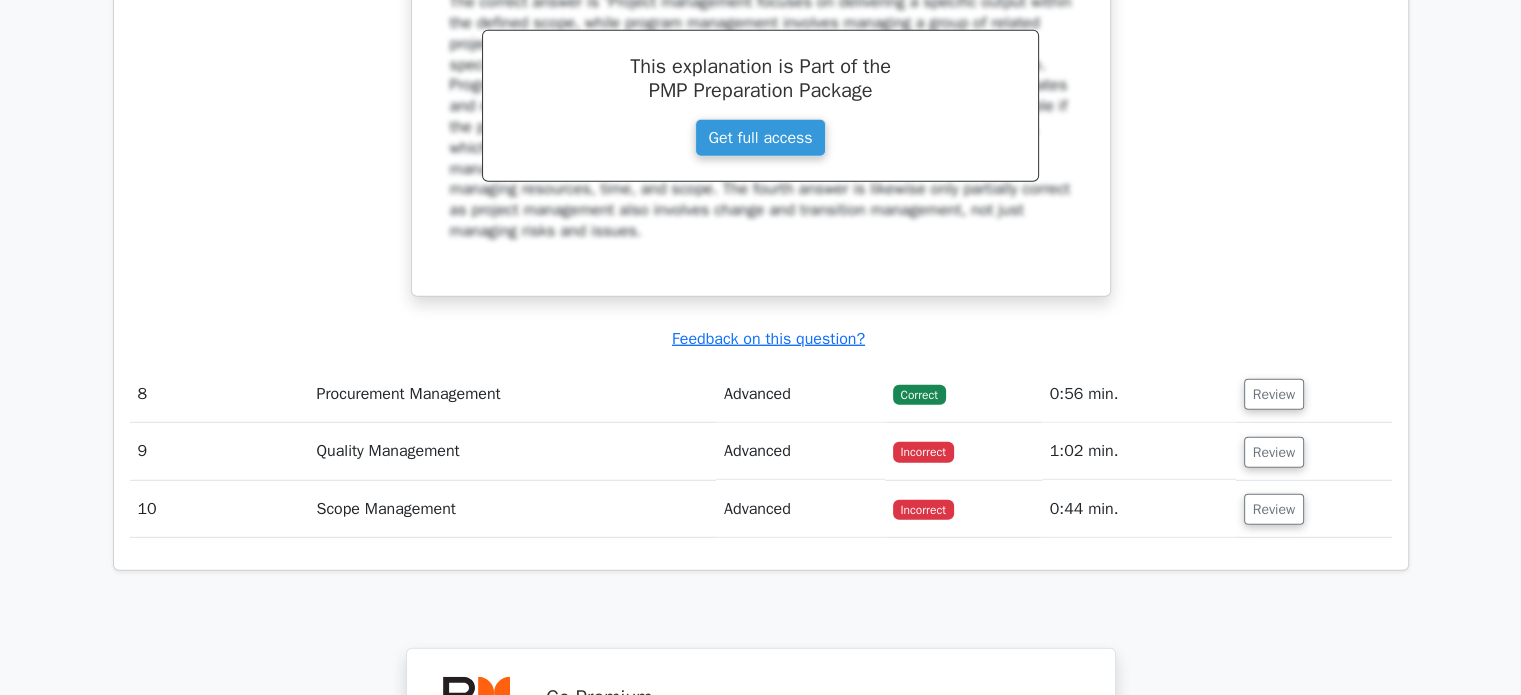 scroll, scrollTop: 5624, scrollLeft: 0, axis: vertical 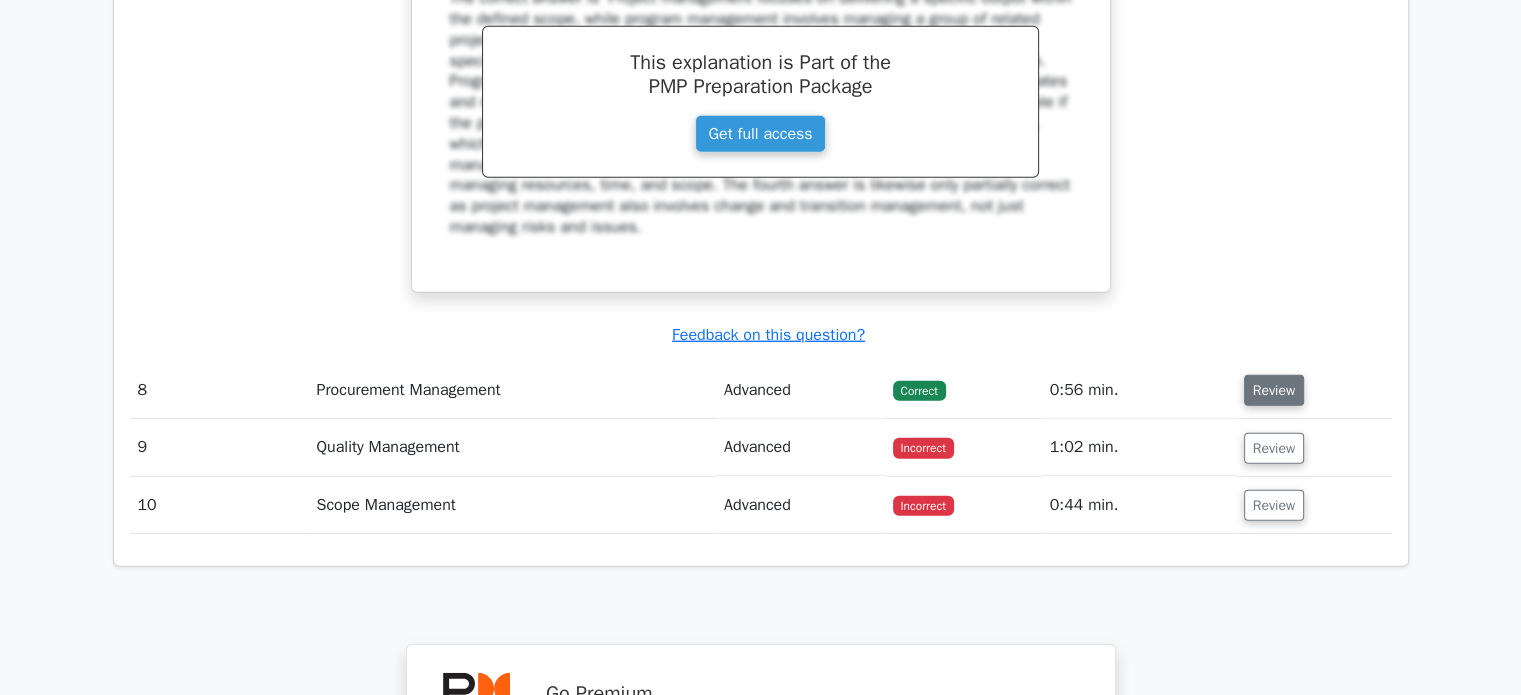 click on "Review" at bounding box center [1274, 390] 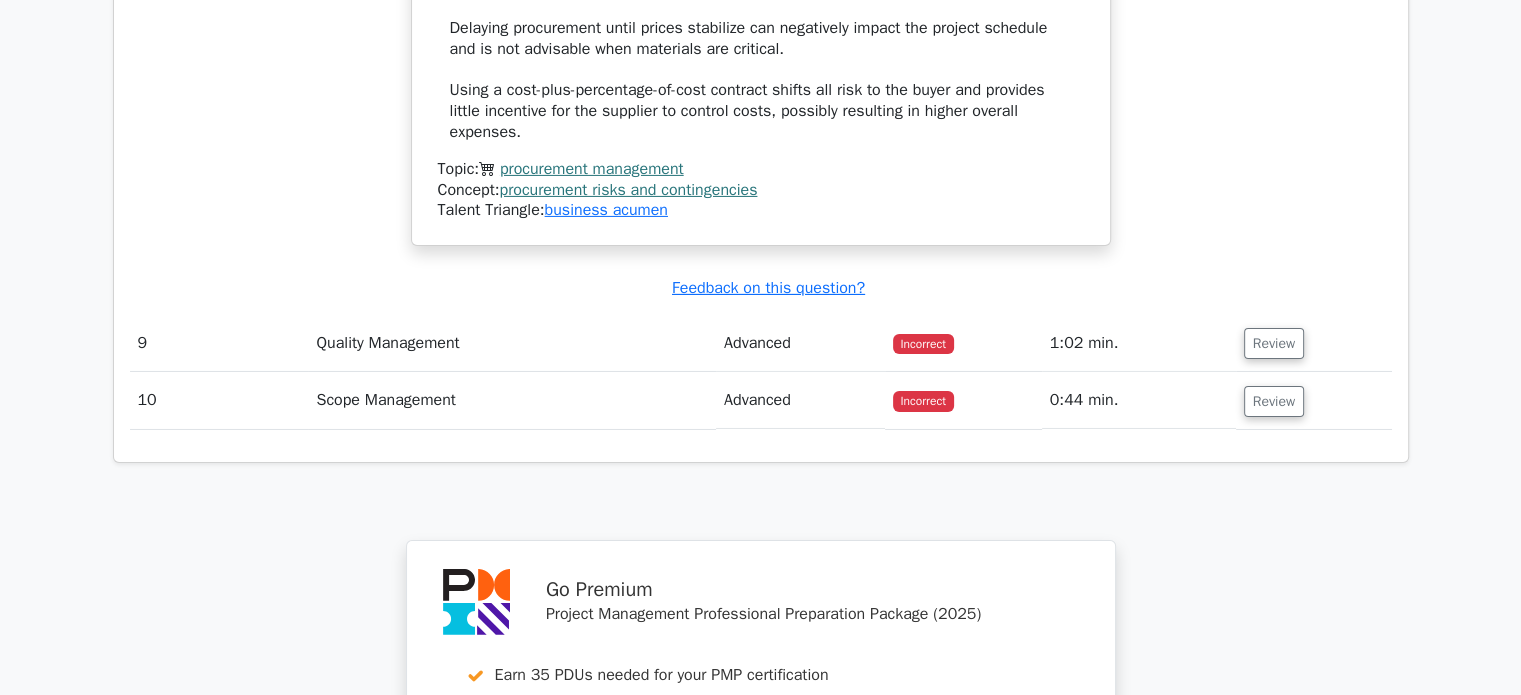 scroll, scrollTop: 6759, scrollLeft: 0, axis: vertical 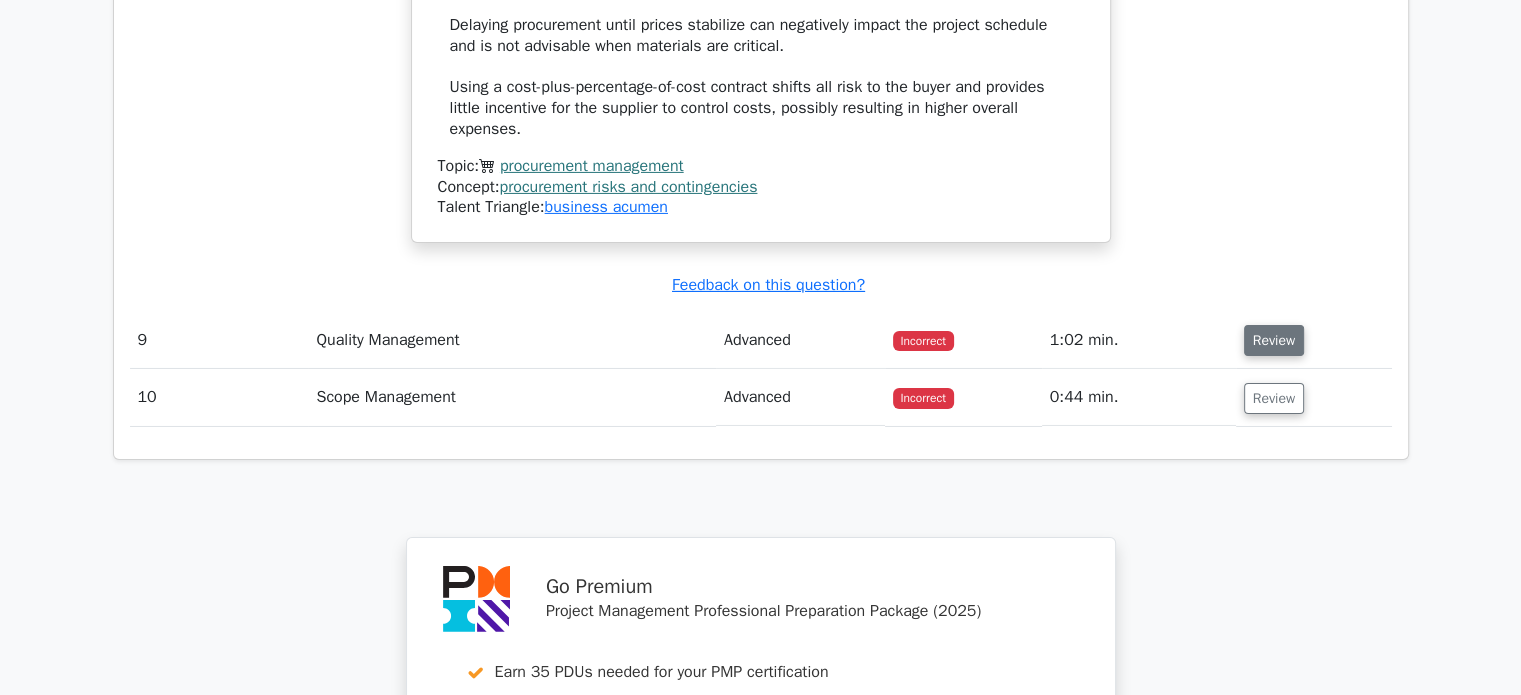 click on "Review" at bounding box center [1274, 340] 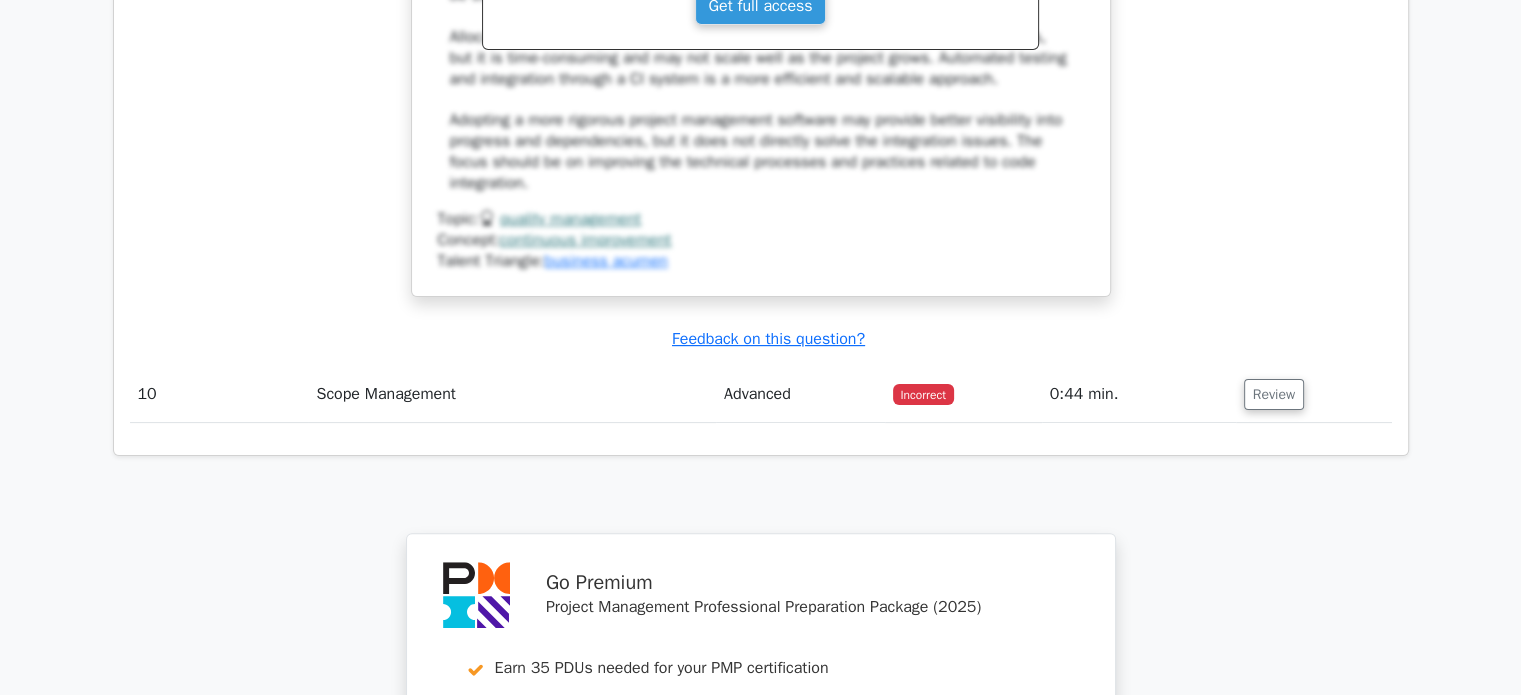 scroll, scrollTop: 8076, scrollLeft: 0, axis: vertical 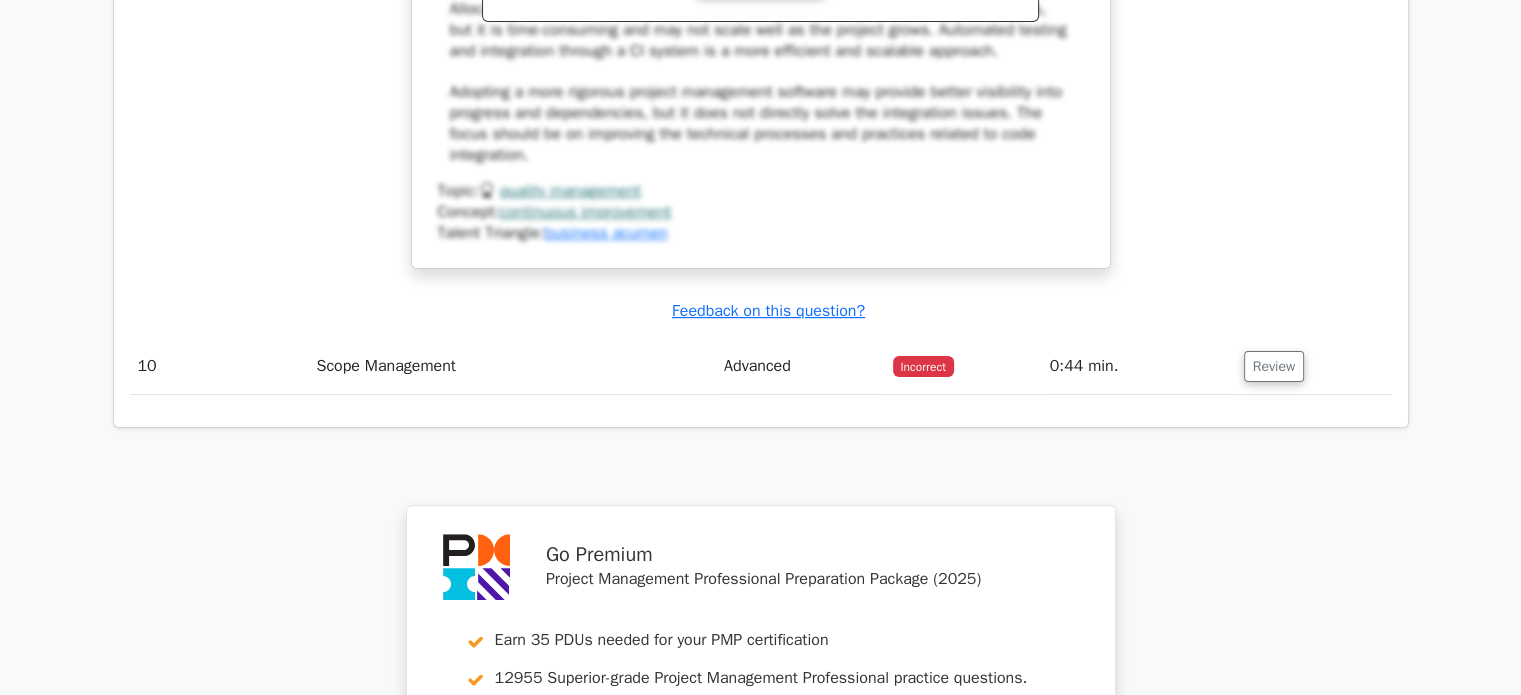 click on "Review" at bounding box center (1314, 366) 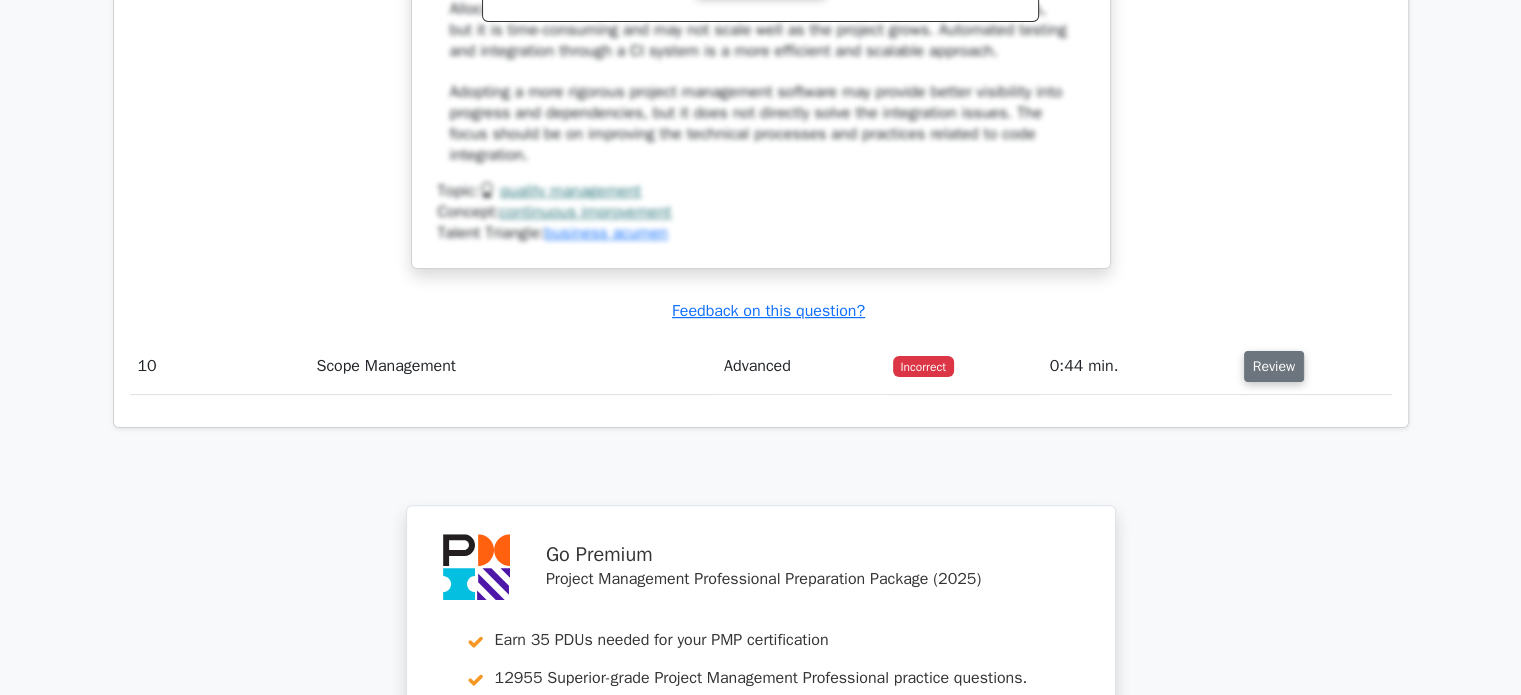 click on "Review" at bounding box center (1274, 366) 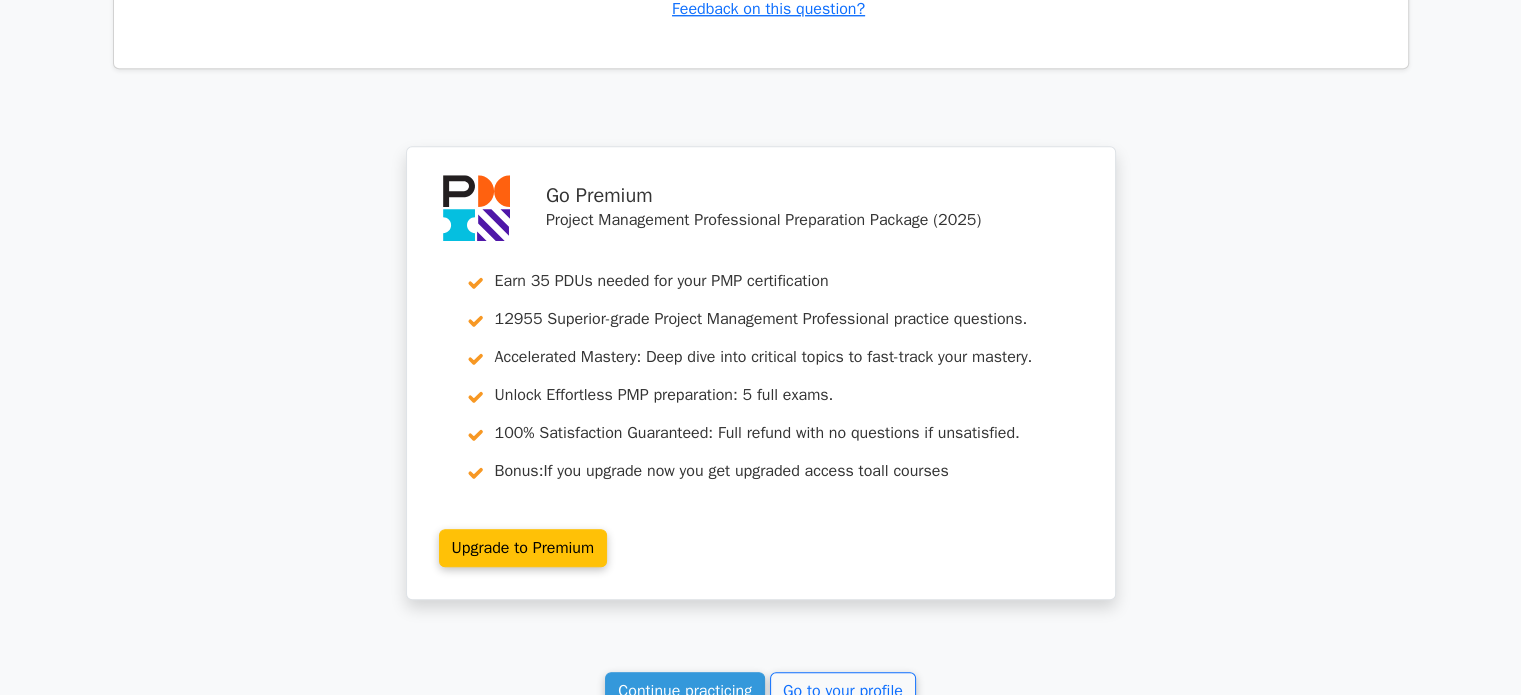 scroll, scrollTop: 9211, scrollLeft: 0, axis: vertical 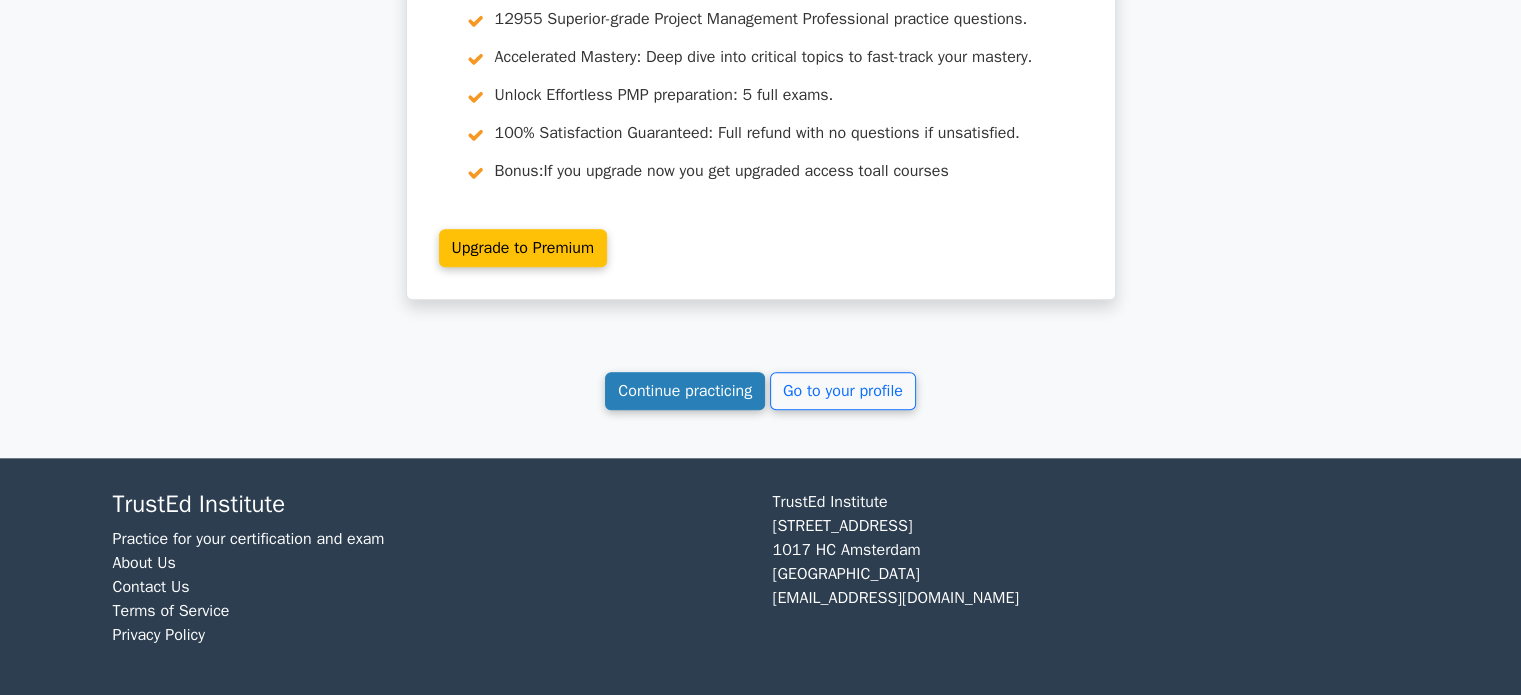 click on "Continue practicing" at bounding box center [685, 391] 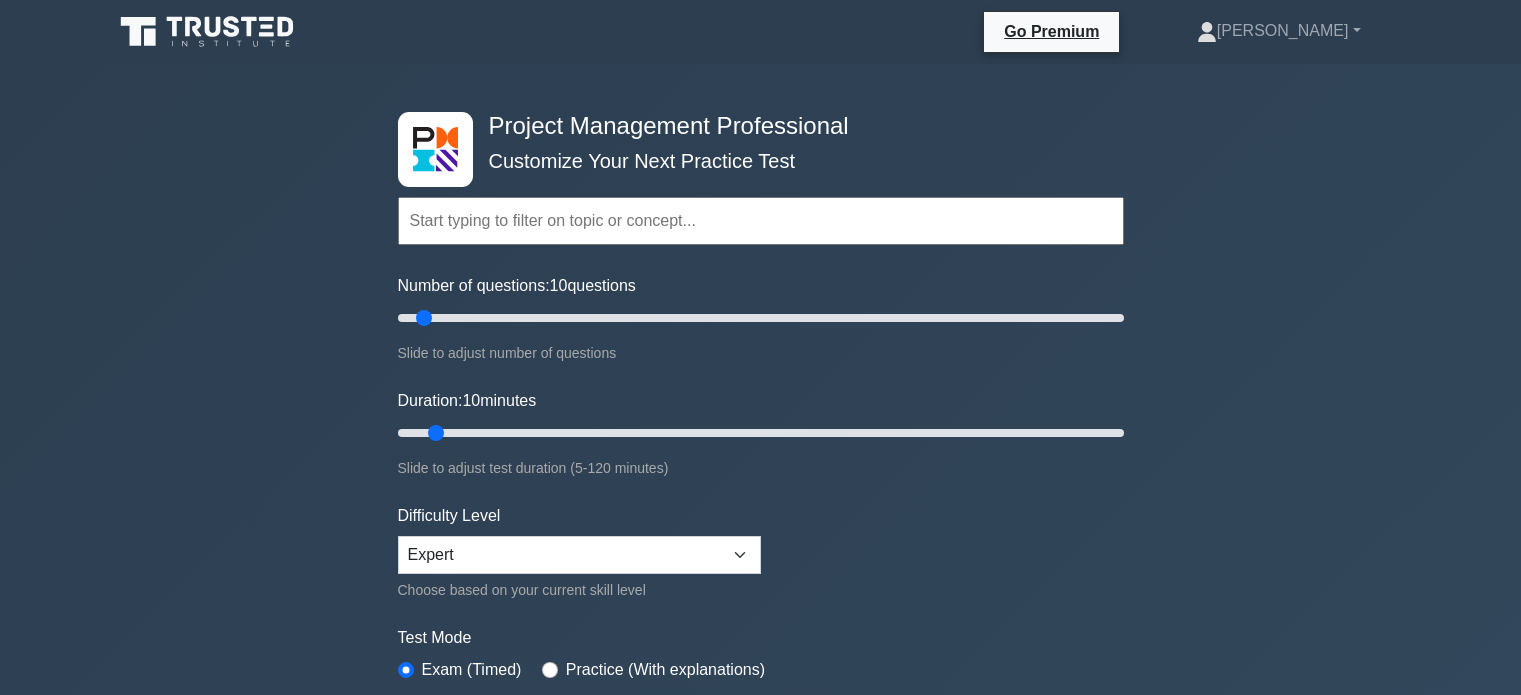 scroll, scrollTop: 0, scrollLeft: 0, axis: both 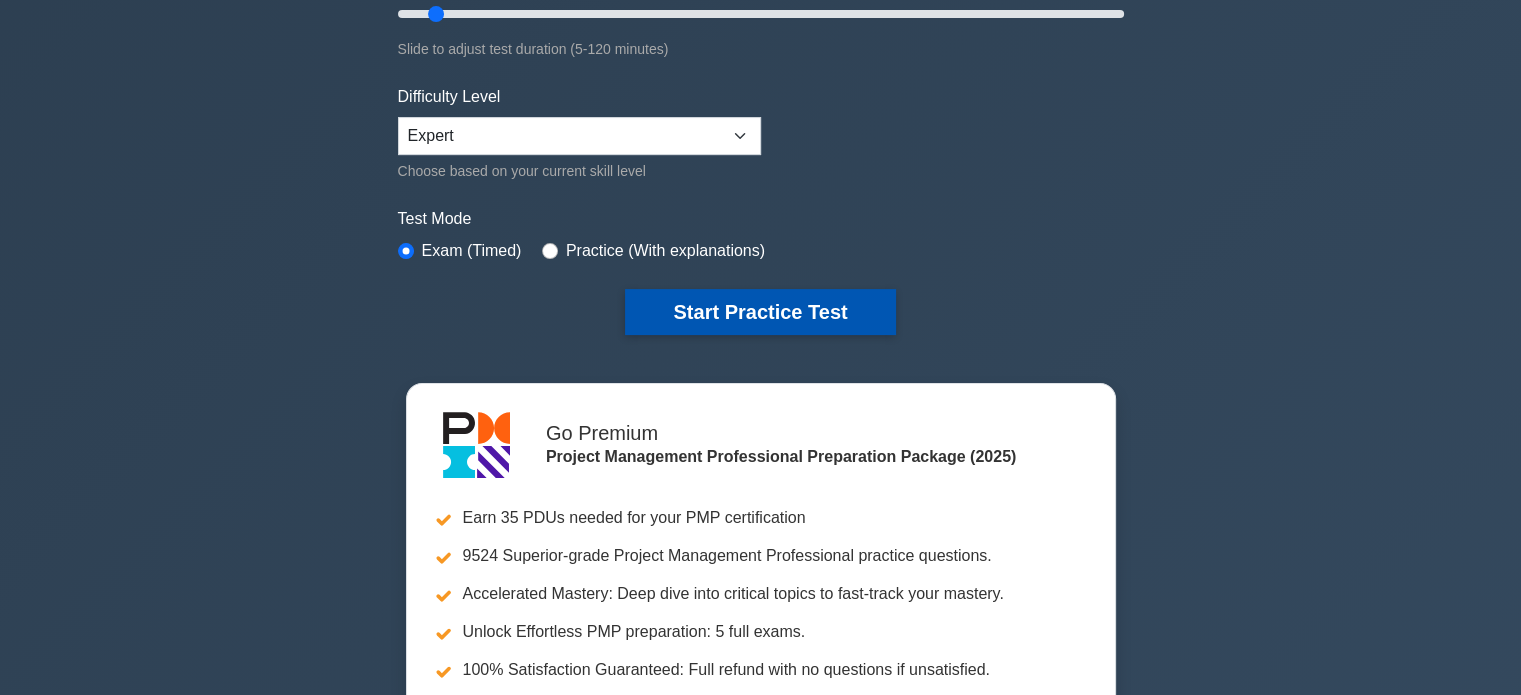 click on "Start Practice Test" at bounding box center (760, 312) 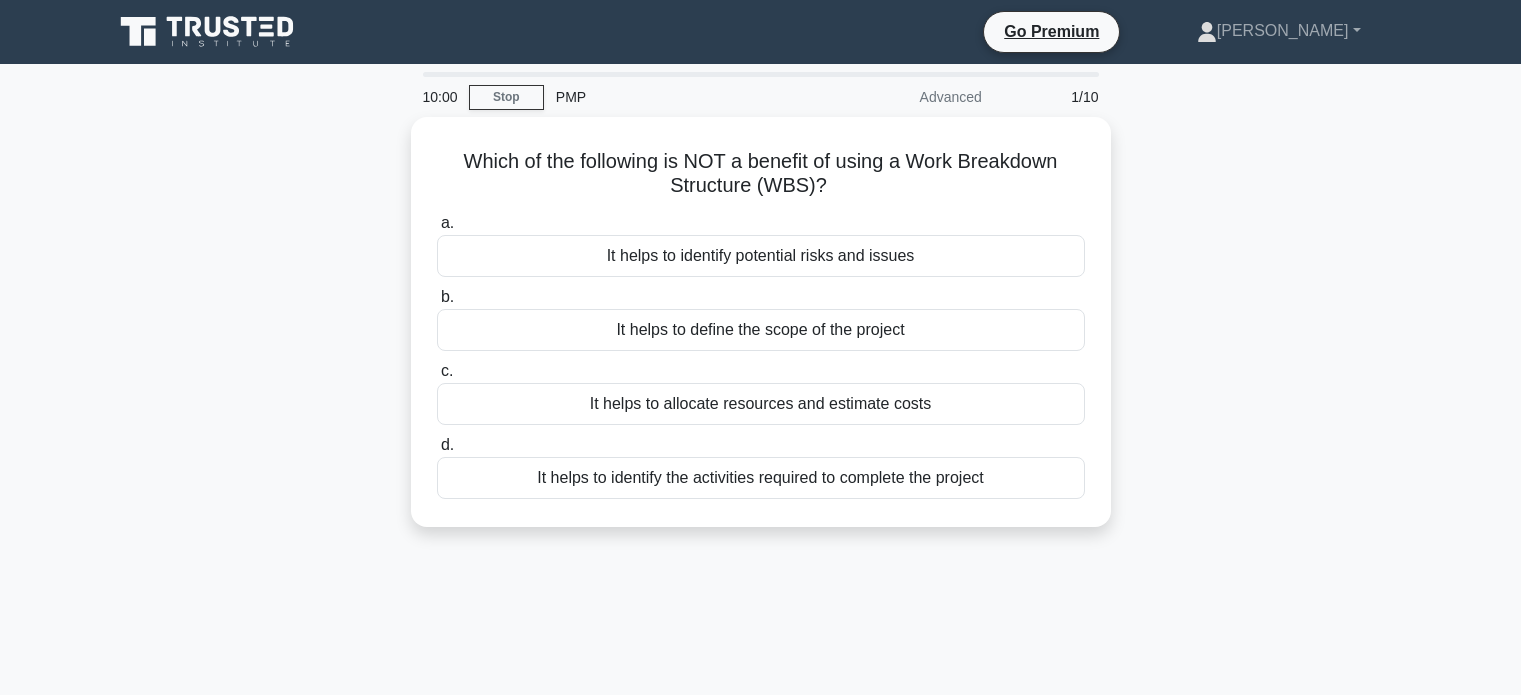 scroll, scrollTop: 335, scrollLeft: 0, axis: vertical 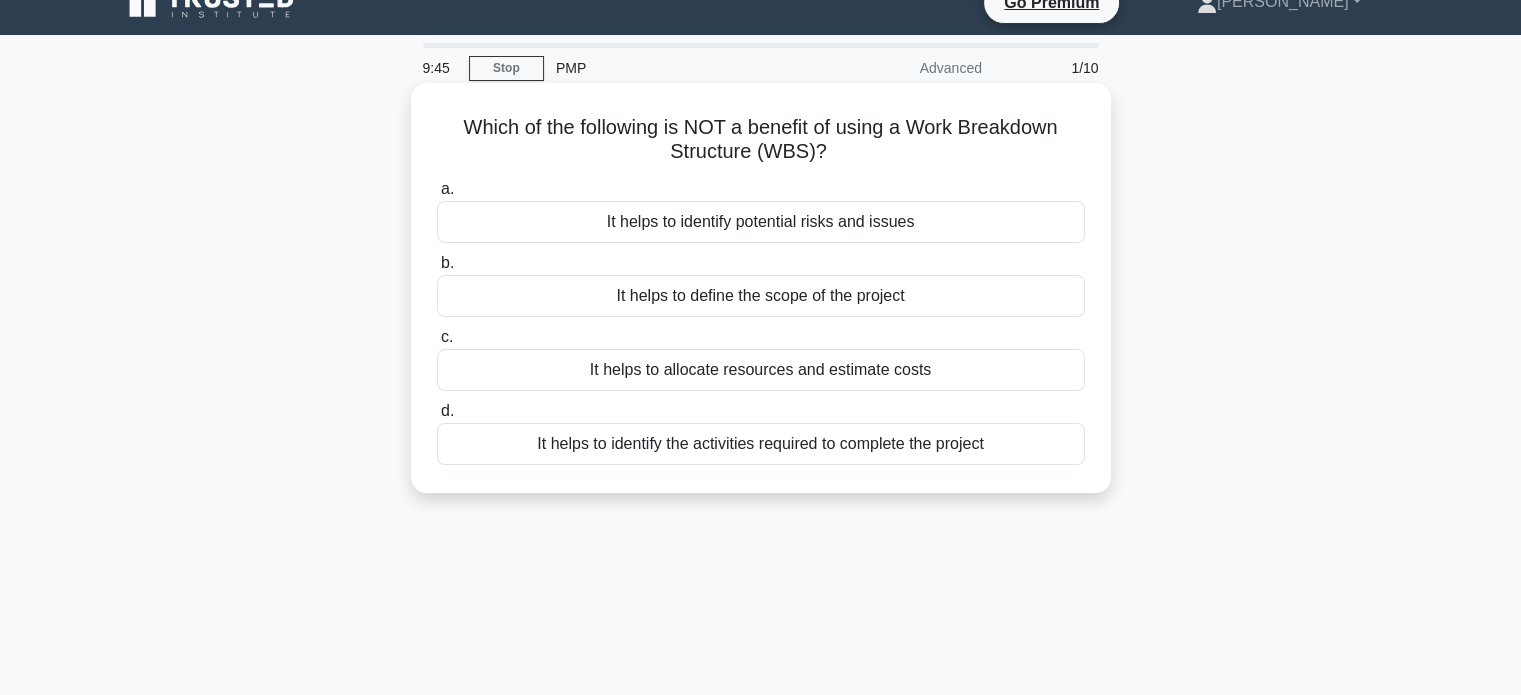 click on "It helps to allocate resources and estimate costs" at bounding box center (761, 370) 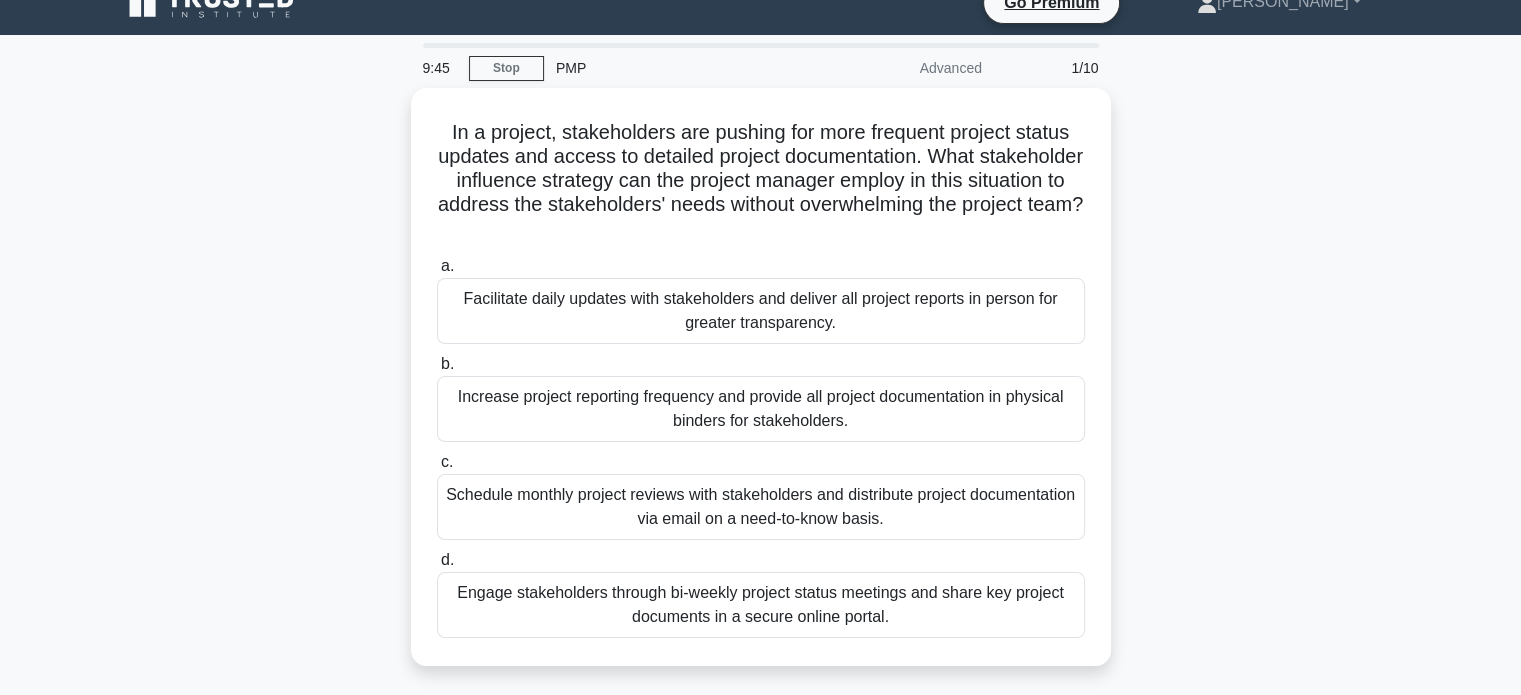 scroll, scrollTop: 0, scrollLeft: 0, axis: both 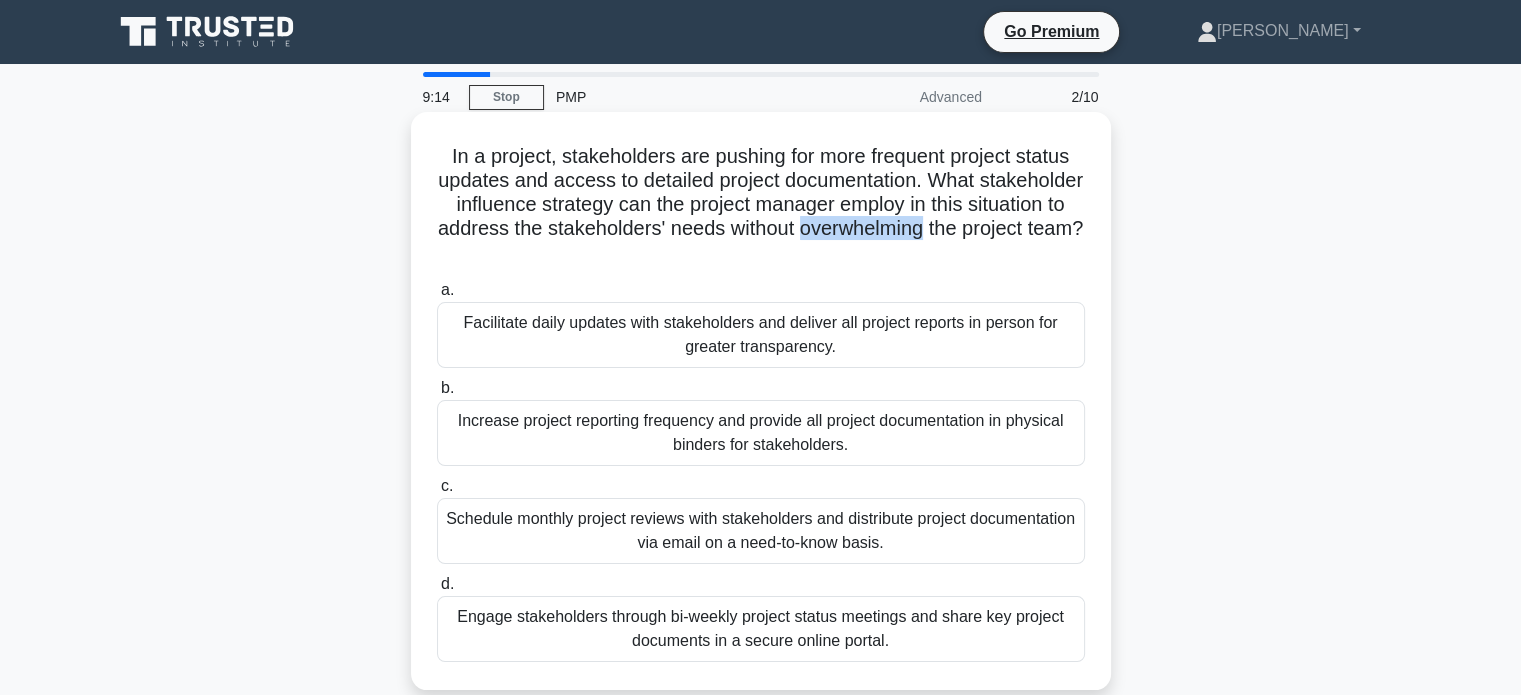 drag, startPoint x: 919, startPoint y: 231, endPoint x: 1043, endPoint y: 230, distance: 124.004036 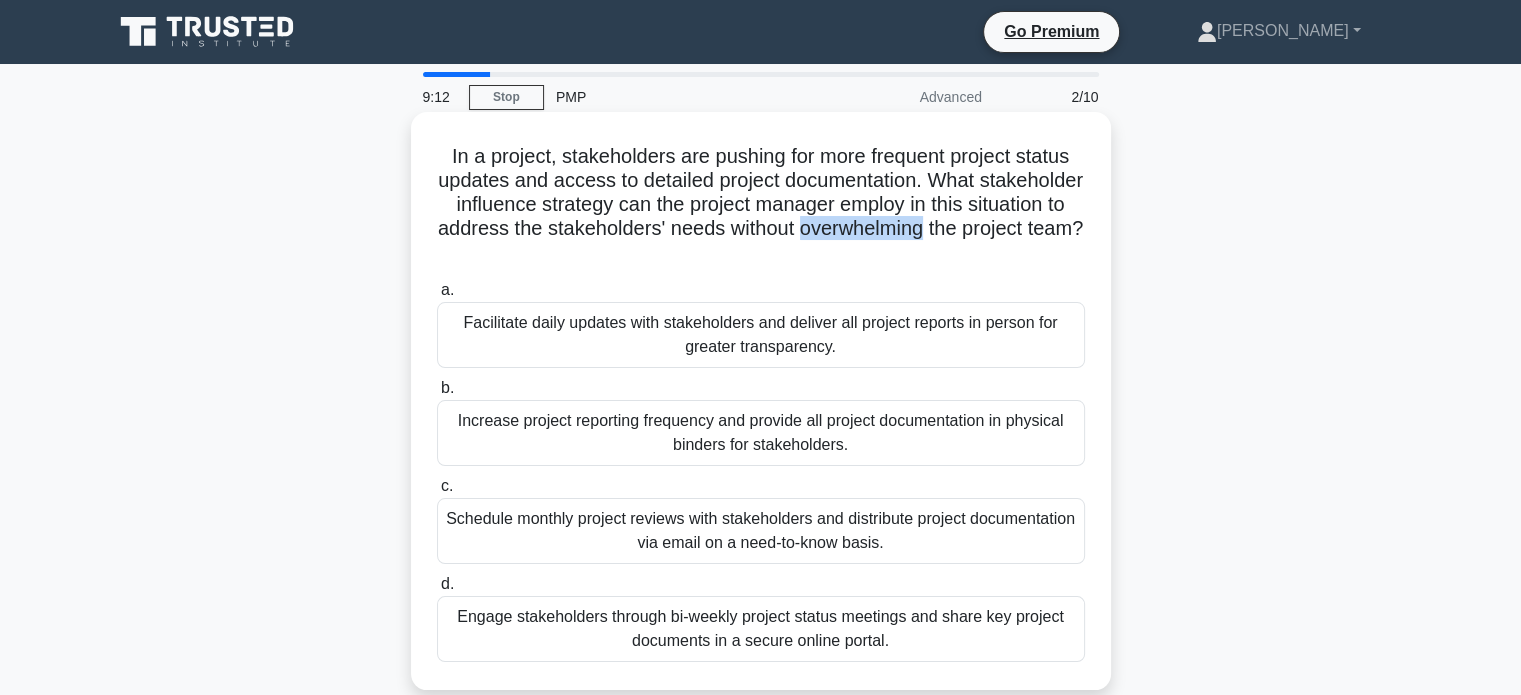 copy on "overwhelming" 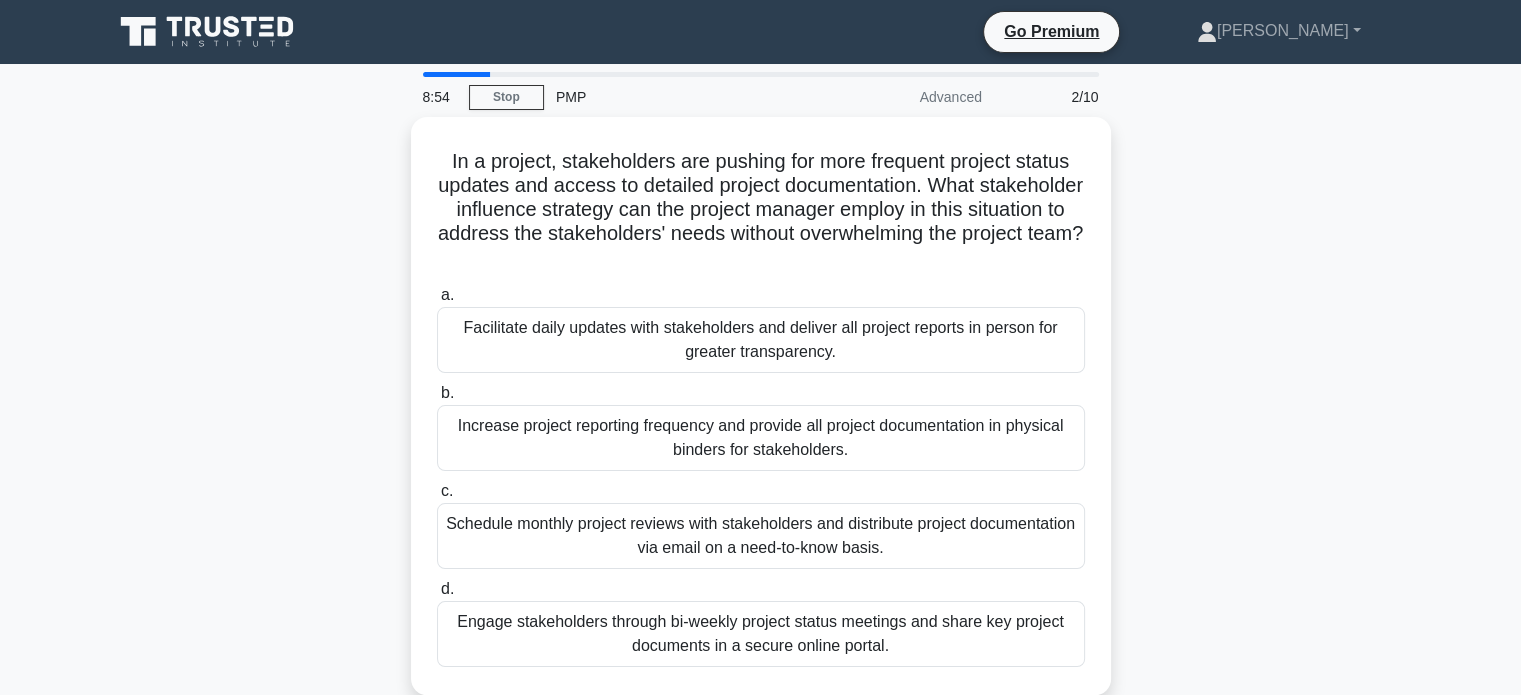 click on "8:54
Stop
PMP
Advanced
2/10
In a project, stakeholders are pushing for more frequent project status updates and access to detailed project documentation. What stakeholder influence strategy can the project manager employ in this situation to address the stakeholders' needs without overwhelming the project team?
.spinner_0XTQ{transform-origin:center;animation:spinner_y6GP .75s linear infinite}@keyframes spinner_y6GP{100%{transform:rotate(360deg)}}
a." at bounding box center [760, 572] 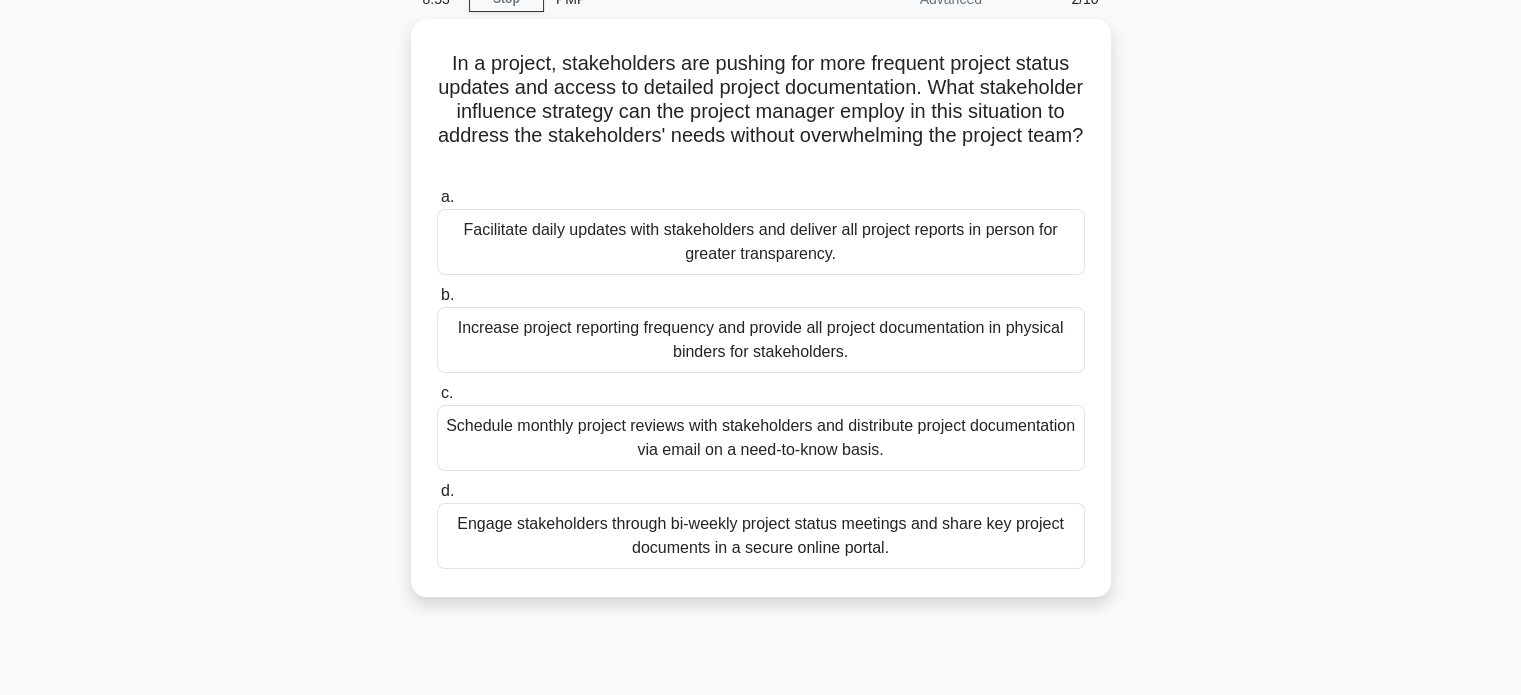 scroll, scrollTop: 104, scrollLeft: 0, axis: vertical 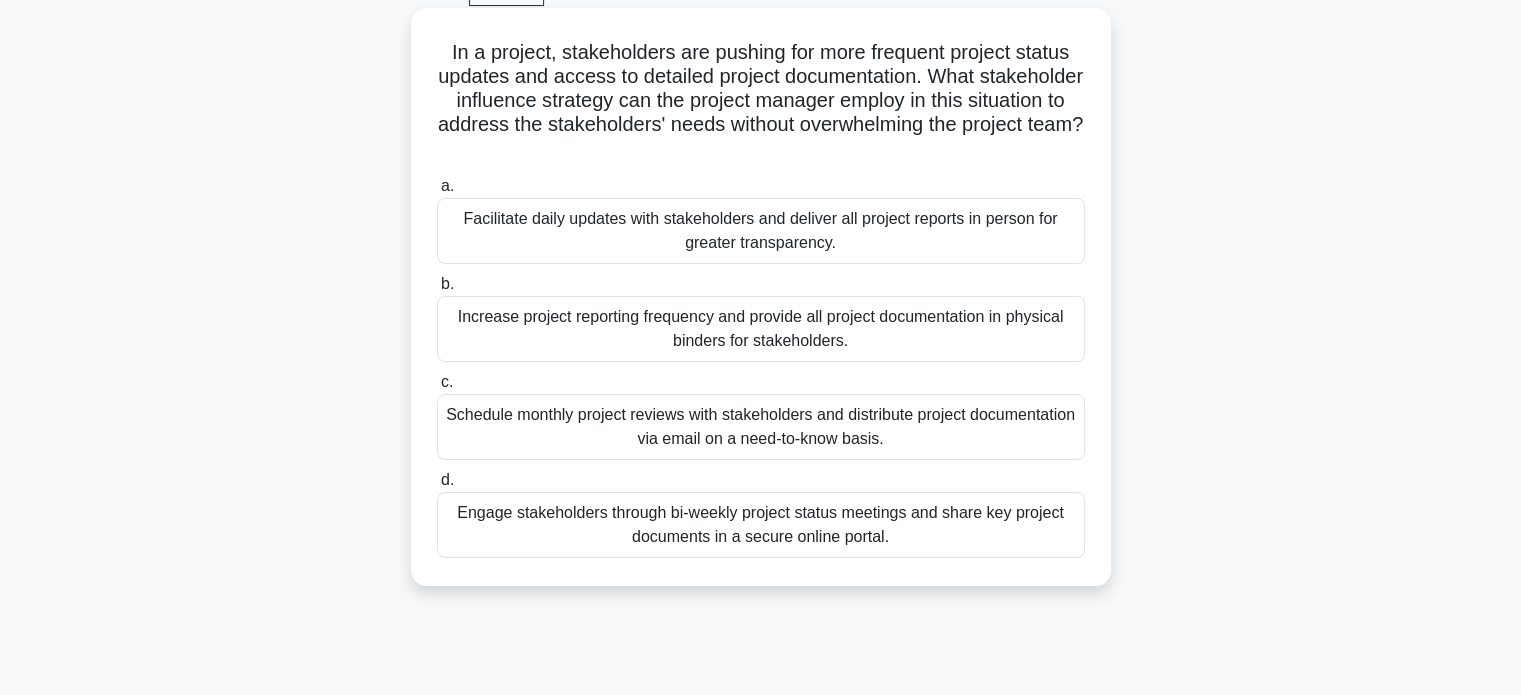 click on "Engage stakeholders through bi-weekly project status meetings and share key project documents in a secure online portal." at bounding box center [761, 525] 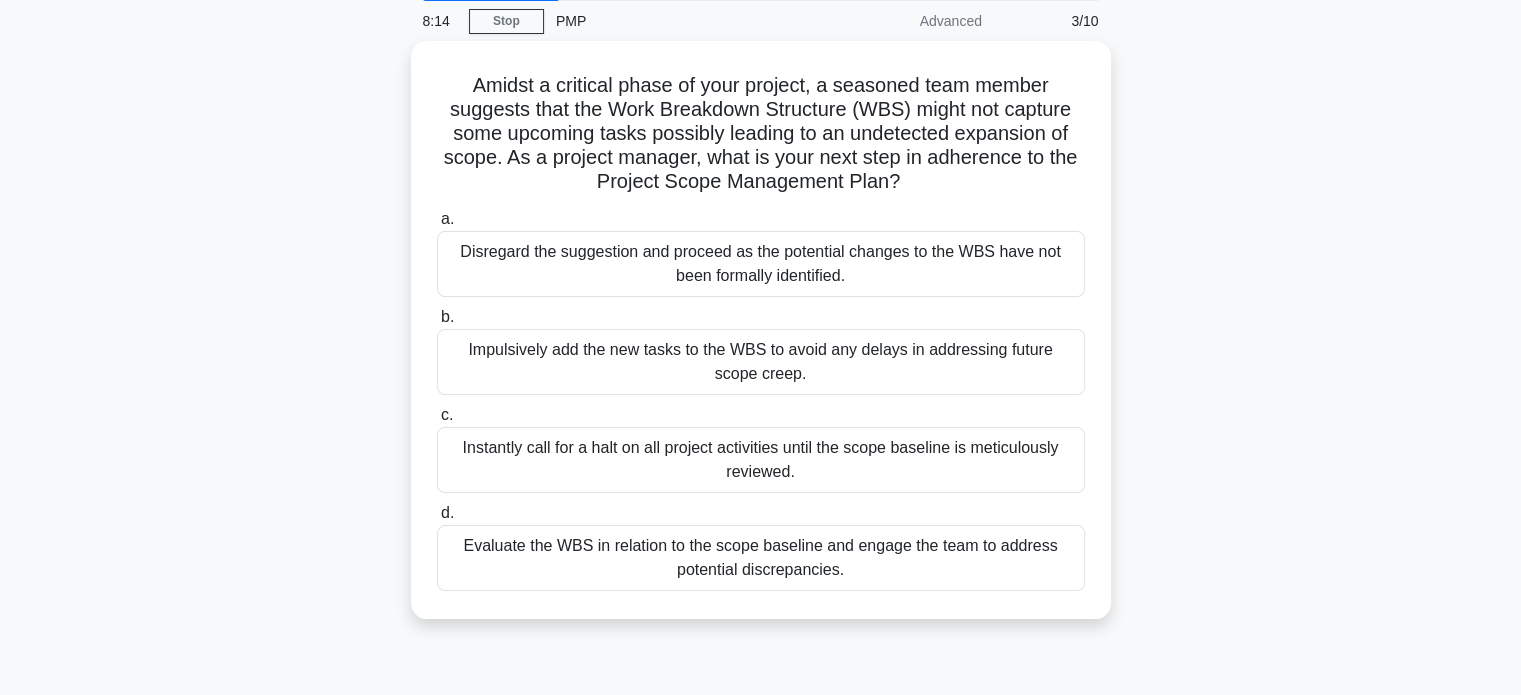 scroll, scrollTop: 78, scrollLeft: 0, axis: vertical 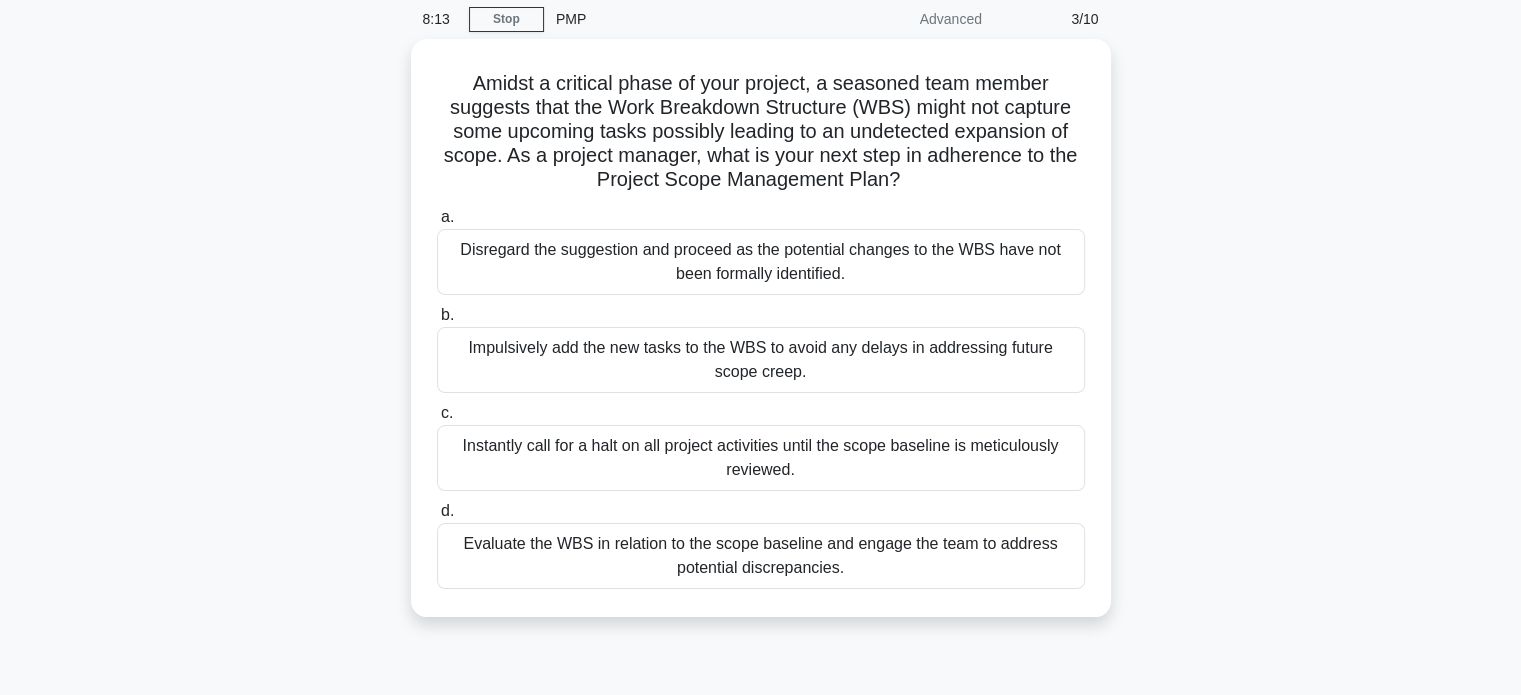 click on "Evaluate the WBS in relation to the scope baseline and engage the team to address potential discrepancies." at bounding box center (761, 556) 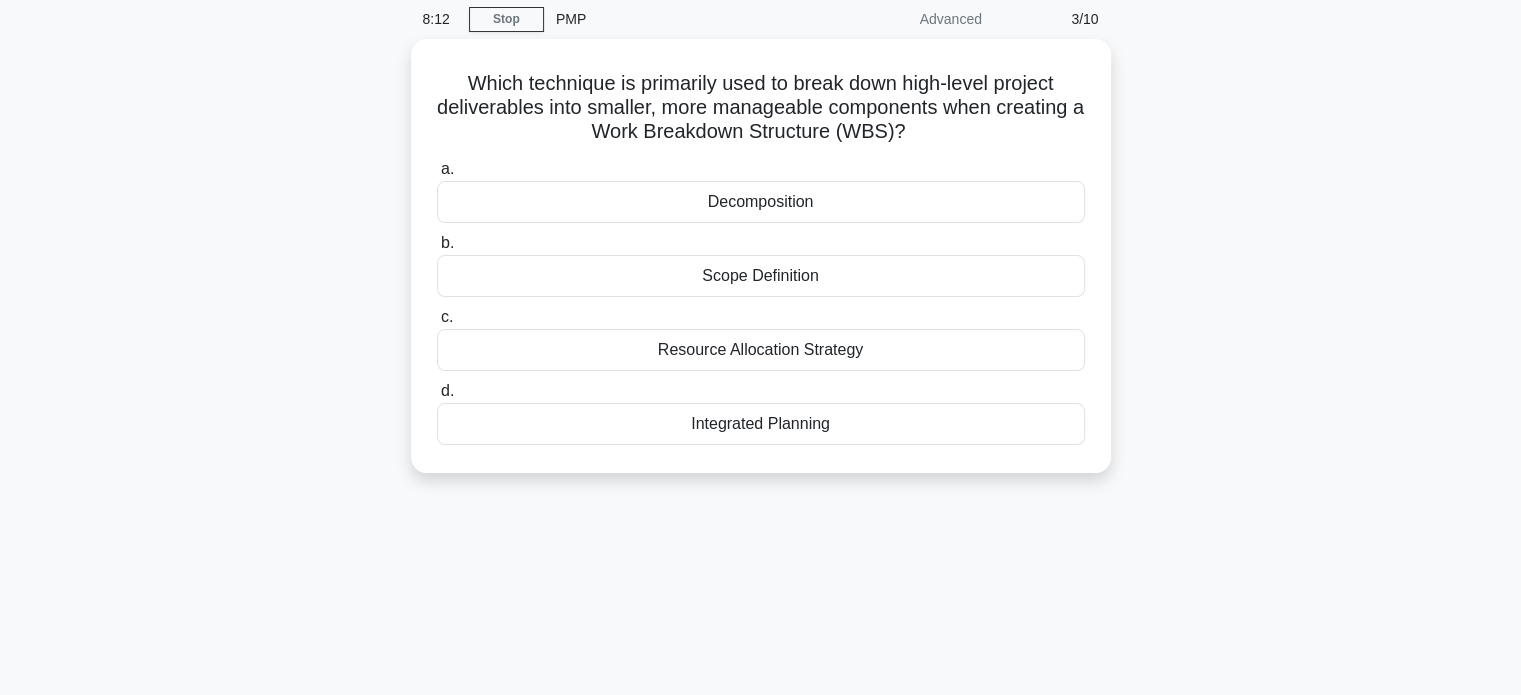 click on "8:12
Stop
PMP
Advanced
3/10
Which technique is primarily used to break down high-level project deliverables into smaller, more manageable components when creating a Work Breakdown Structure (WBS)?
.spinner_0XTQ{transform-origin:center;animation:spinner_y6GP .75s linear infinite}@keyframes spinner_y6GP{100%{transform:rotate(360deg)}}
a.
b." at bounding box center (761, 494) 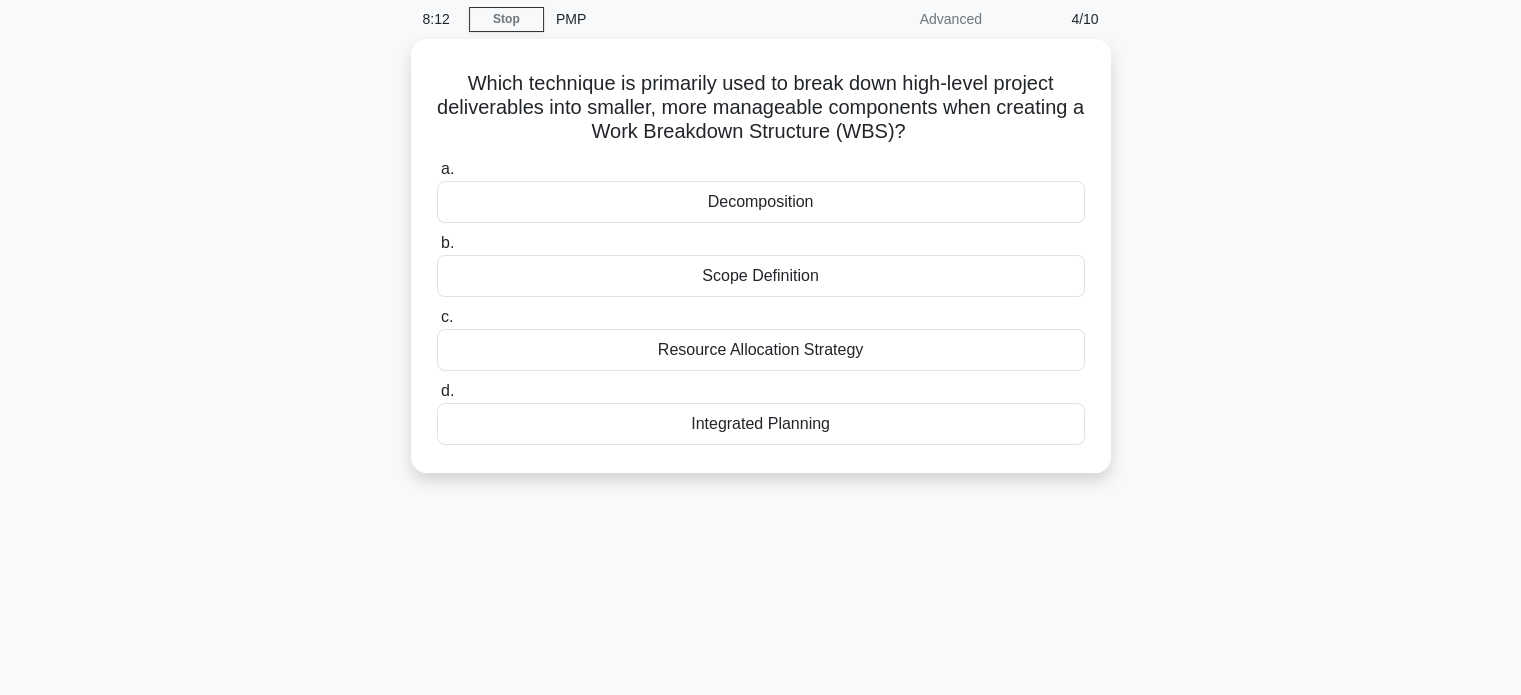 scroll, scrollTop: 0, scrollLeft: 0, axis: both 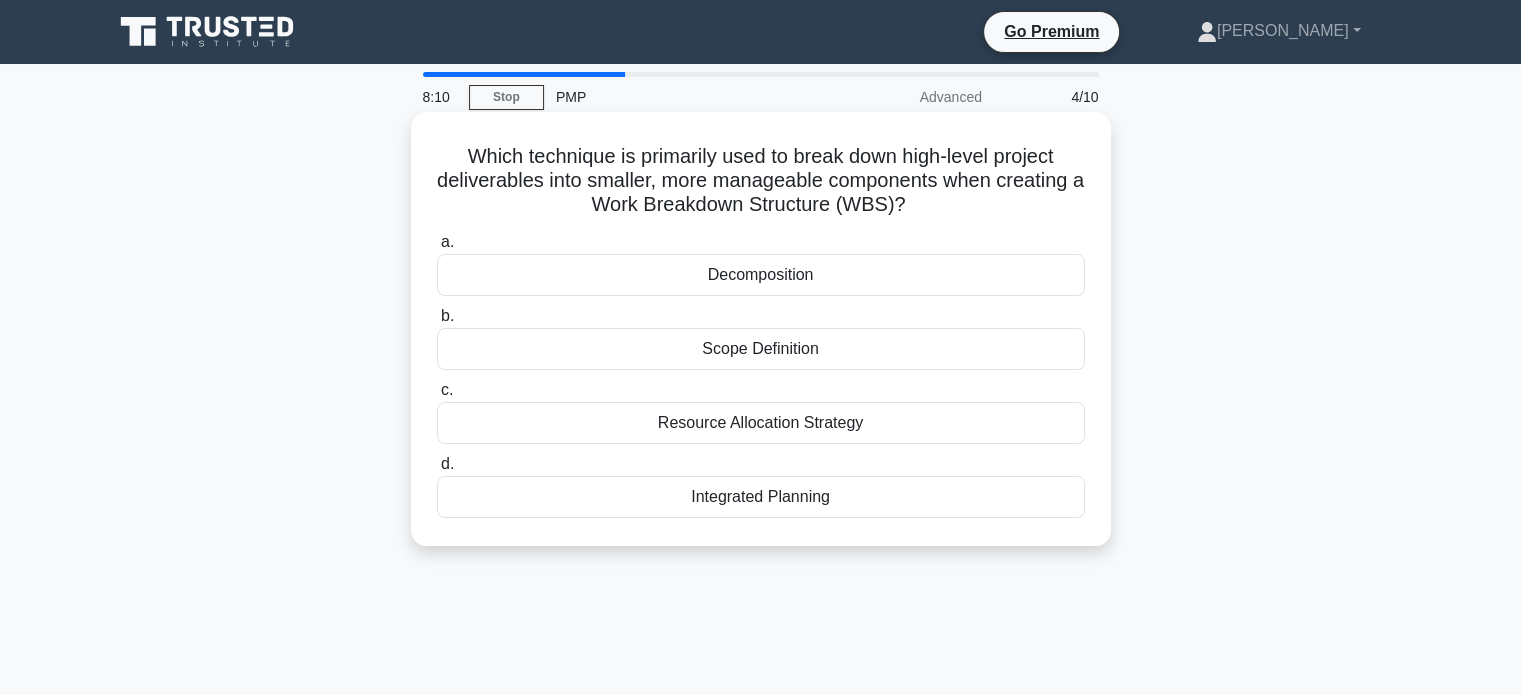 click on "Which technique is primarily used to break down high-level project deliverables into smaller, more manageable components when creating a Work Breakdown Structure (WBS)?
.spinner_0XTQ{transform-origin:center;animation:spinner_y6GP .75s linear infinite}@keyframes spinner_y6GP{100%{transform:rotate(360deg)}}
a.
Decomposition" at bounding box center (761, 329) 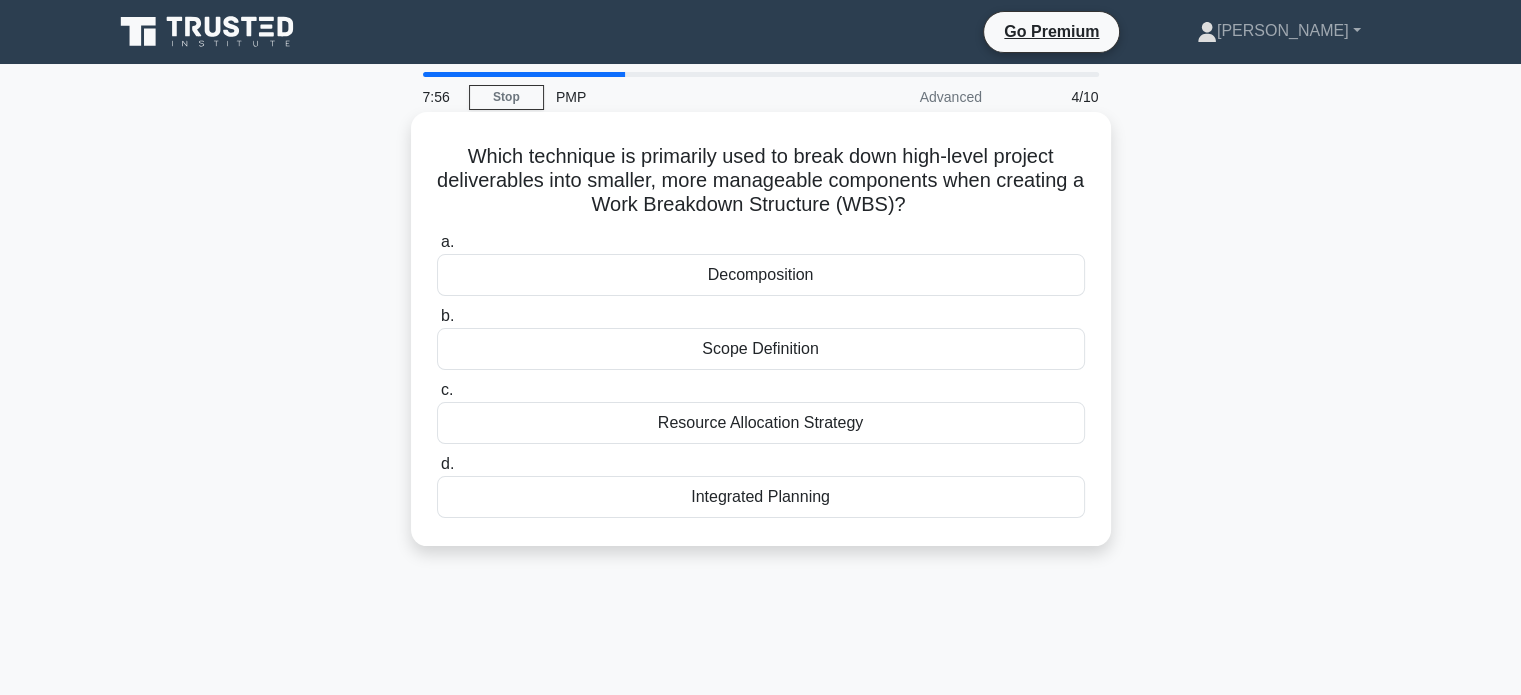 click on "Resource Allocation Strategy" at bounding box center (761, 423) 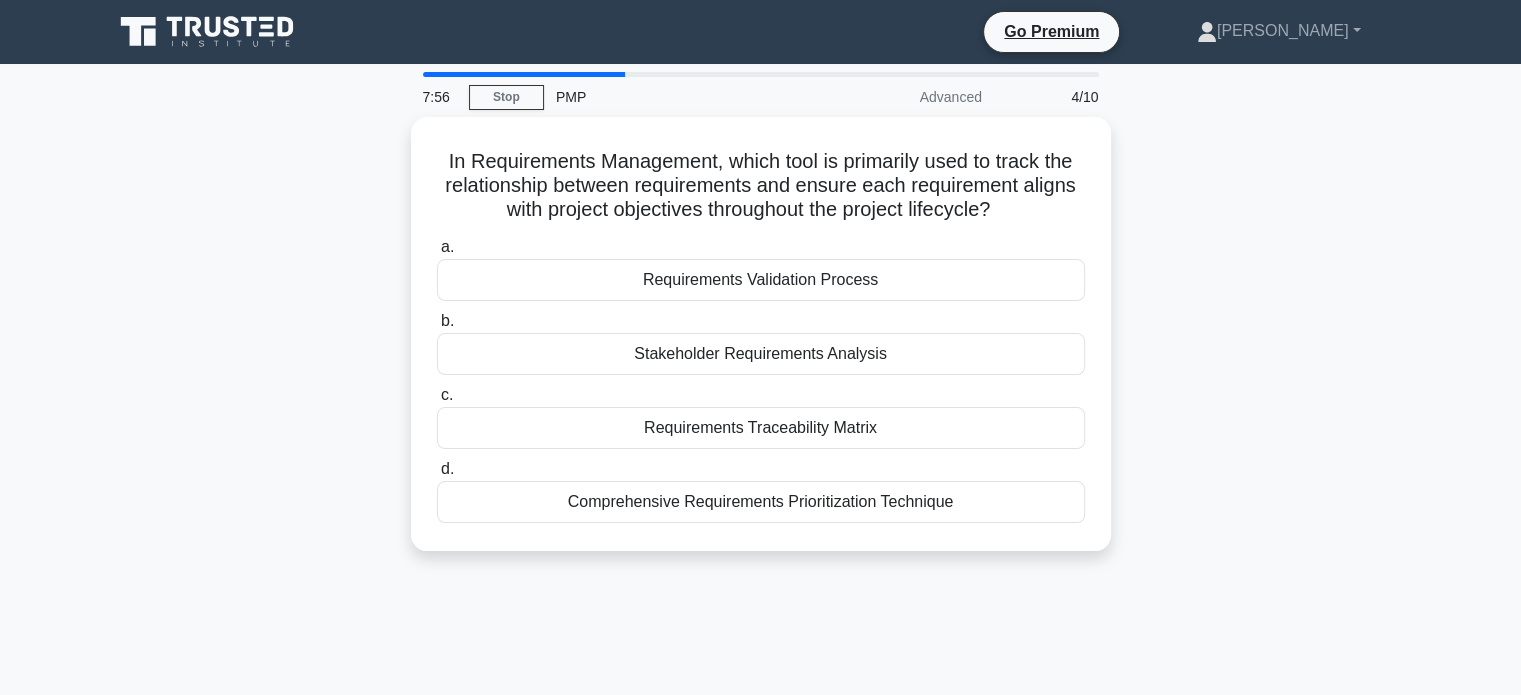click on "Requirements Traceability Matrix" at bounding box center (761, 428) 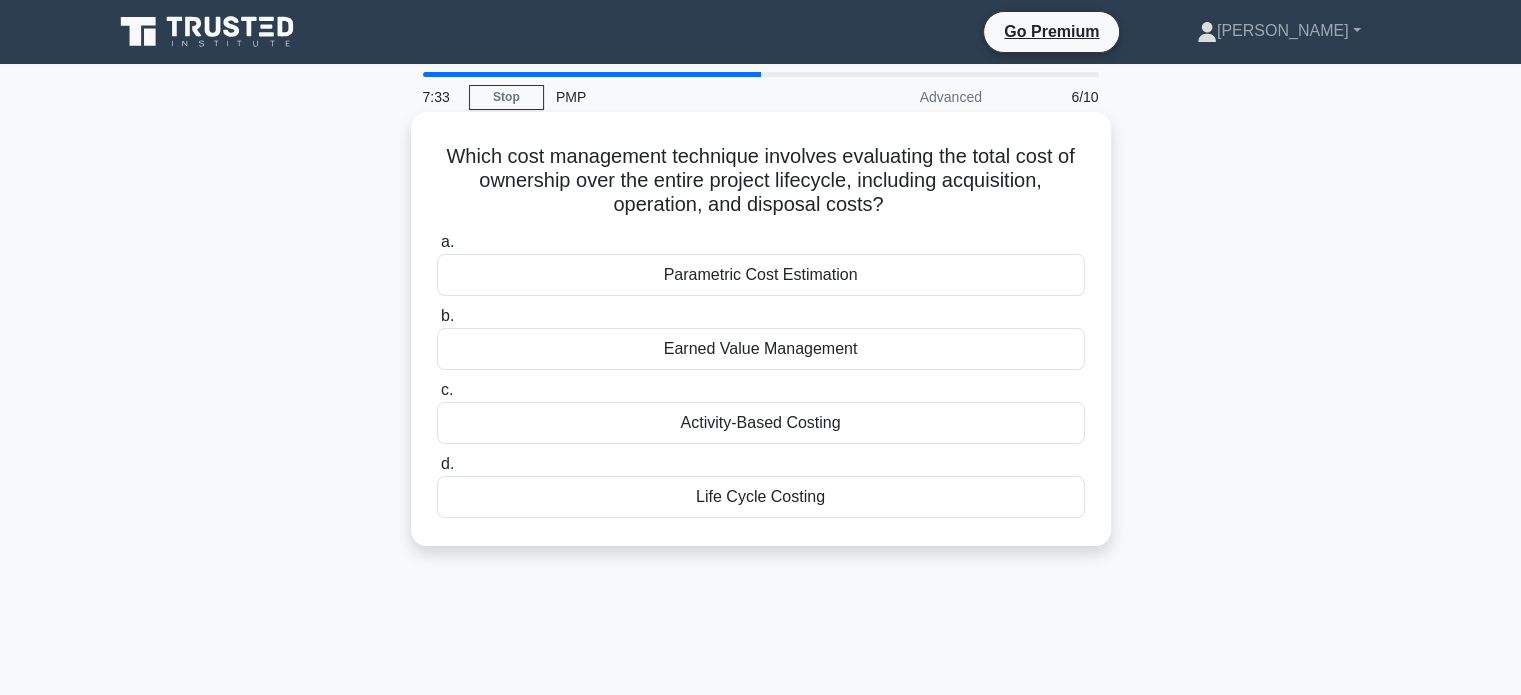 click on "Life Cycle Costing" at bounding box center (761, 497) 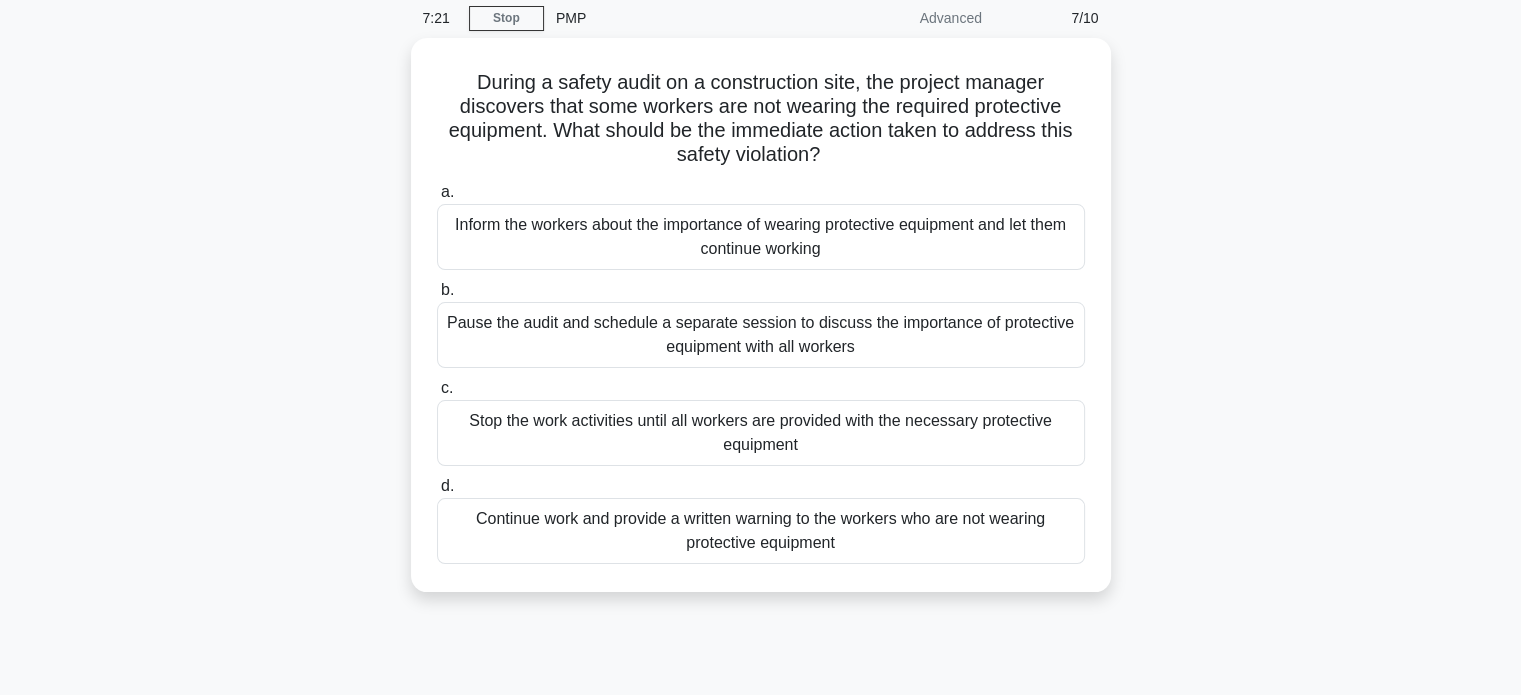 scroll, scrollTop: 80, scrollLeft: 0, axis: vertical 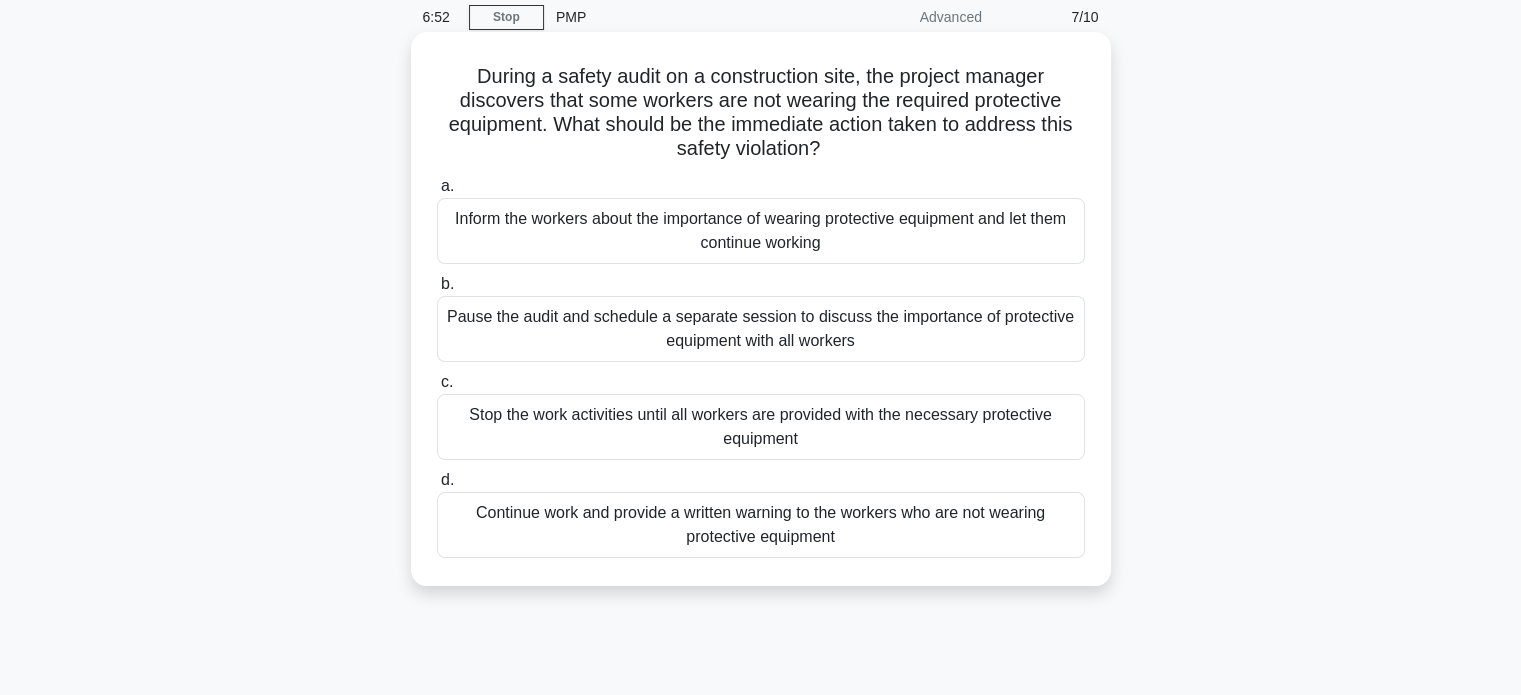 click on "Stop the work activities until all workers are provided with the necessary protective equipment" at bounding box center (761, 427) 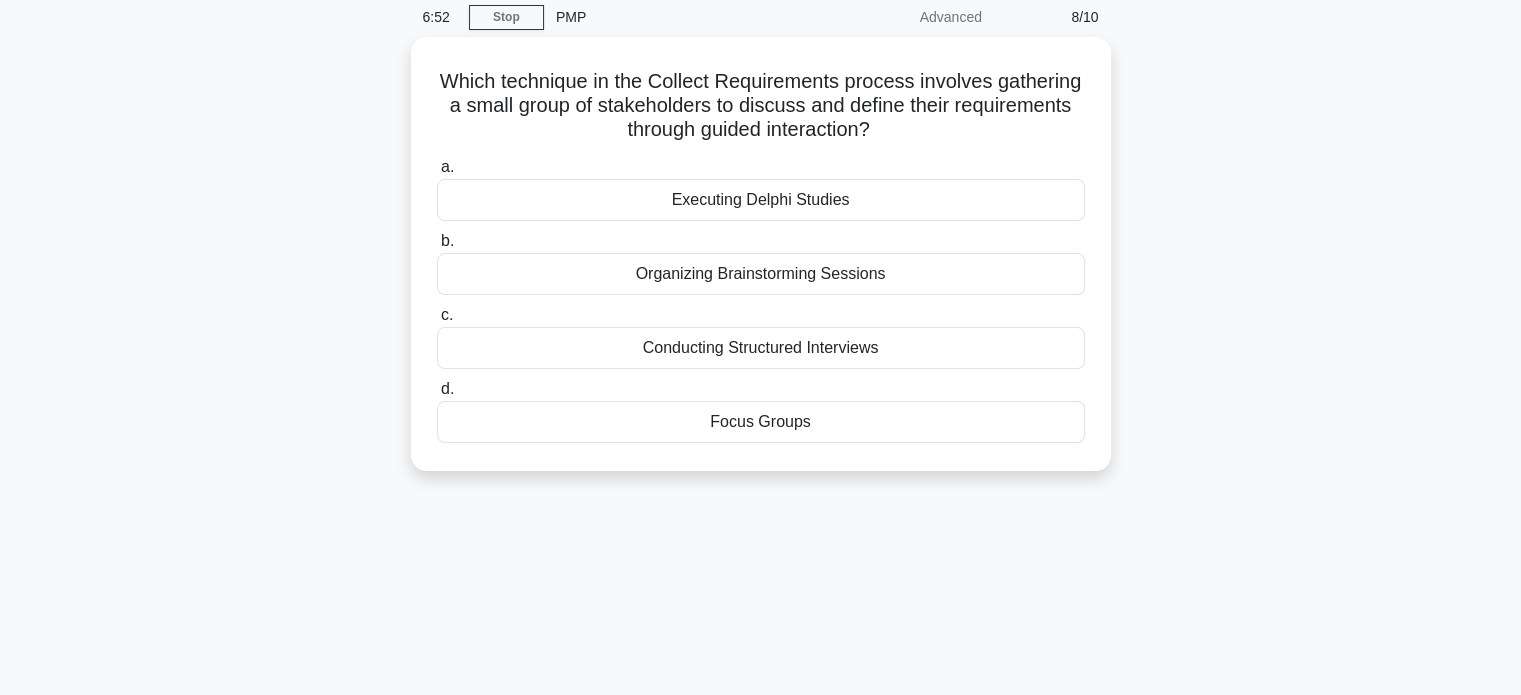 scroll, scrollTop: 0, scrollLeft: 0, axis: both 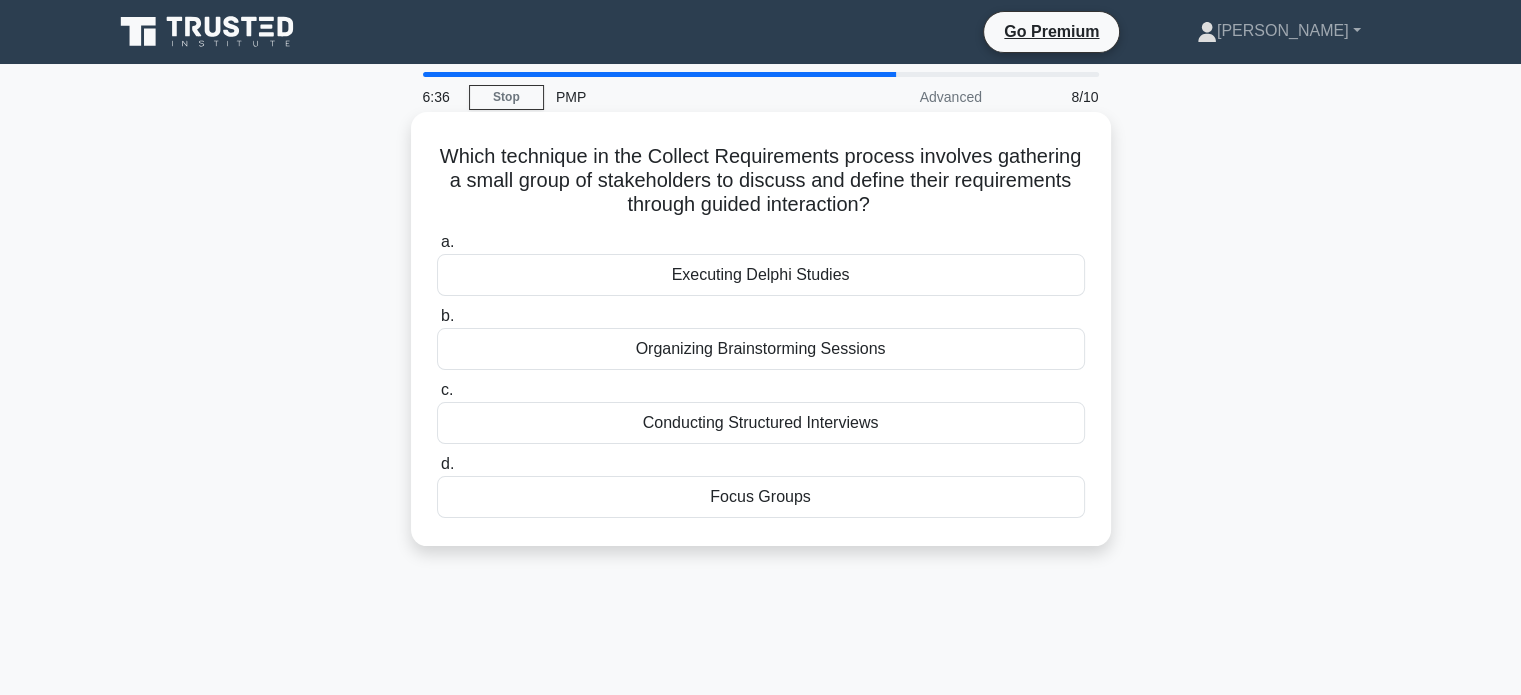 click on "Organizing Brainstorming Sessions" at bounding box center (761, 349) 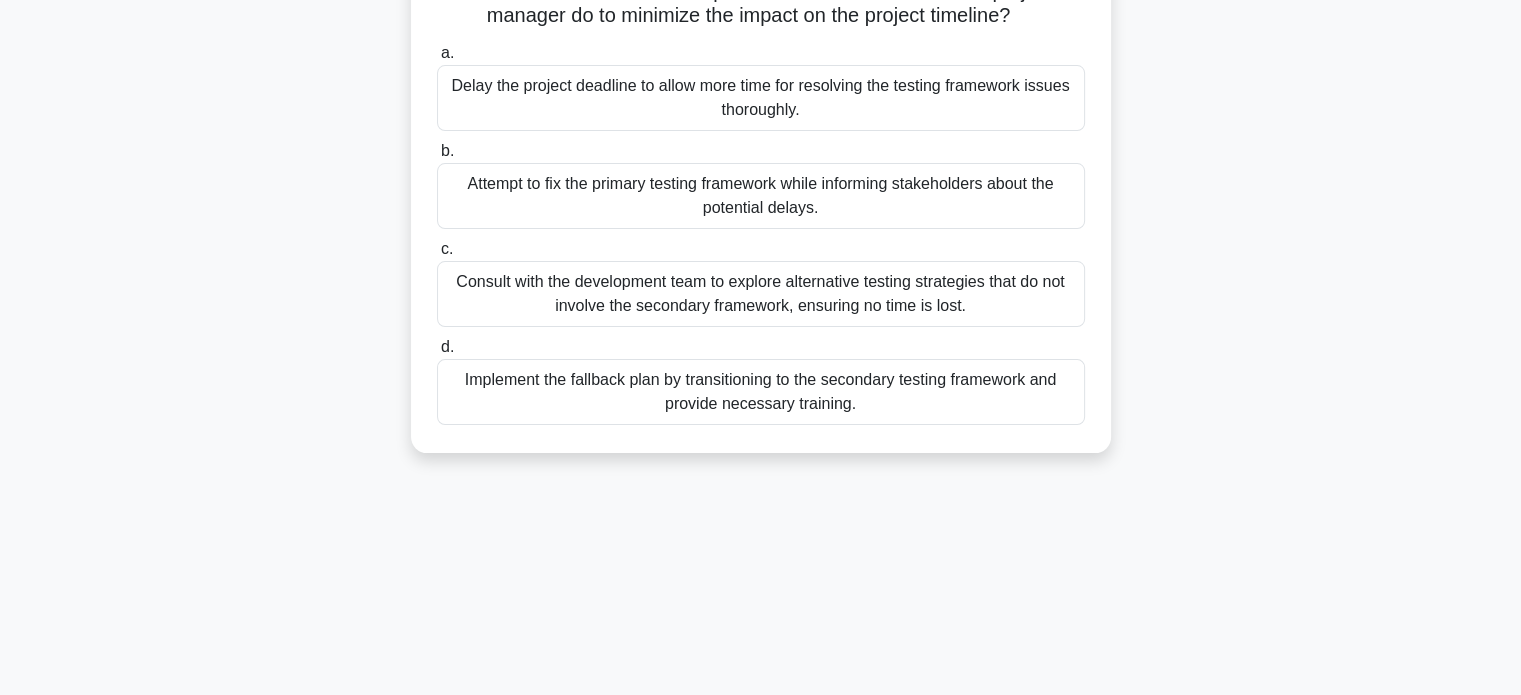 scroll, scrollTop: 206, scrollLeft: 0, axis: vertical 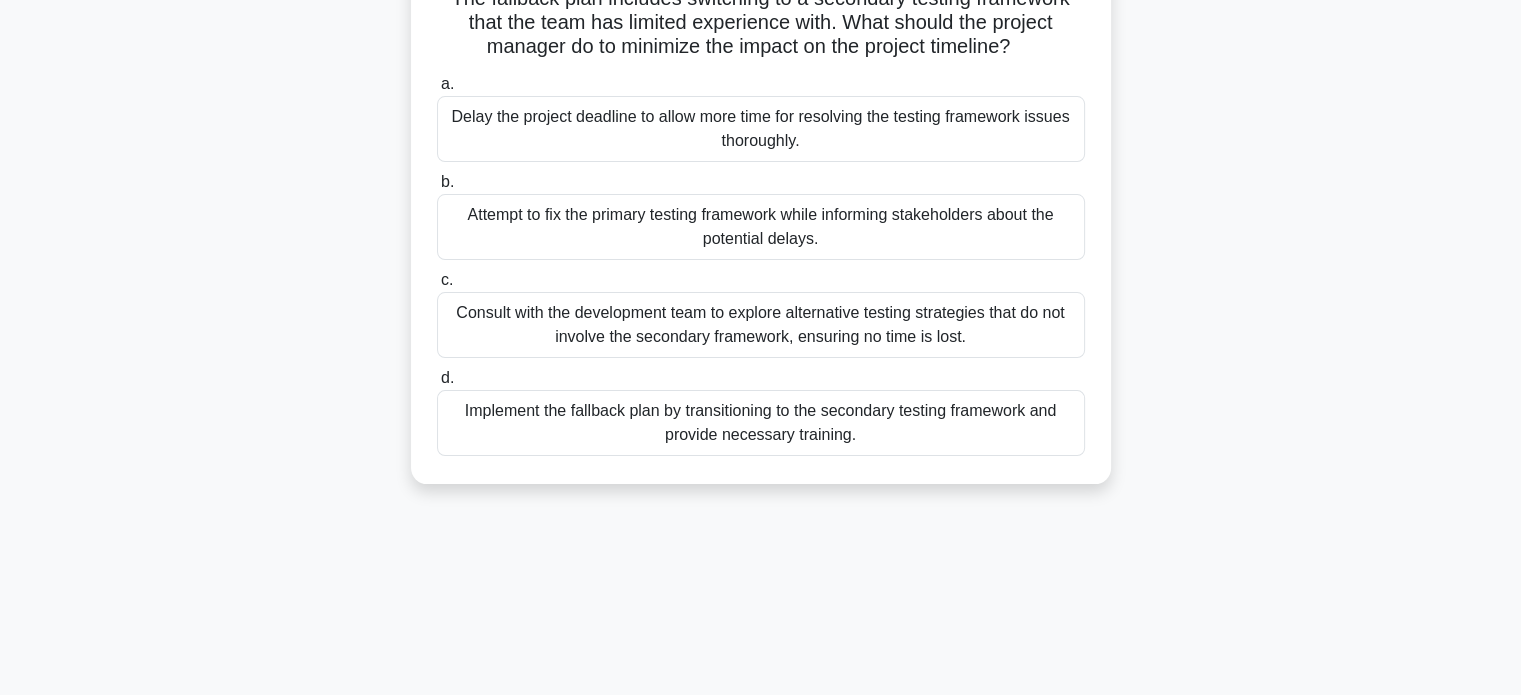 click on "Delay the project deadline to allow more time for resolving the testing framework issues thoroughly." at bounding box center (761, 129) 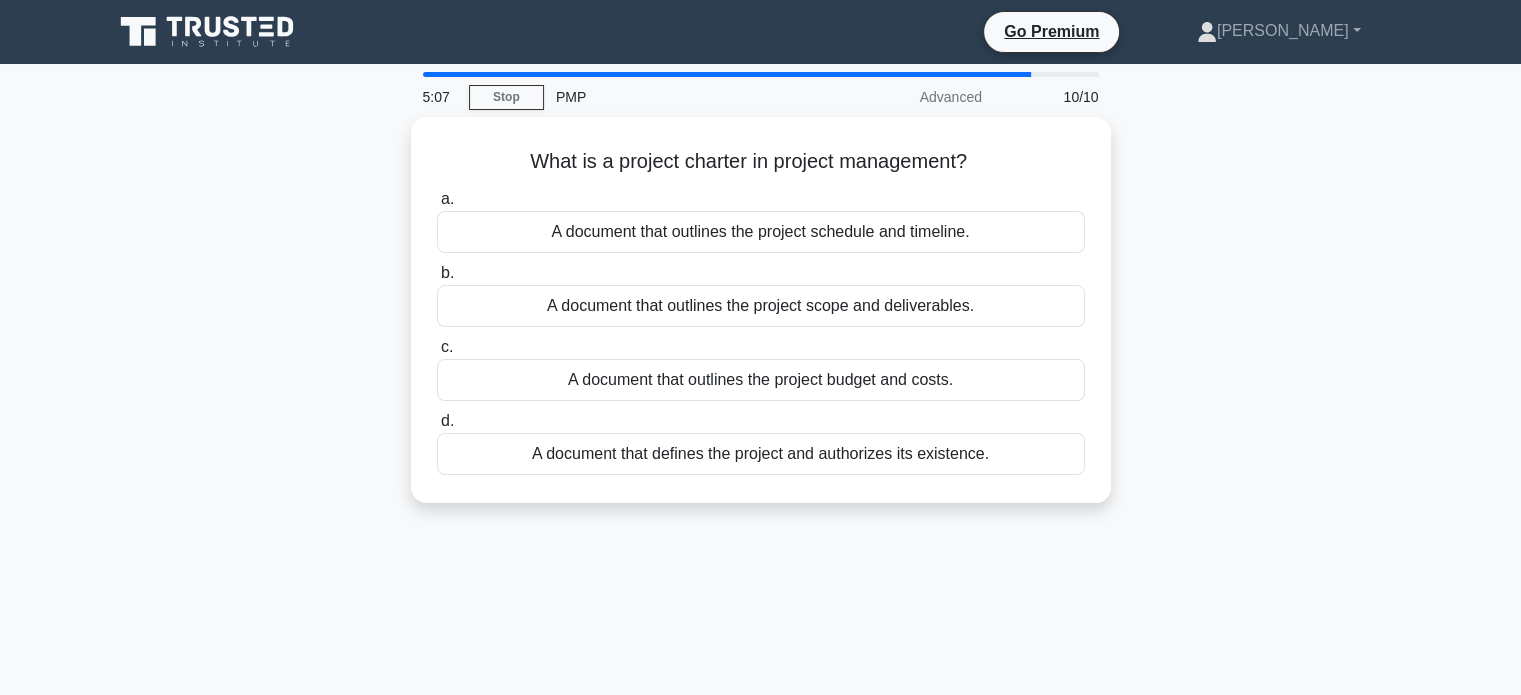 scroll, scrollTop: 0, scrollLeft: 0, axis: both 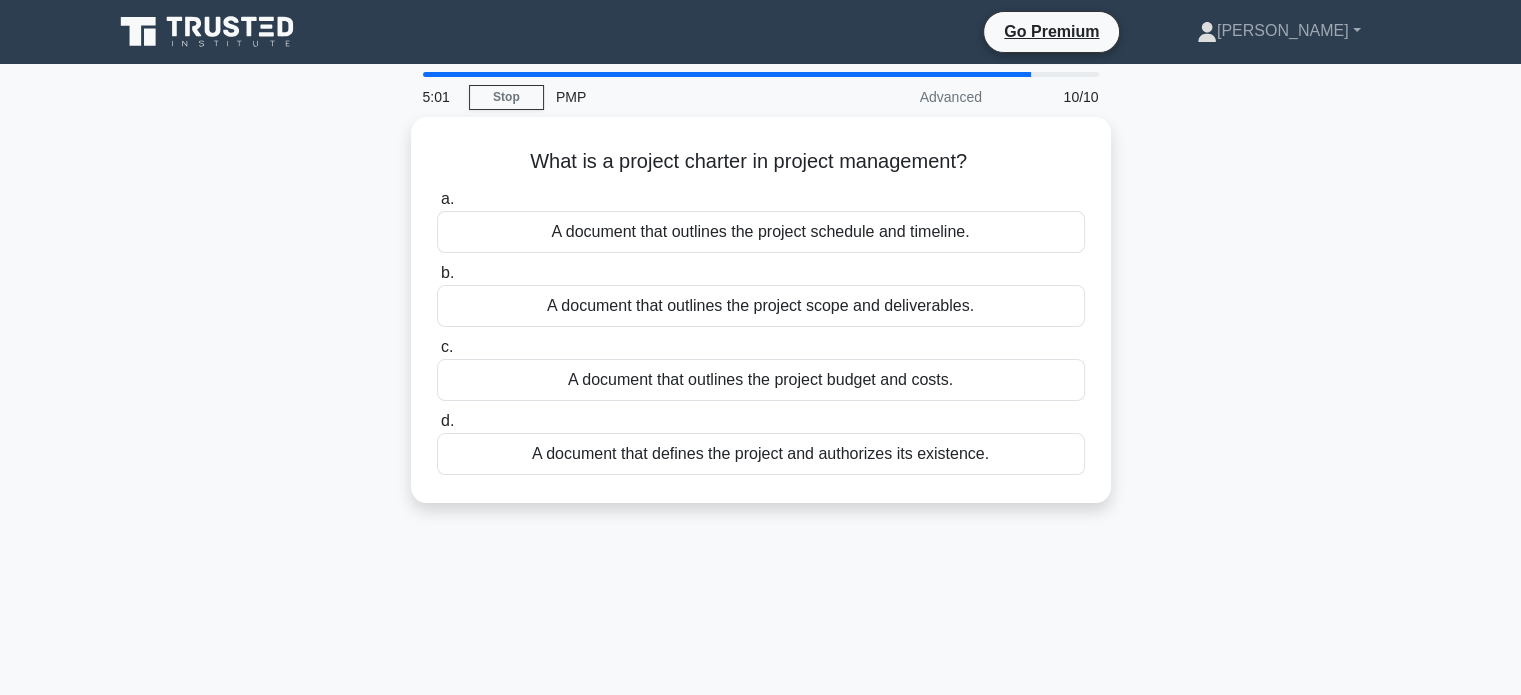 click on "What is a project charter in project management?
.spinner_0XTQ{transform-origin:center;animation:spinner_y6GP .75s linear infinite}@keyframes spinner_y6GP{100%{transform:rotate(360deg)}}
a.
A document that outlines the project schedule and timeline.
b. c. d." at bounding box center (761, 322) 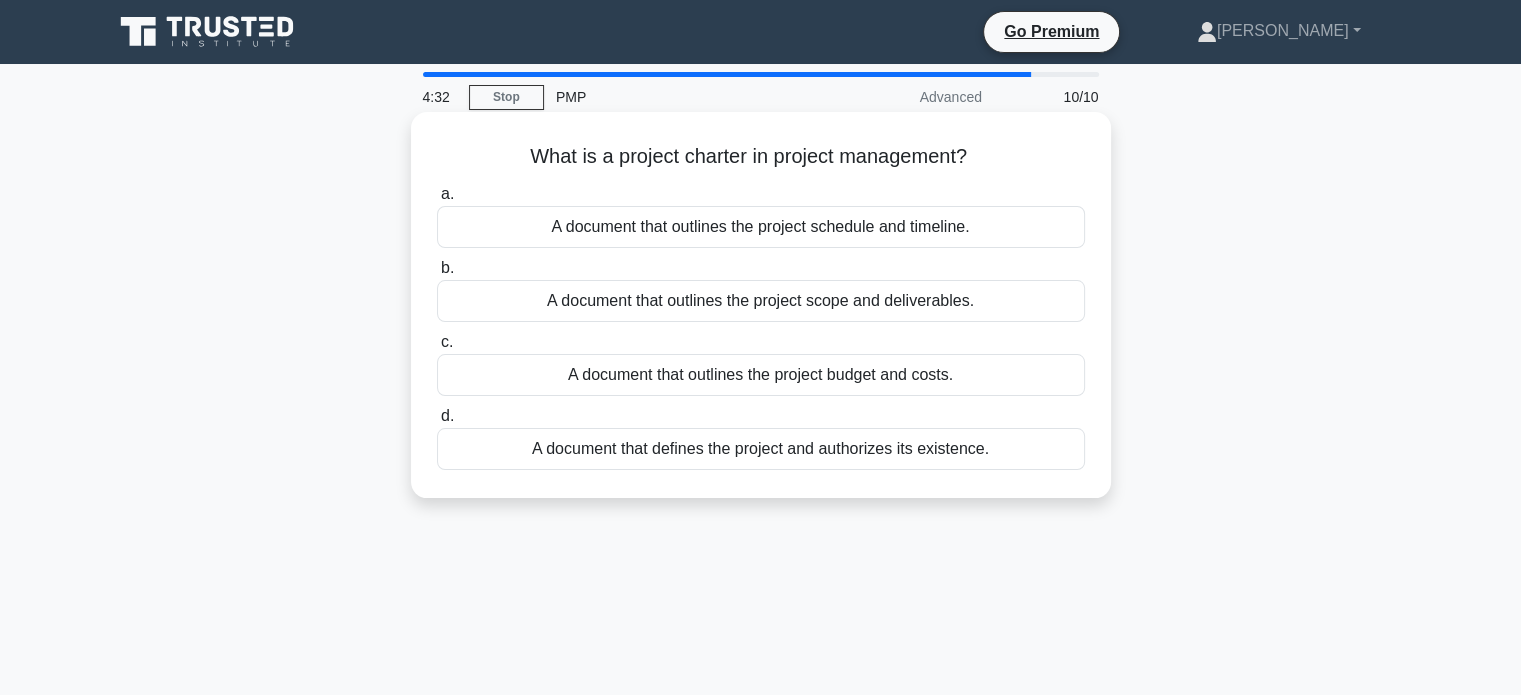 click on "A document that outlines the project scope and deliverables." at bounding box center (761, 301) 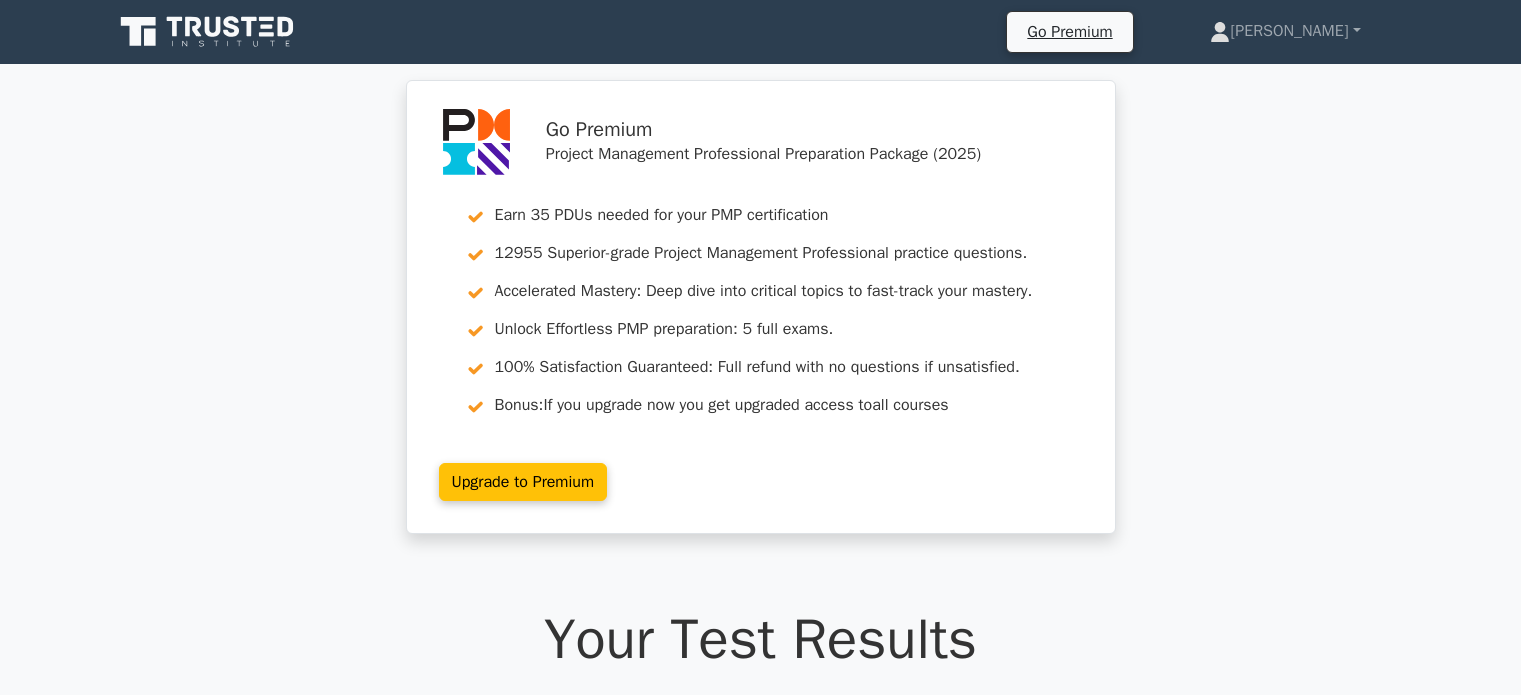 scroll, scrollTop: 424, scrollLeft: 0, axis: vertical 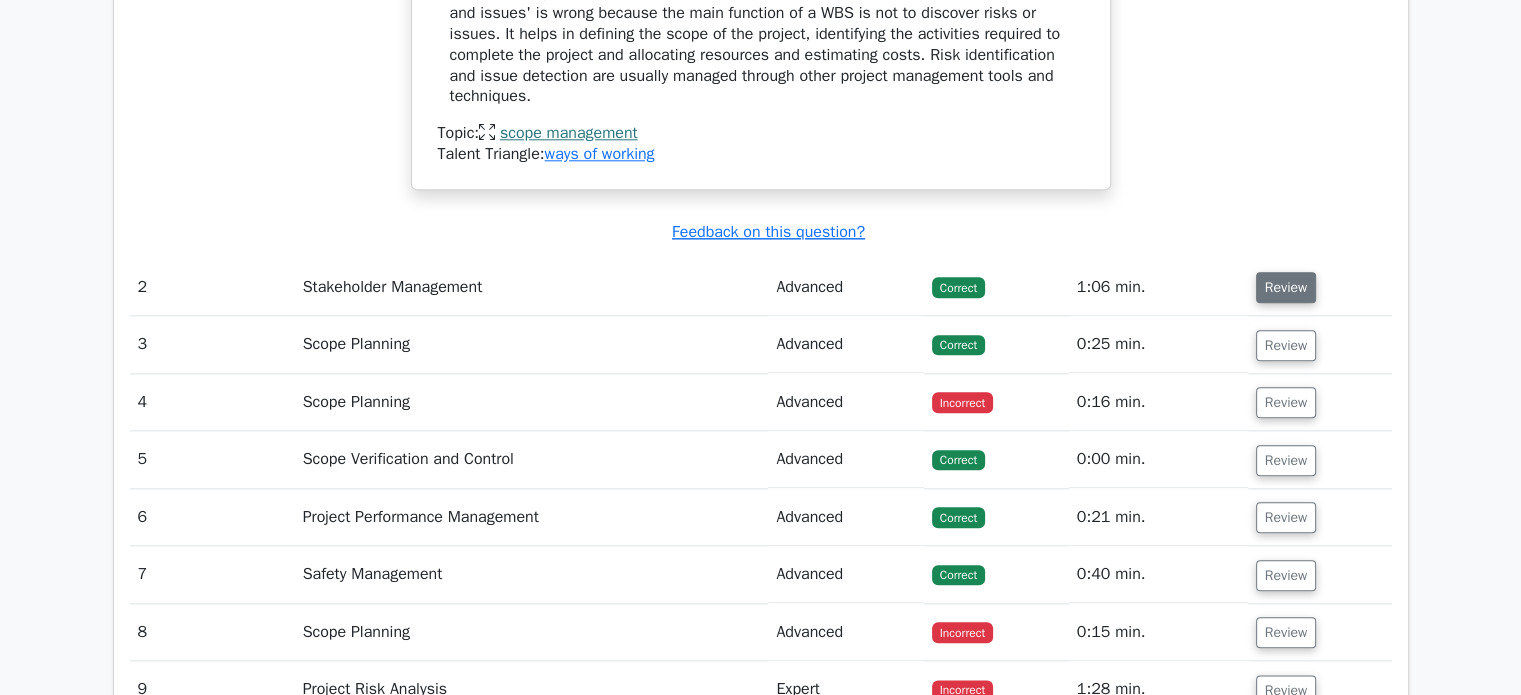 click on "Review" at bounding box center [1286, 287] 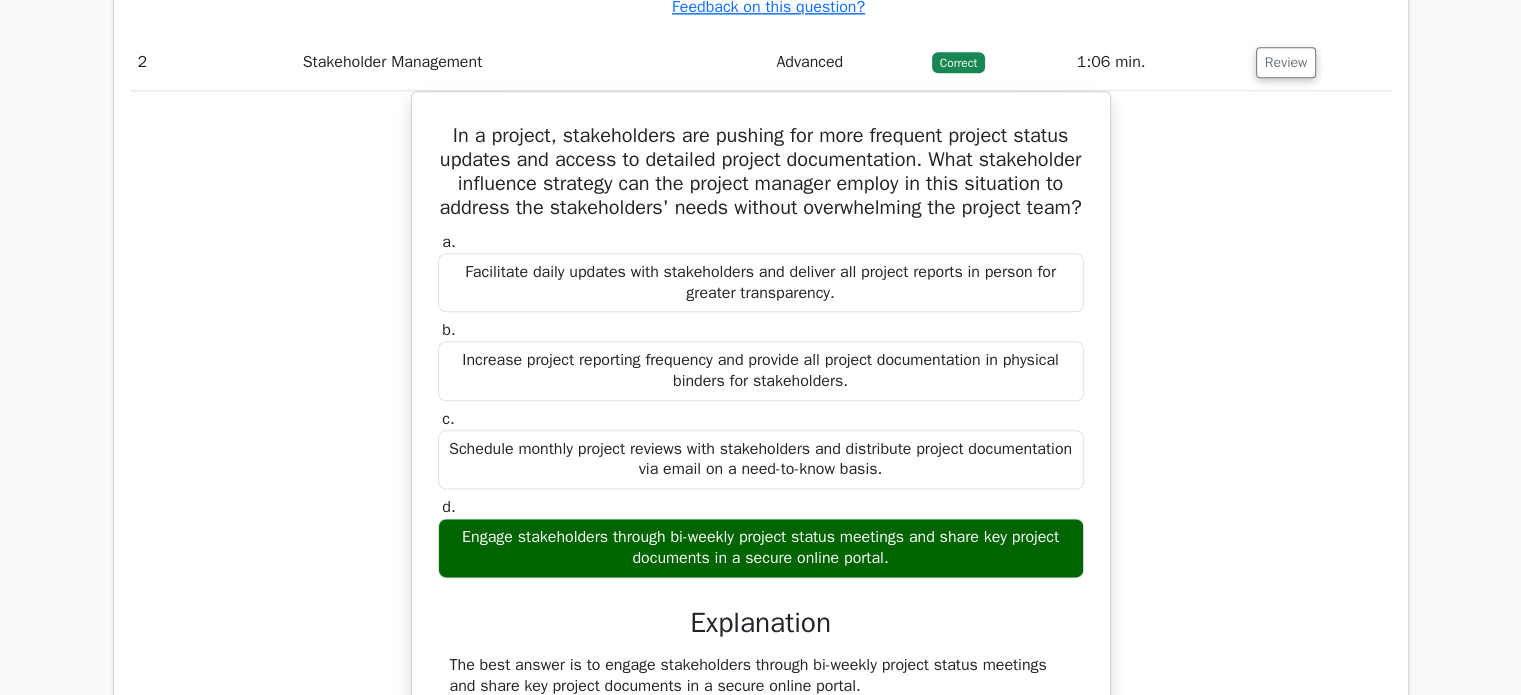 scroll, scrollTop: 2410, scrollLeft: 0, axis: vertical 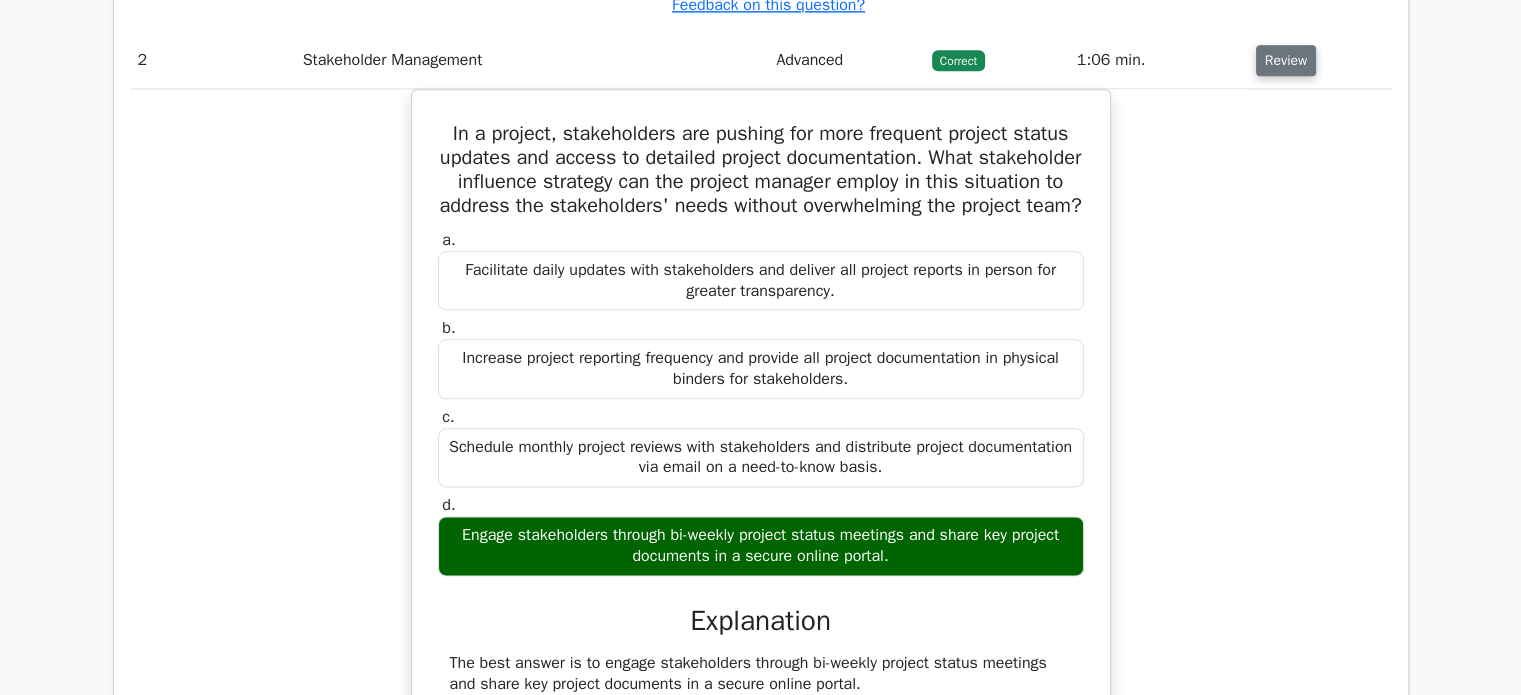 click on "Review" at bounding box center (1286, 60) 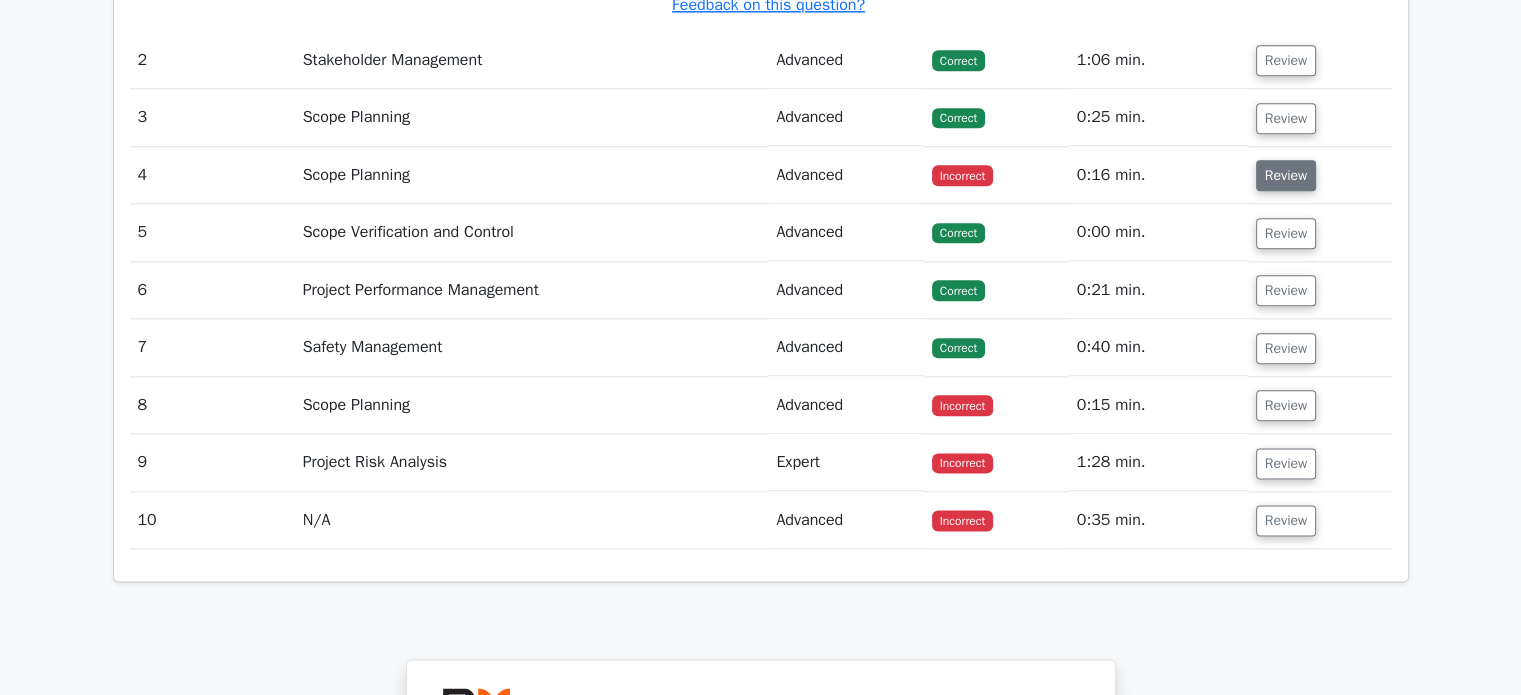 click on "Review" at bounding box center [1286, 175] 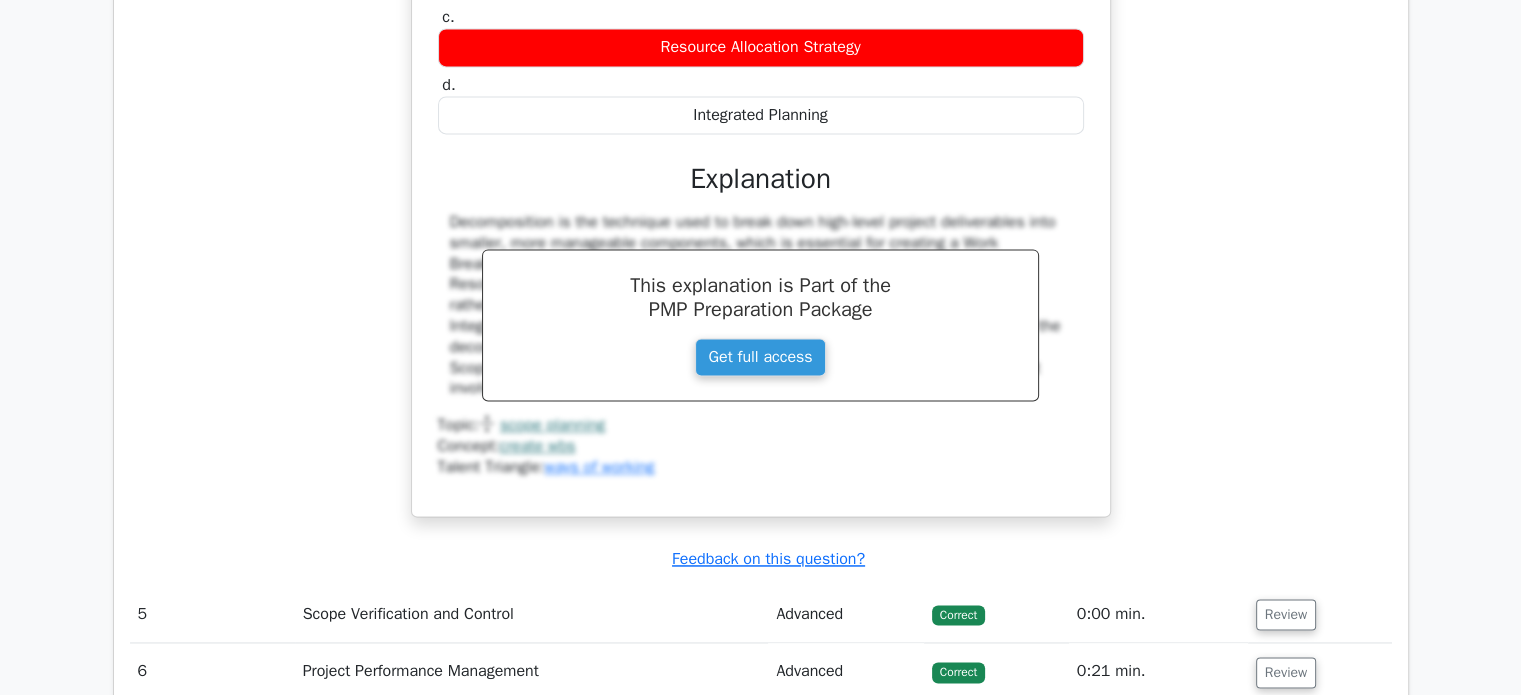 scroll, scrollTop: 3328, scrollLeft: 0, axis: vertical 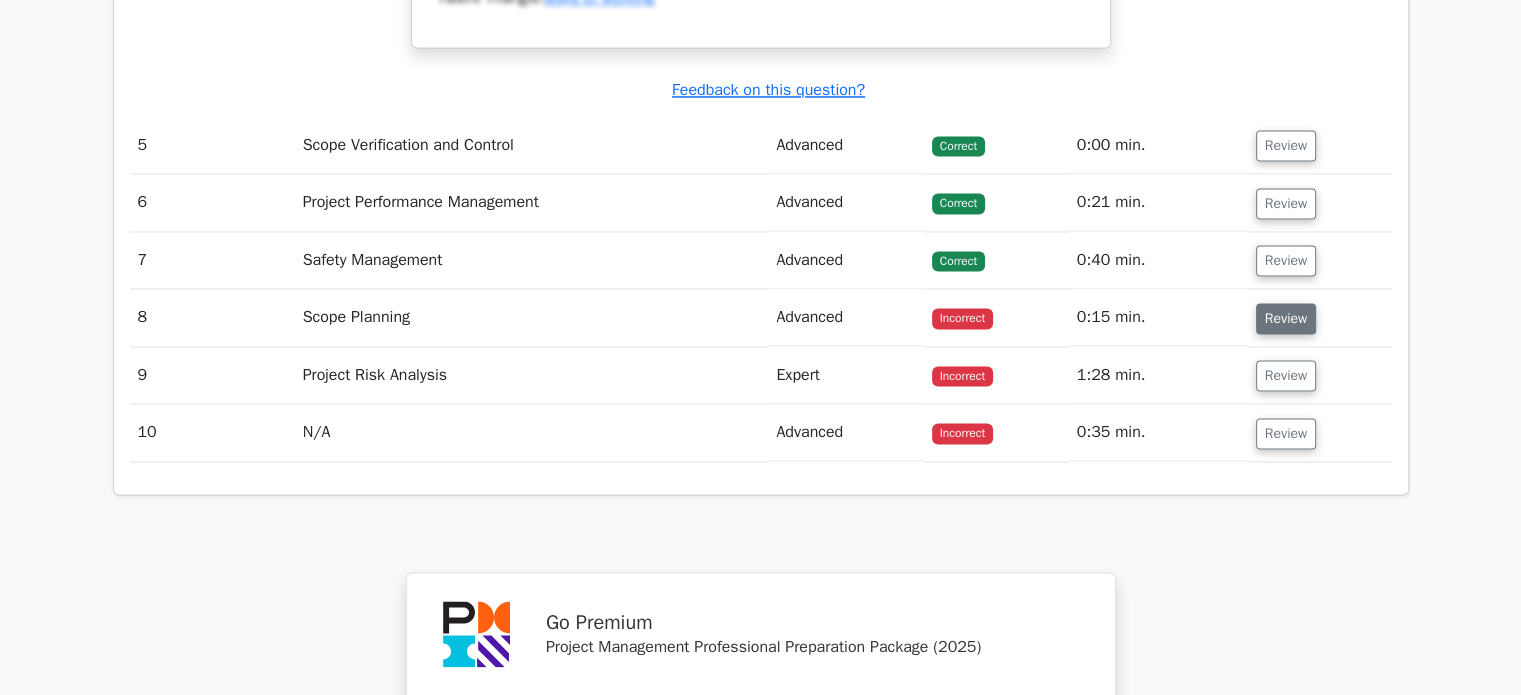 click on "Review" at bounding box center [1286, 318] 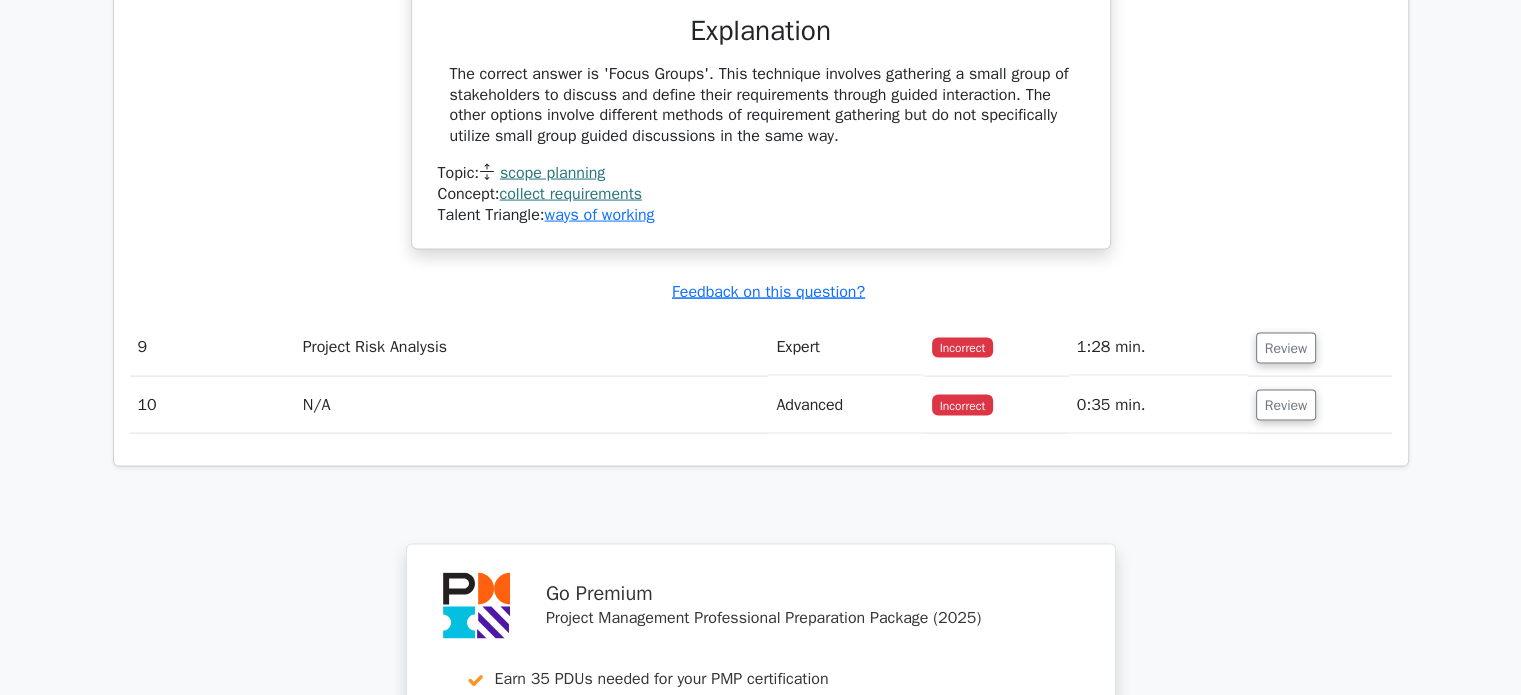 scroll, scrollTop: 4071, scrollLeft: 0, axis: vertical 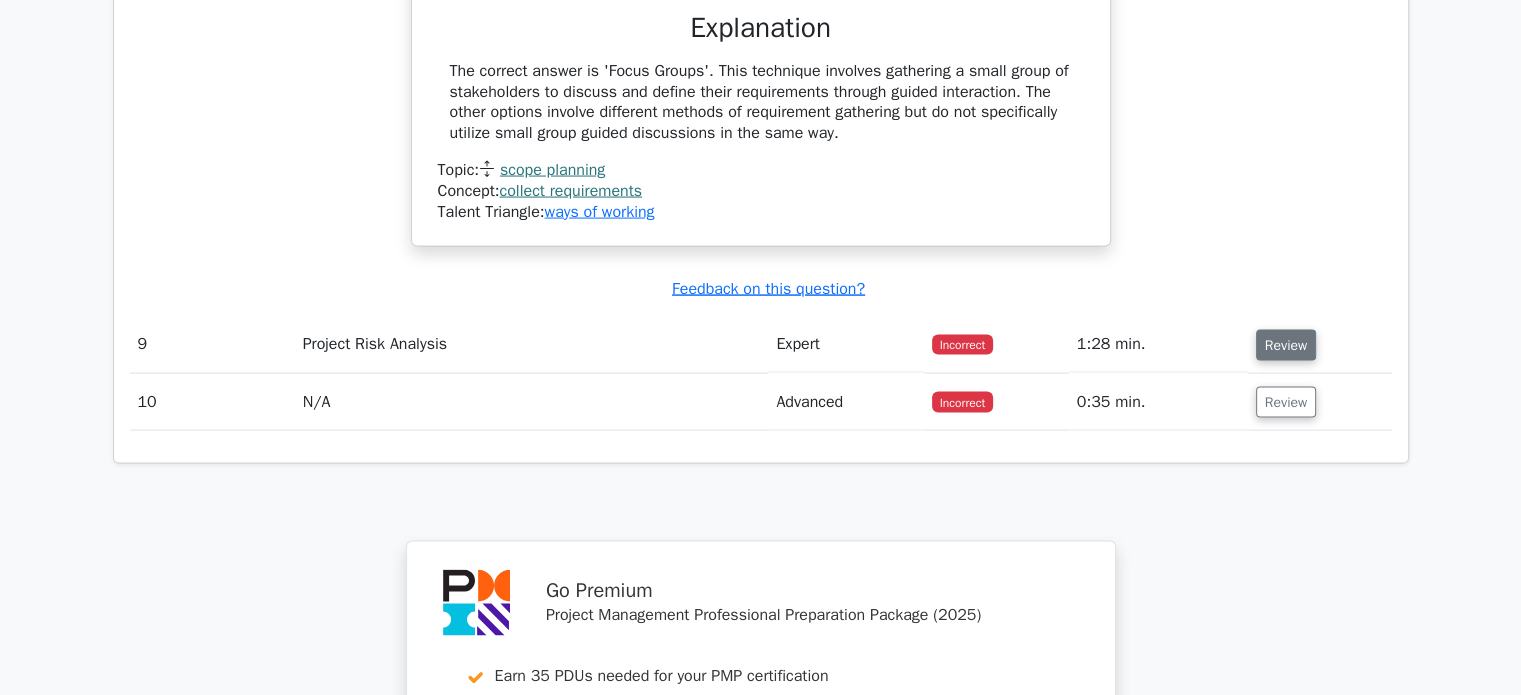 click on "Review" at bounding box center [1286, 345] 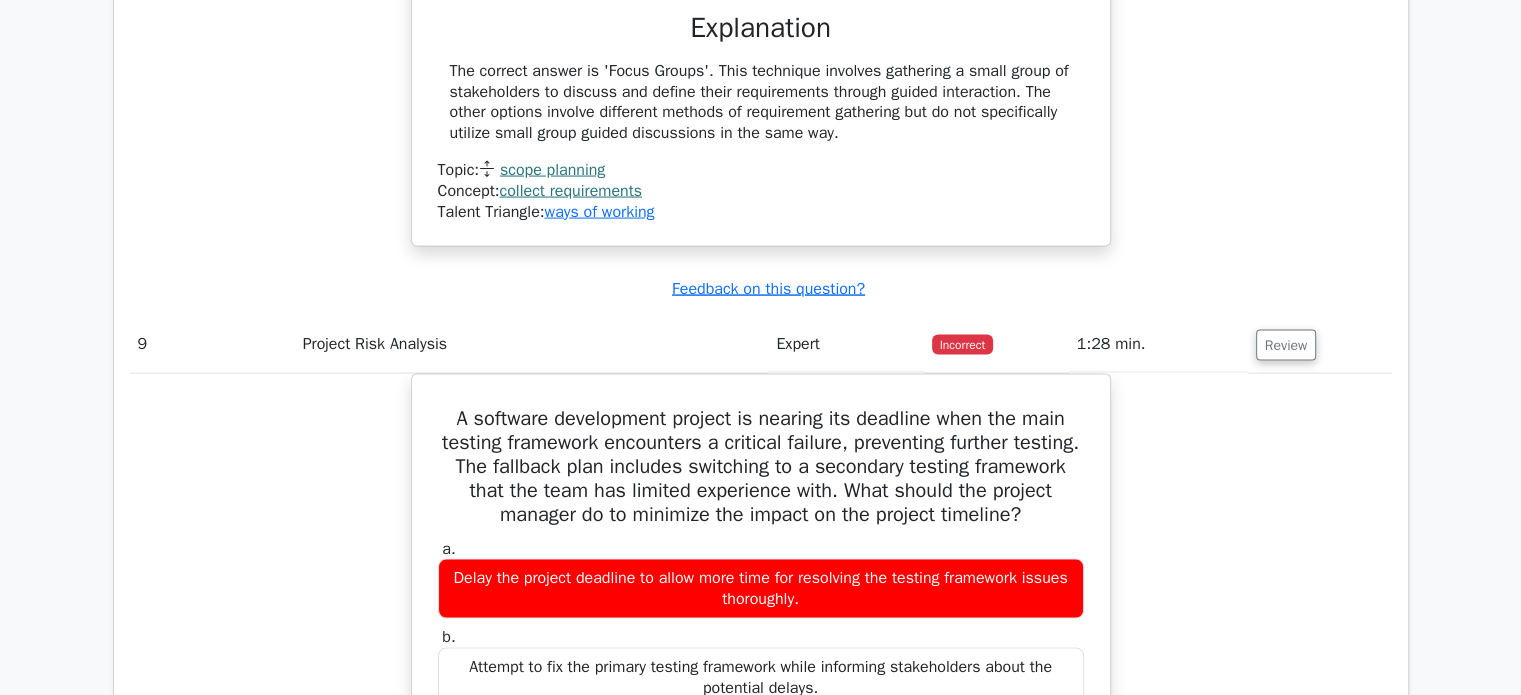 click on "A software development project is nearing its deadline when the main testing framework encounters a critical failure, preventing further testing. The fallback plan includes switching to a secondary testing framework that the team has limited experience with. What should the project manager do to minimize the impact on the project timeline?
a.
Delay the project deadline to allow more time for resolving the testing framework issues thoroughly.
b. c. d." at bounding box center (761, 832) 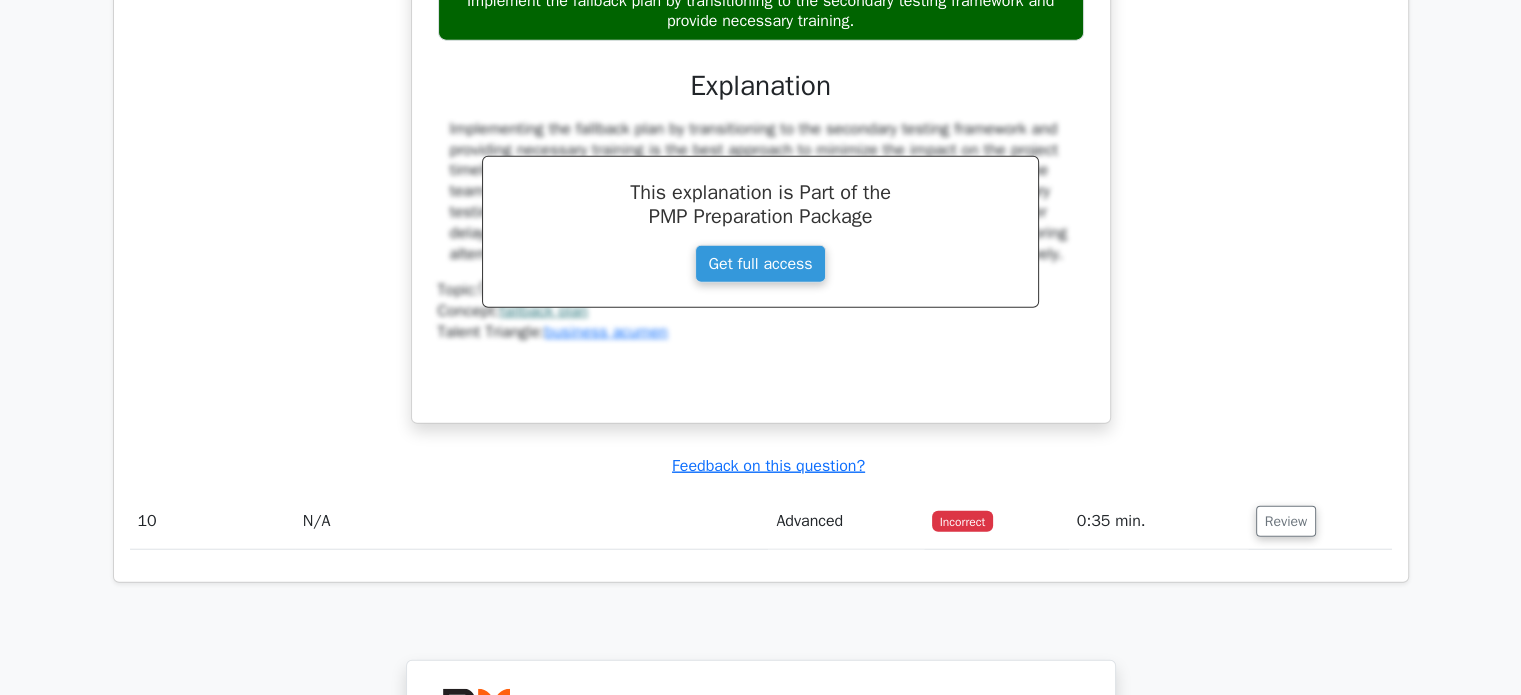 scroll, scrollTop: 4916, scrollLeft: 0, axis: vertical 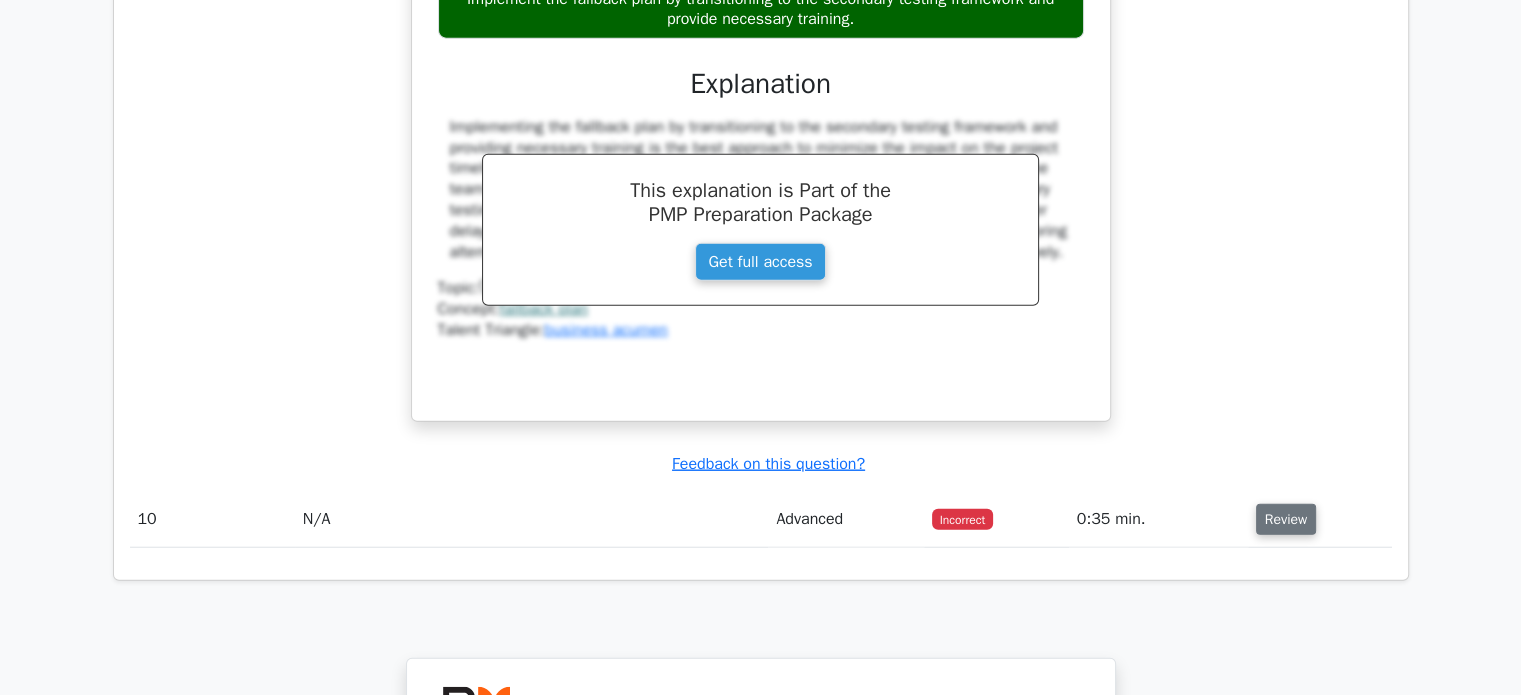 click on "Review" at bounding box center (1286, 519) 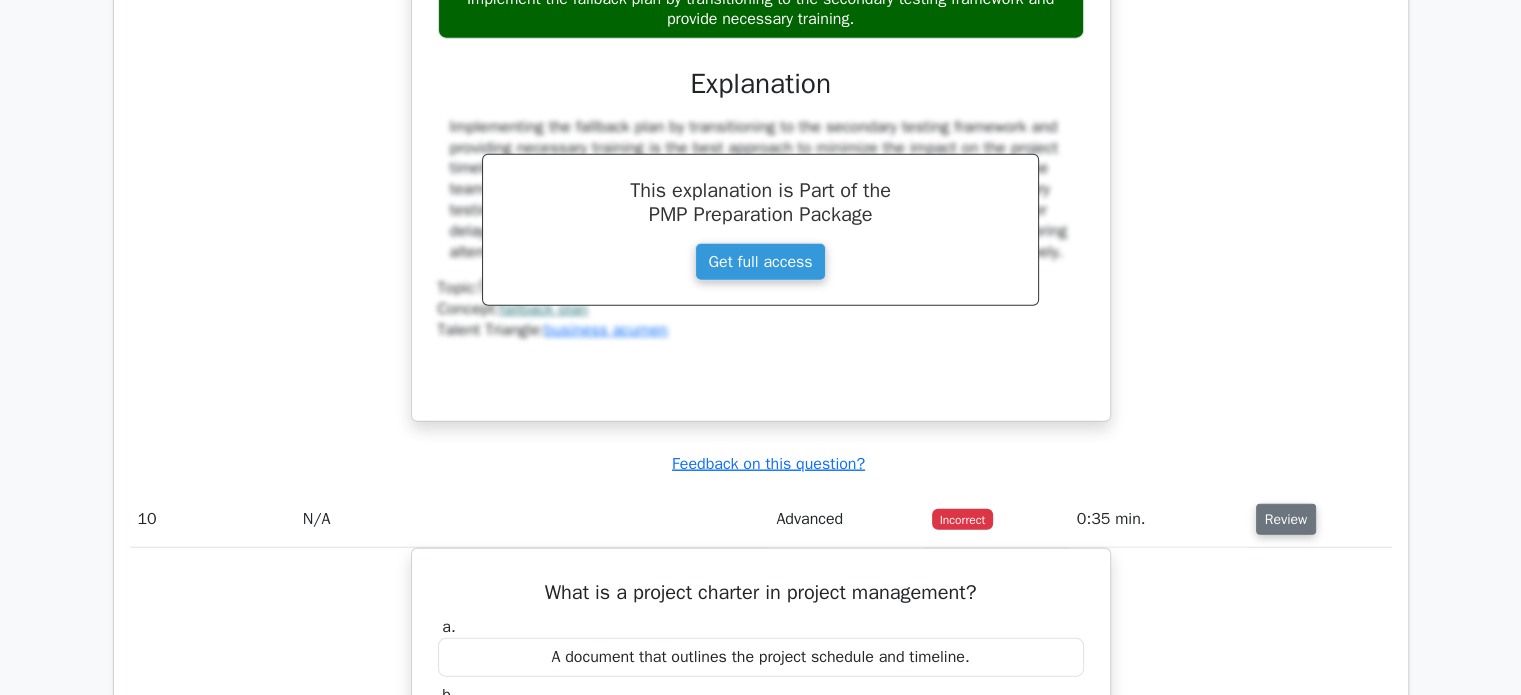 click on "Review" at bounding box center (1286, 519) 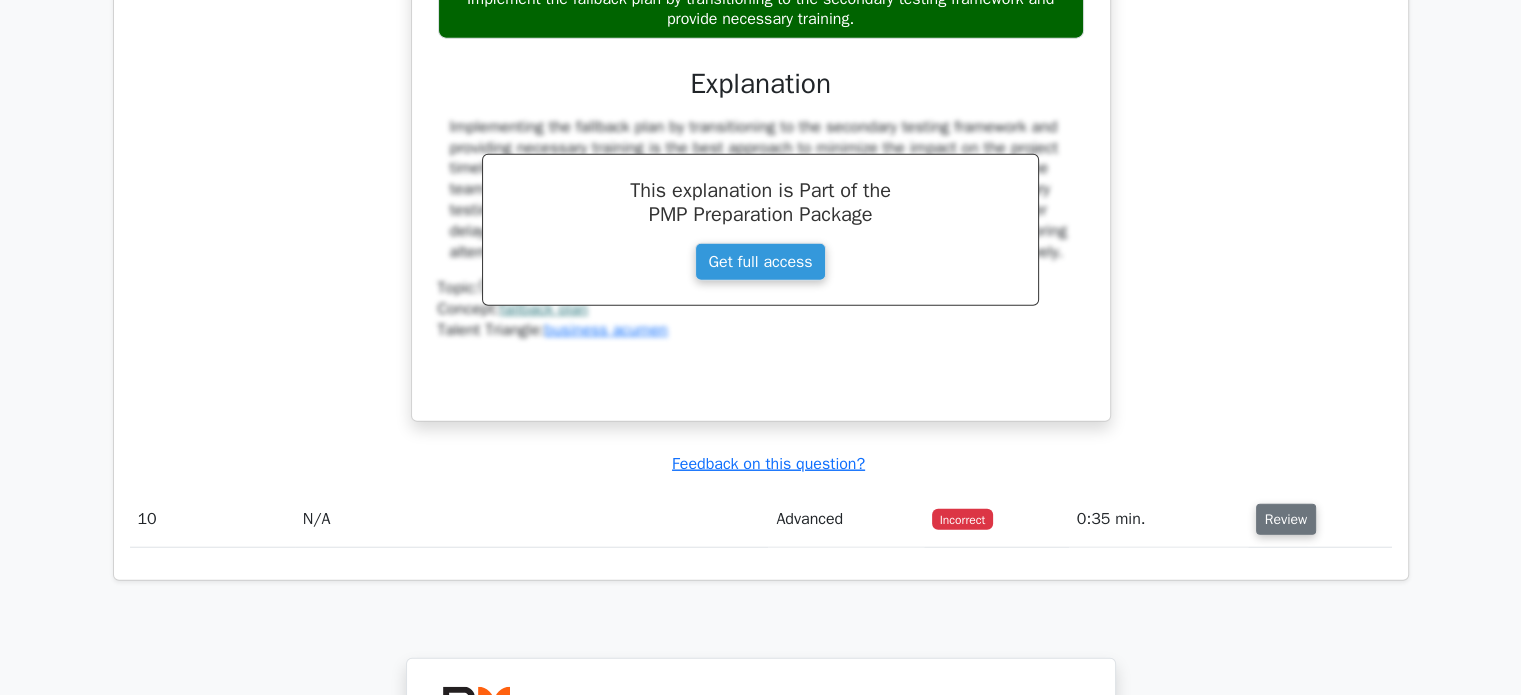 click on "Review" at bounding box center (1286, 519) 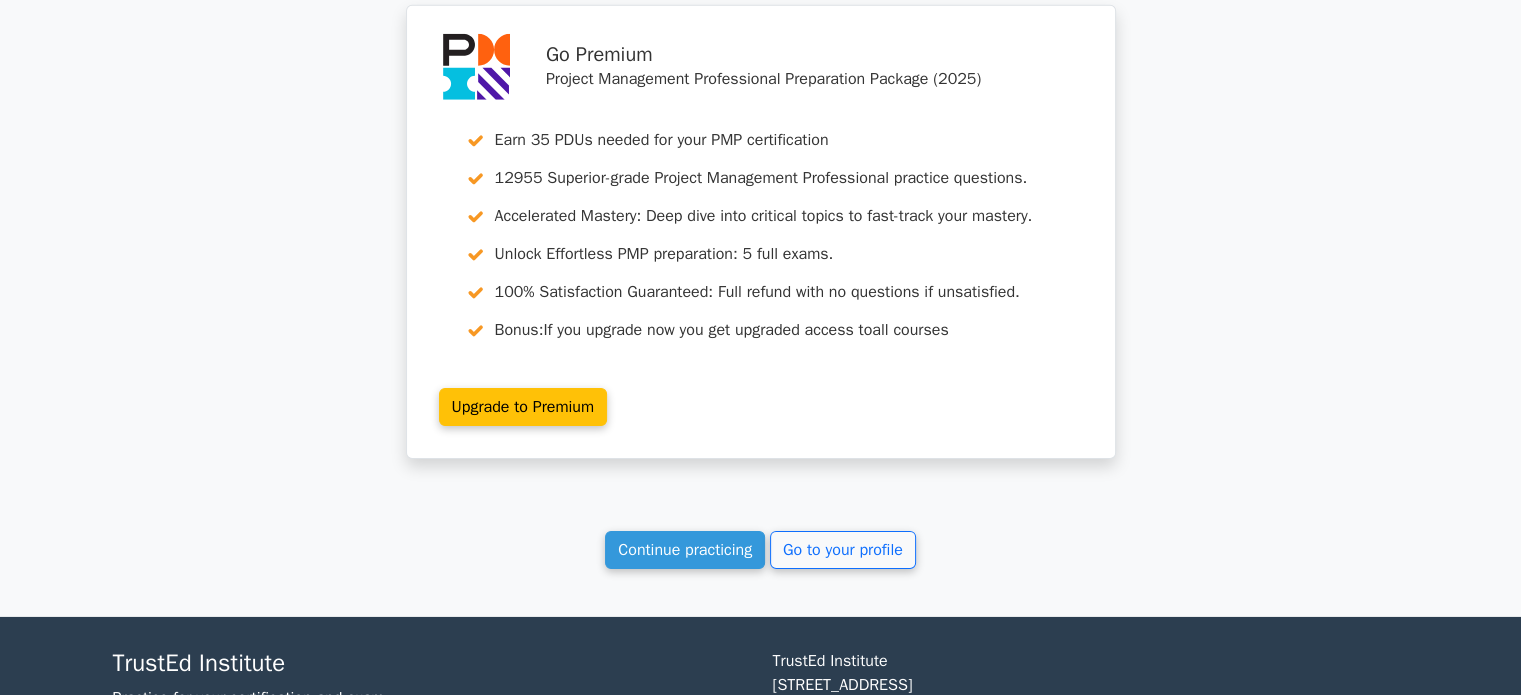 scroll, scrollTop: 6508, scrollLeft: 0, axis: vertical 